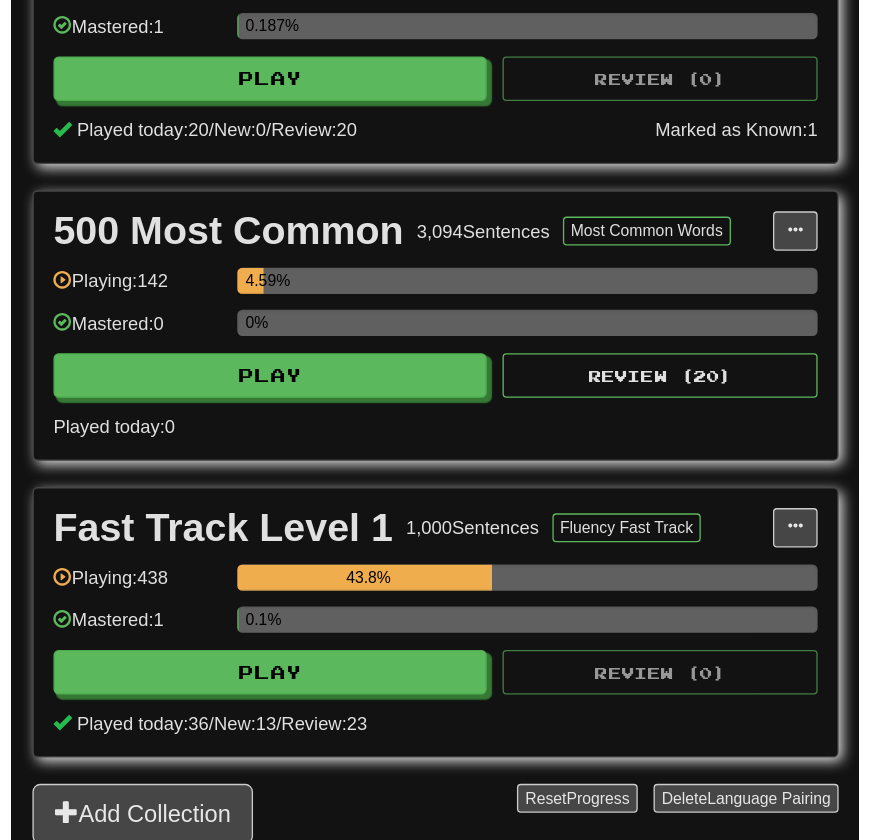 scroll, scrollTop: 428, scrollLeft: 0, axis: vertical 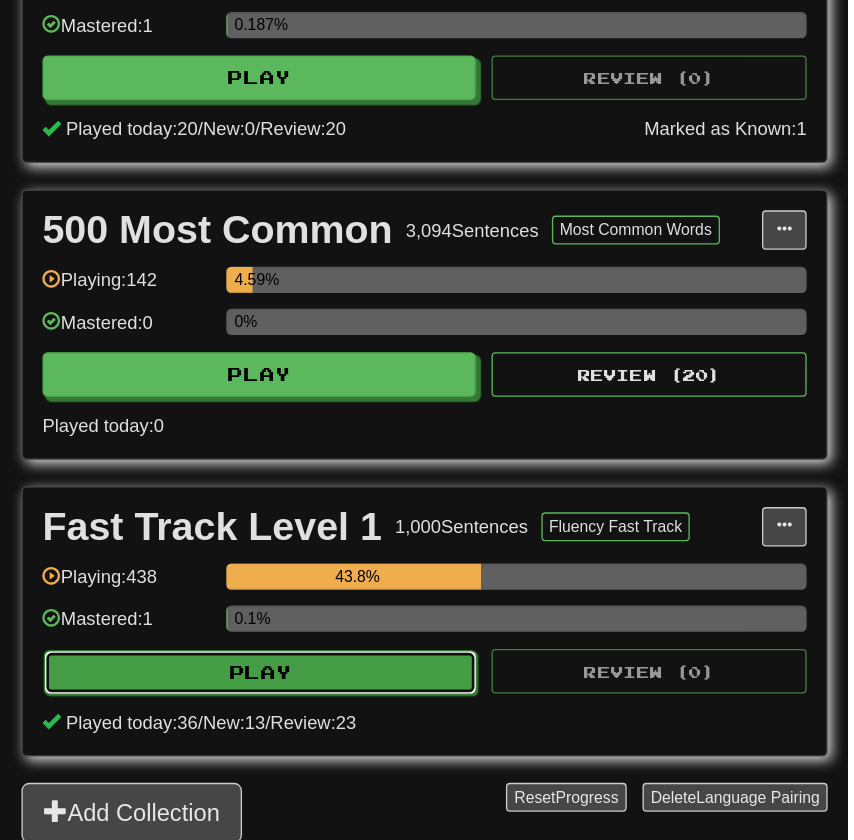 click on "Play" at bounding box center [407, 663] 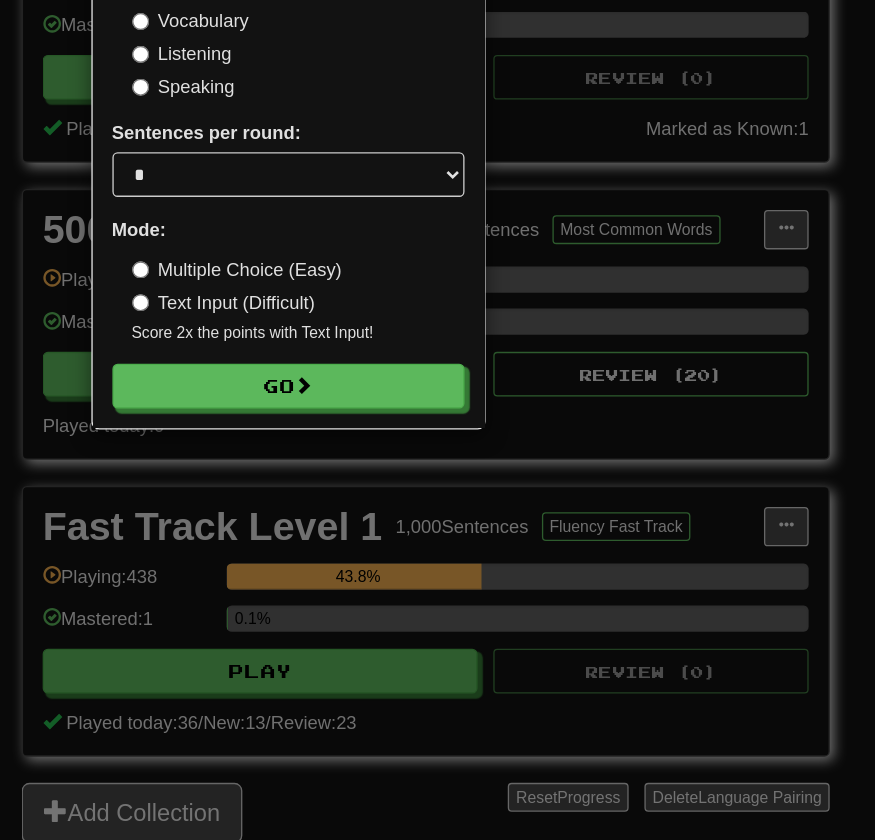 click on "Fast Track Level 1 Skill: Vocabulary Listening Speaking Sentences per round: * ** ** ** ** ** *** ******** Mode: Multiple Choice (Easy) Text Input (Difficult) Score 2x the points with Text Input ! Go" at bounding box center (428, 279) 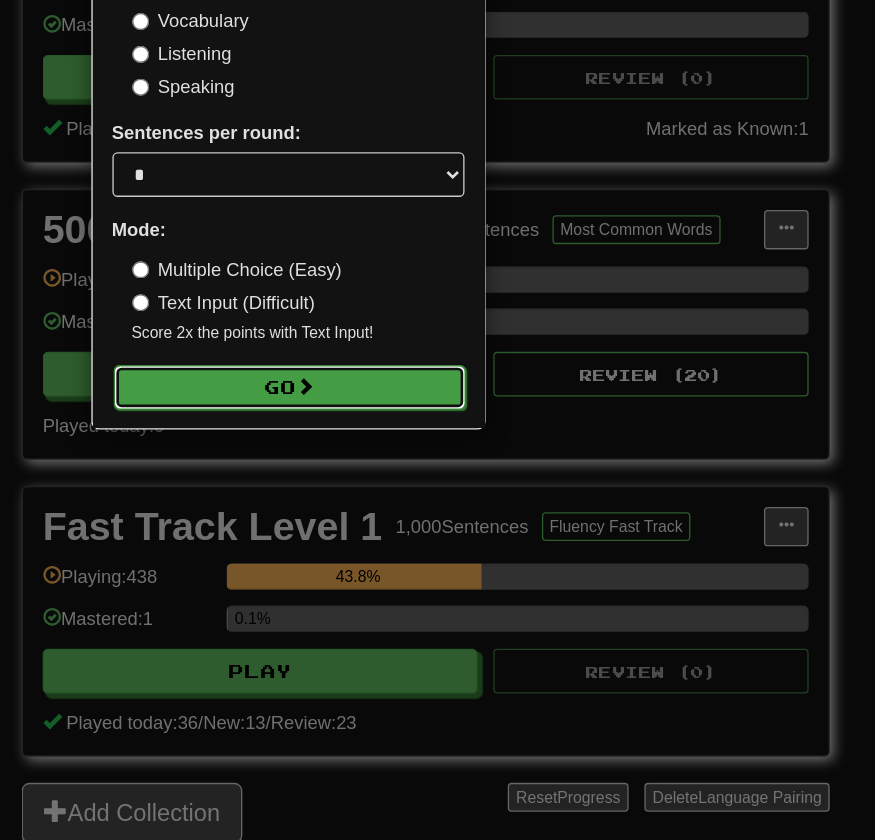 click on "Go" at bounding box center [429, 446] 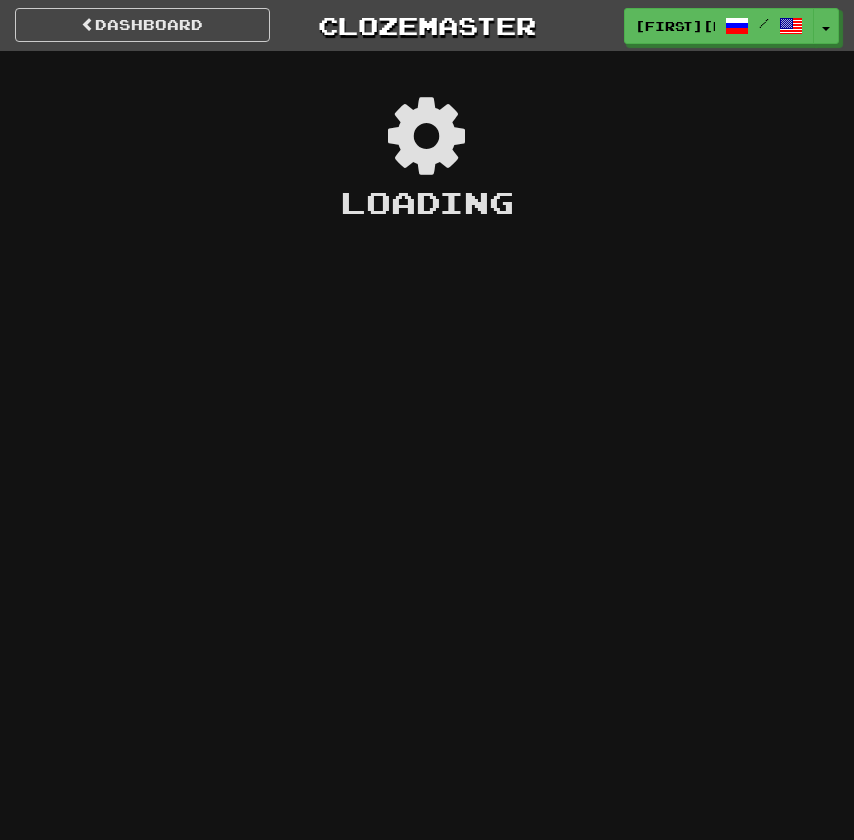 scroll, scrollTop: 0, scrollLeft: 0, axis: both 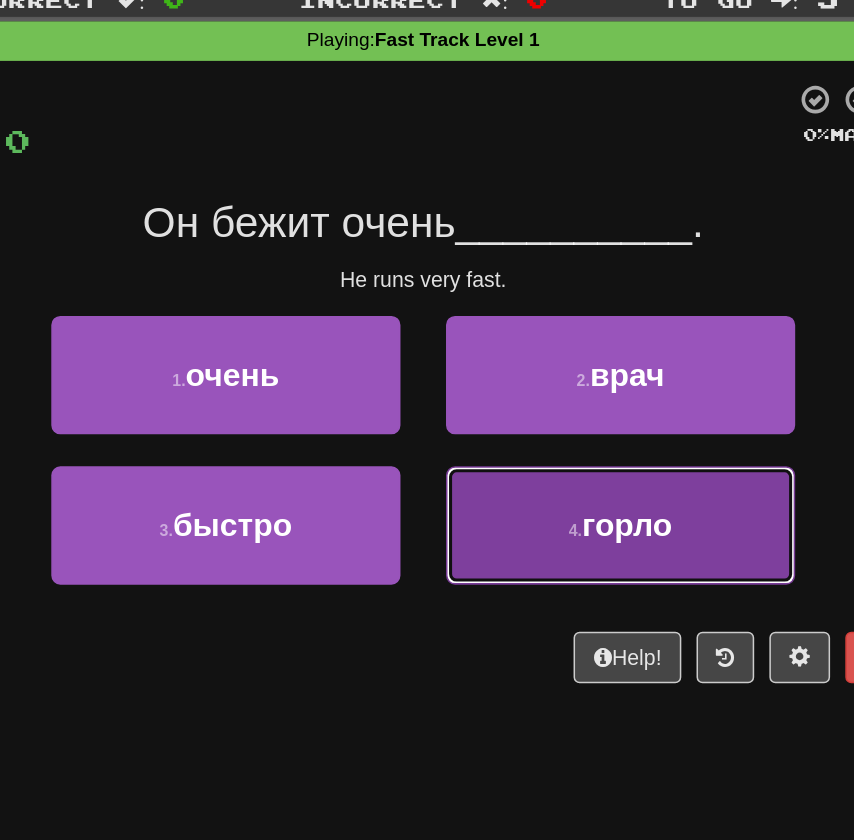 click on "горло" at bounding box center [562, 409] 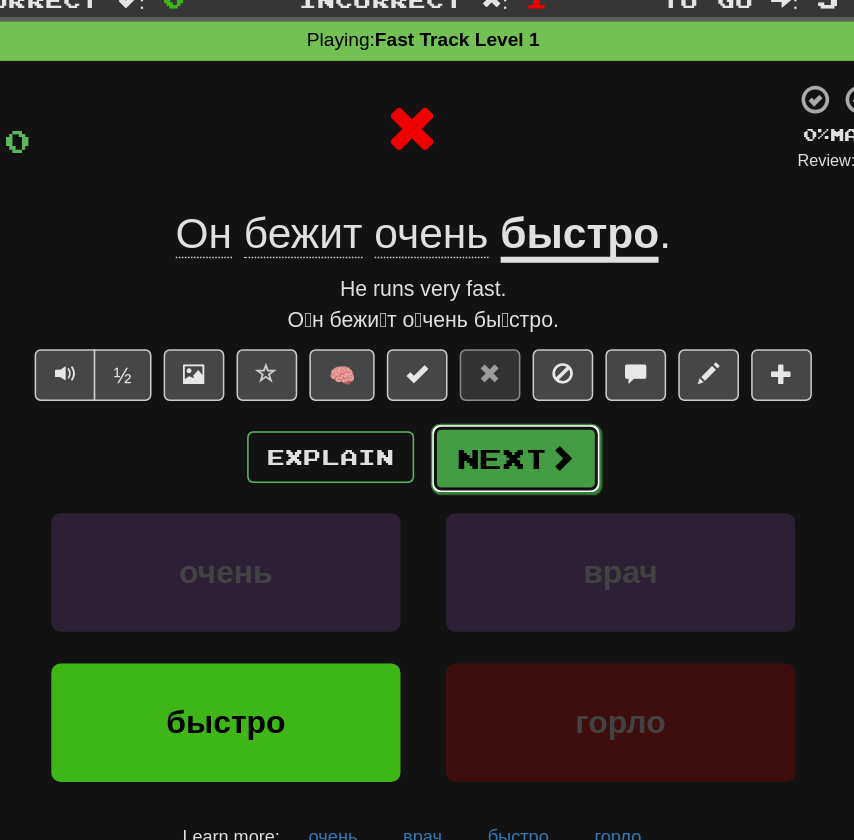 click on "Next" at bounding box center [488, 366] 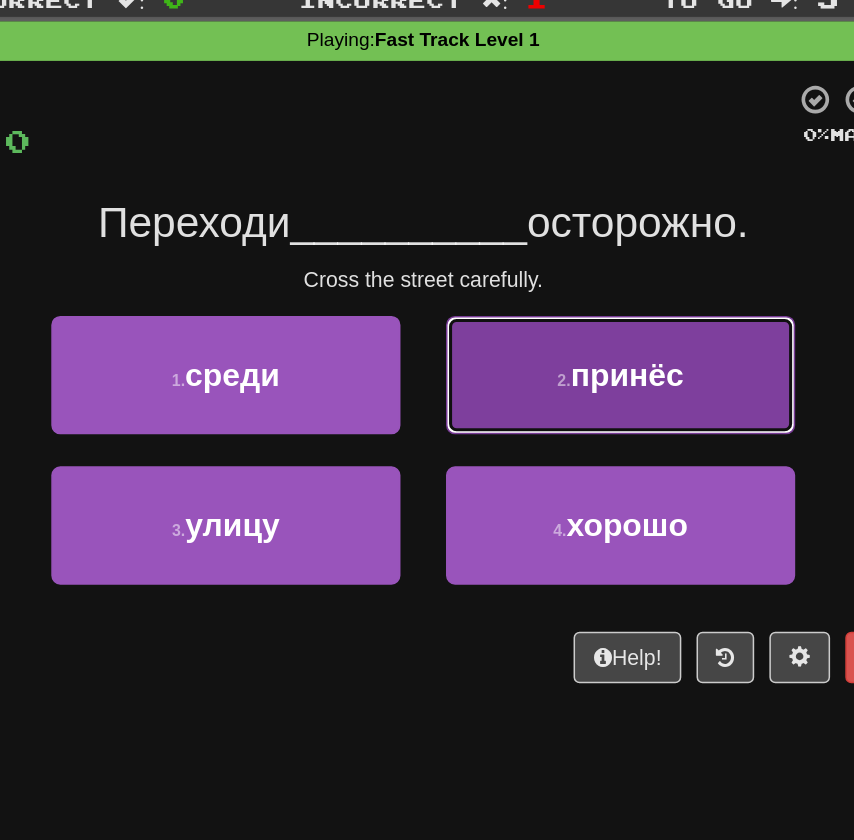 click on "2 .  принёс" at bounding box center [557, 311] 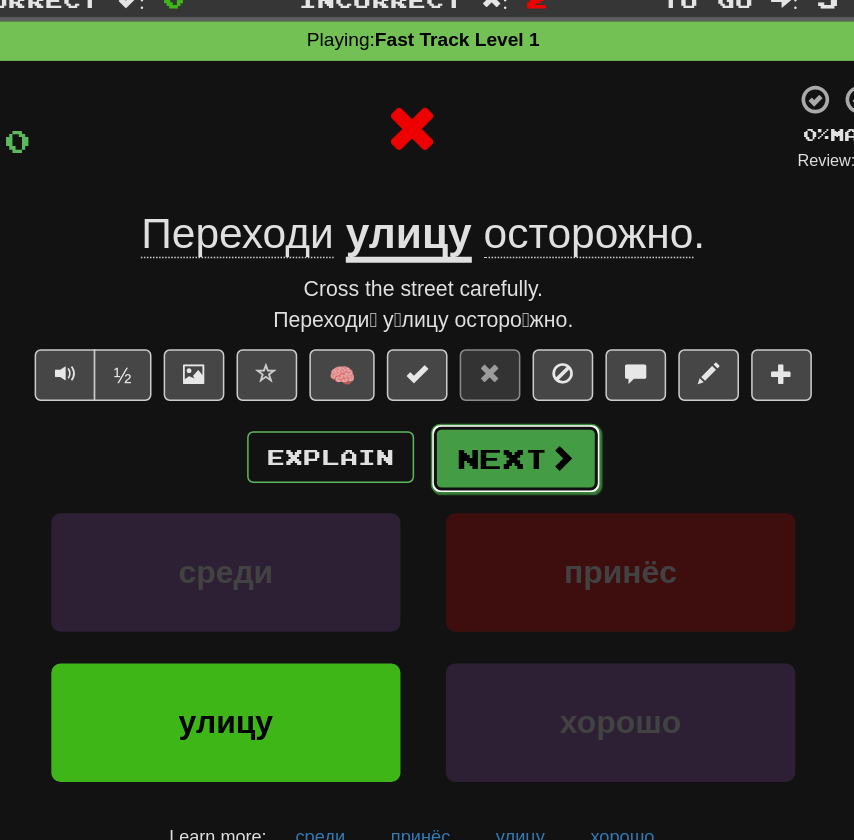 click on "Next" at bounding box center (488, 366) 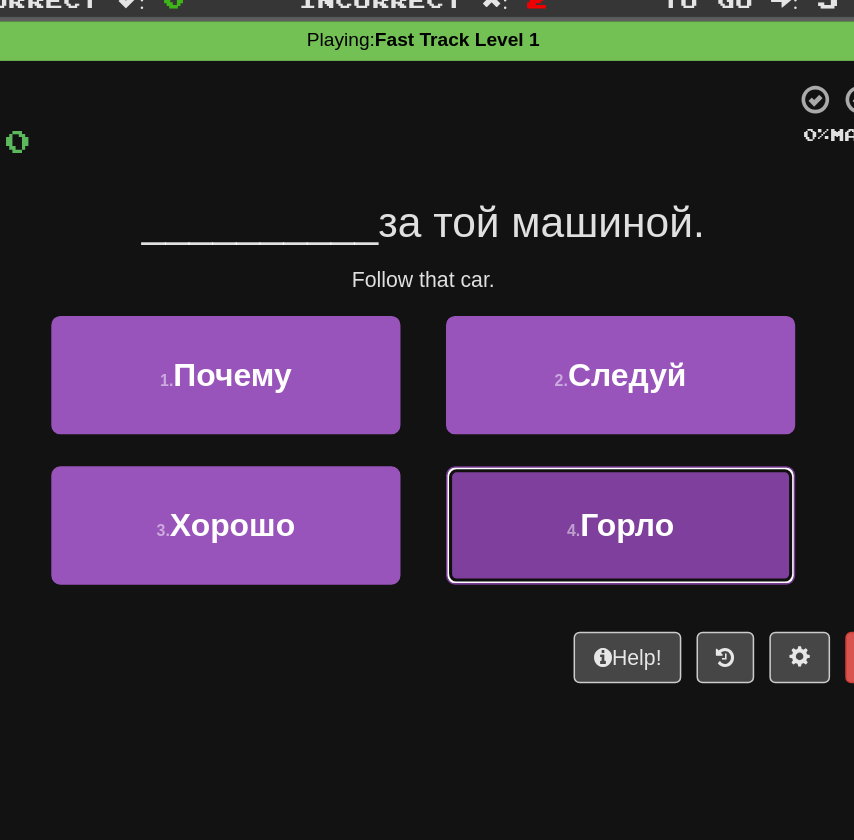 click on "4 .  Горло" at bounding box center (557, 410) 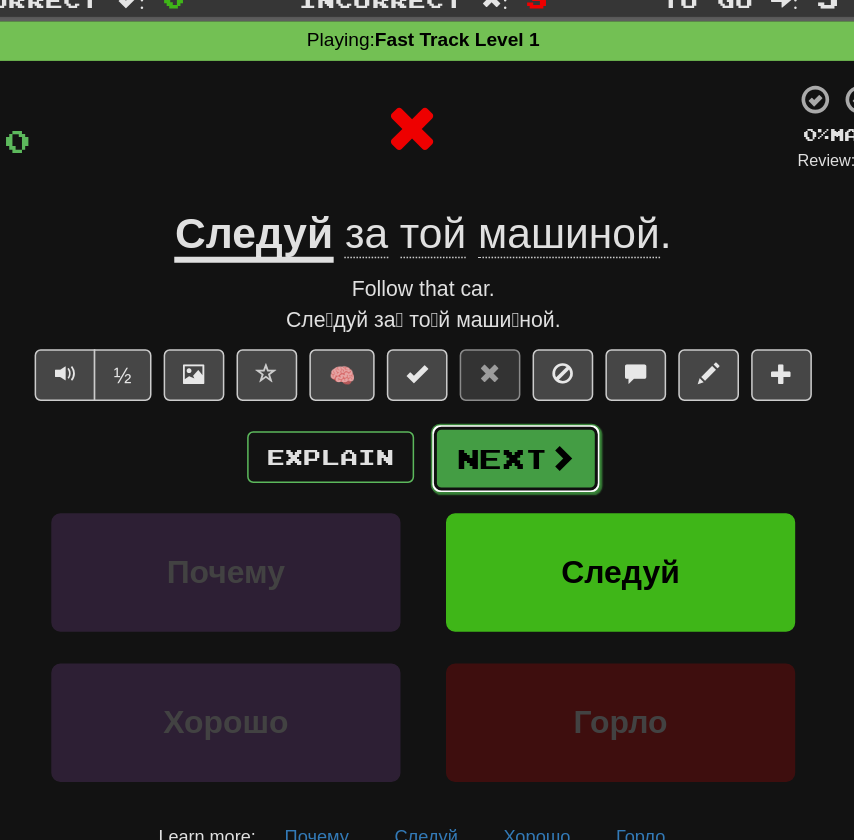 click on "Next" at bounding box center [488, 366] 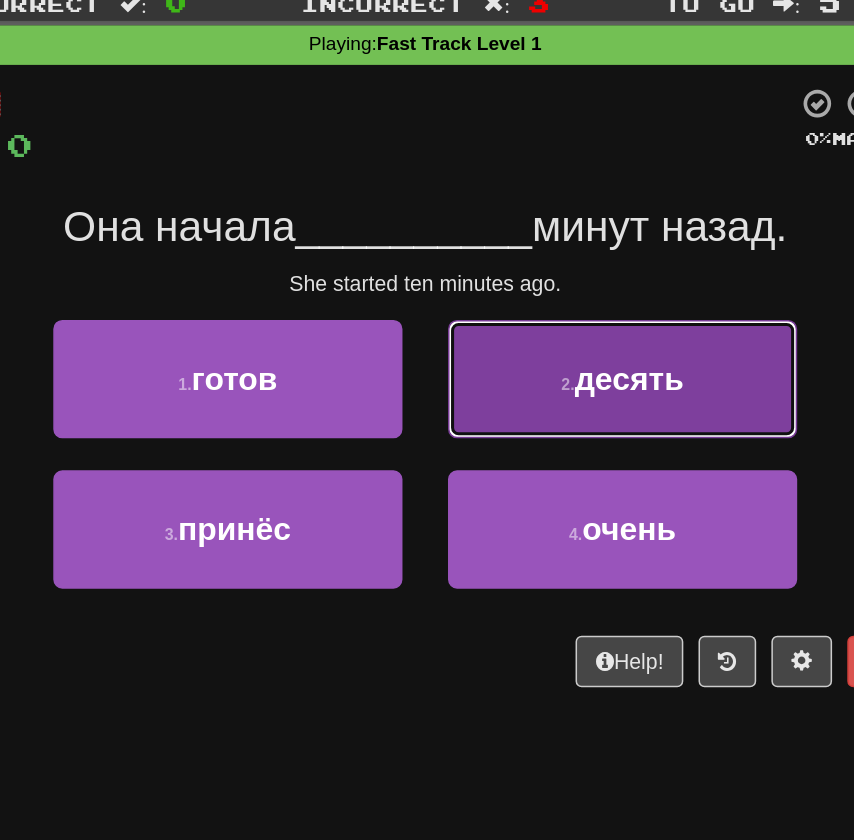 click on "2 .  десять" at bounding box center (557, 311) 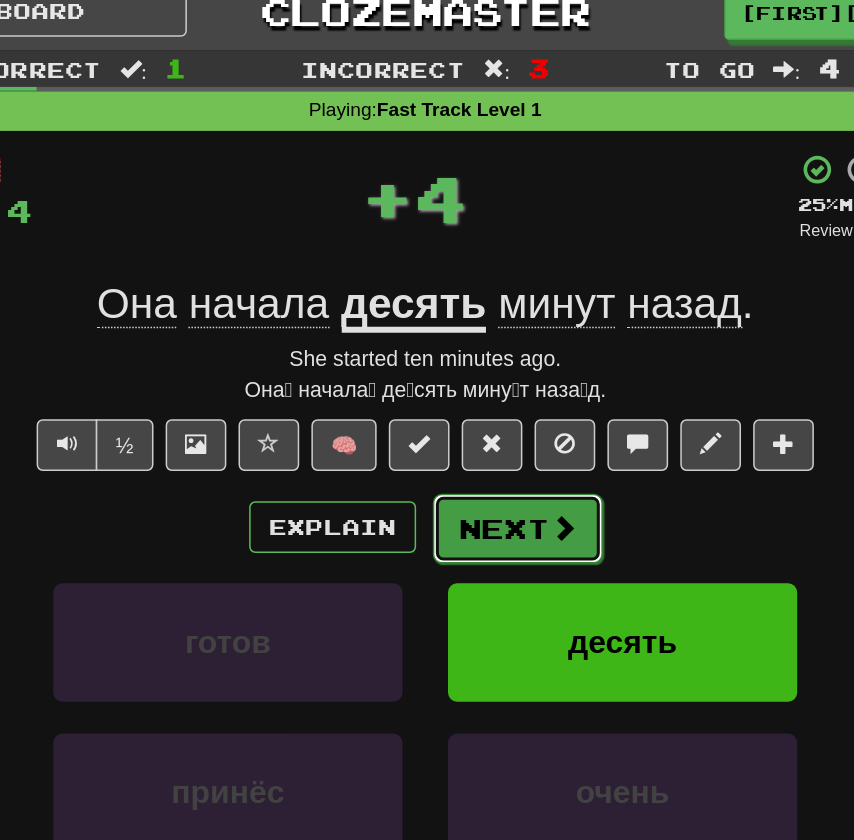 click on "Next" at bounding box center (488, 366) 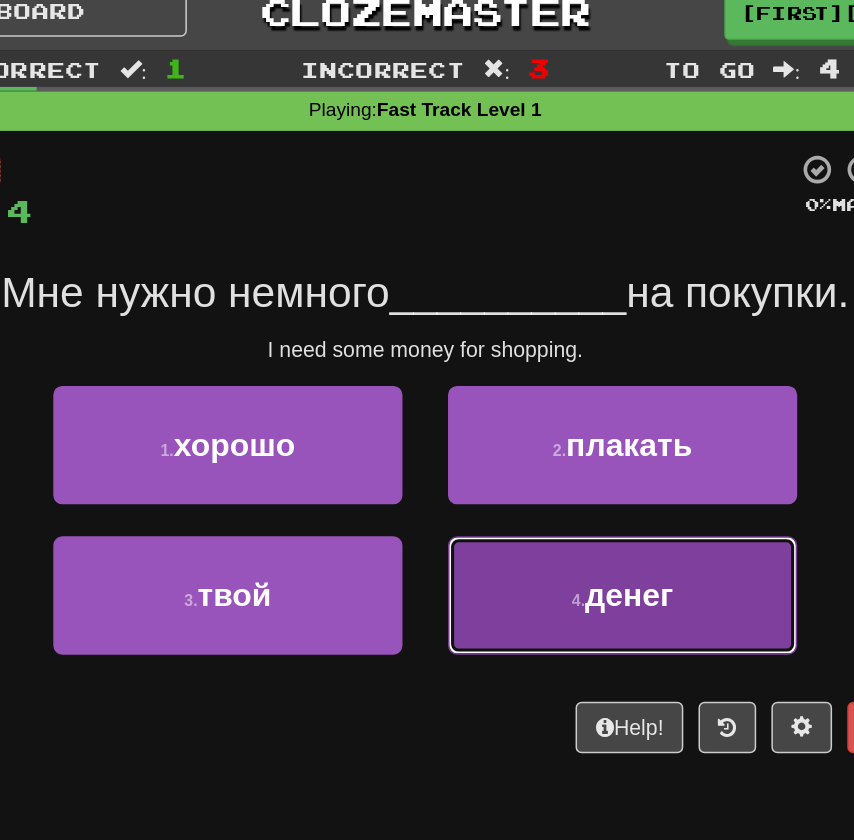click on "4 .  денег" at bounding box center [557, 410] 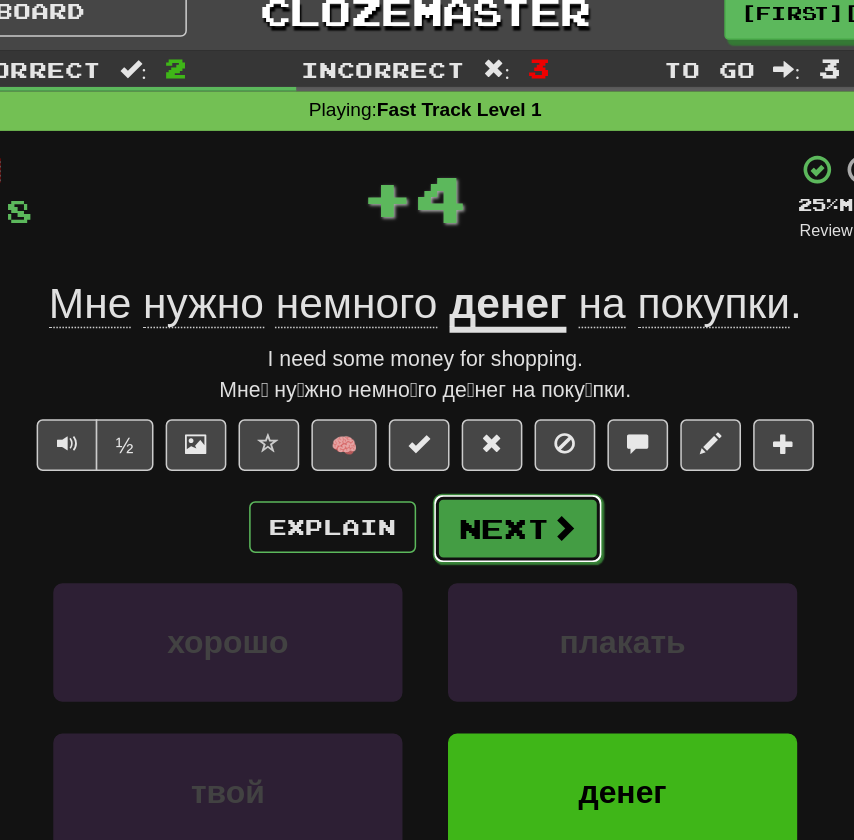click on "Next" at bounding box center (488, 366) 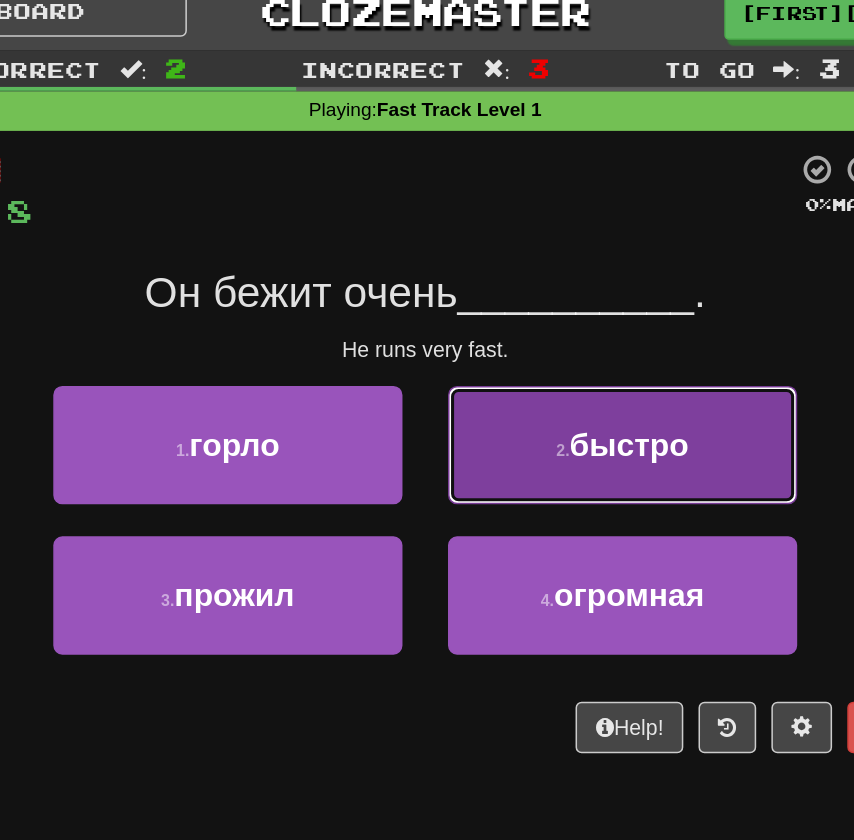 click on "2 .  быстро" at bounding box center [557, 311] 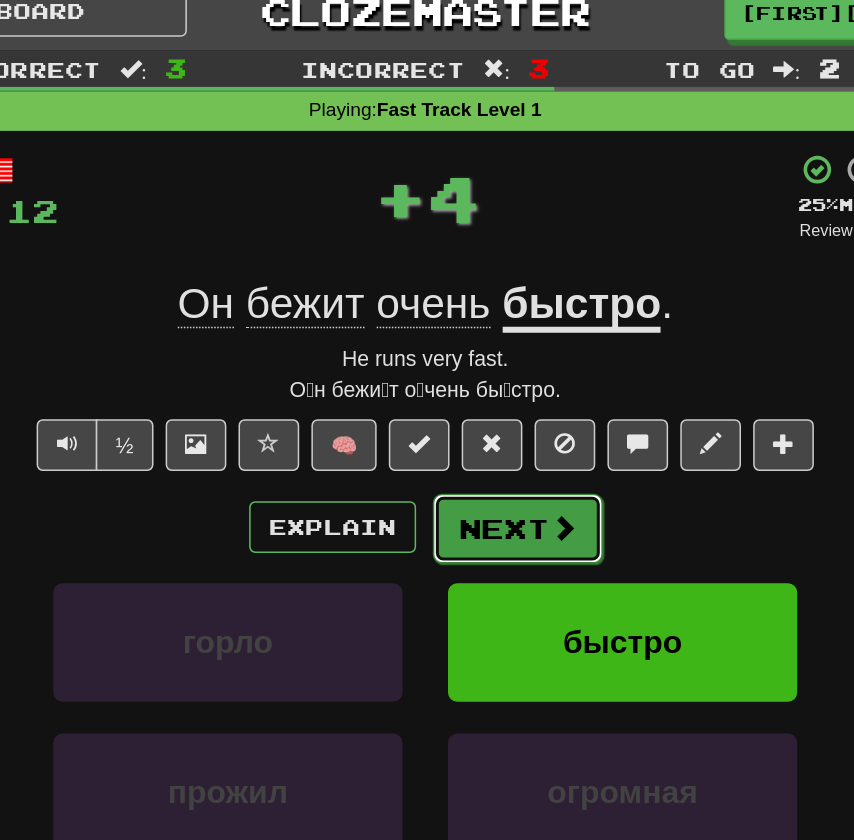 click on "Next" at bounding box center (488, 366) 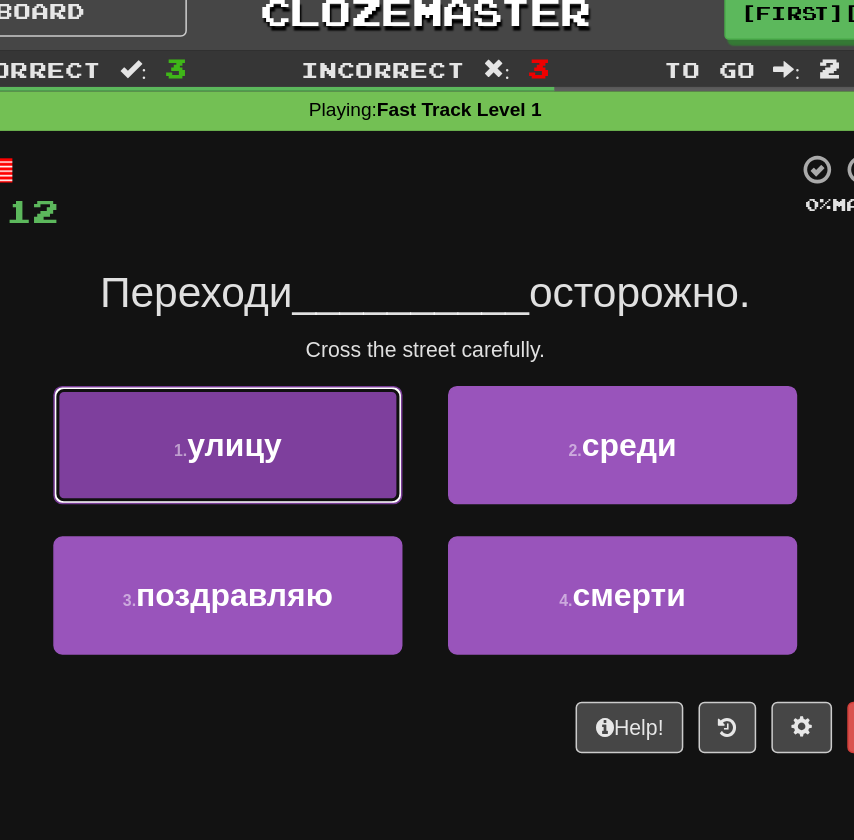 click on "1 .  улицу" at bounding box center [297, 311] 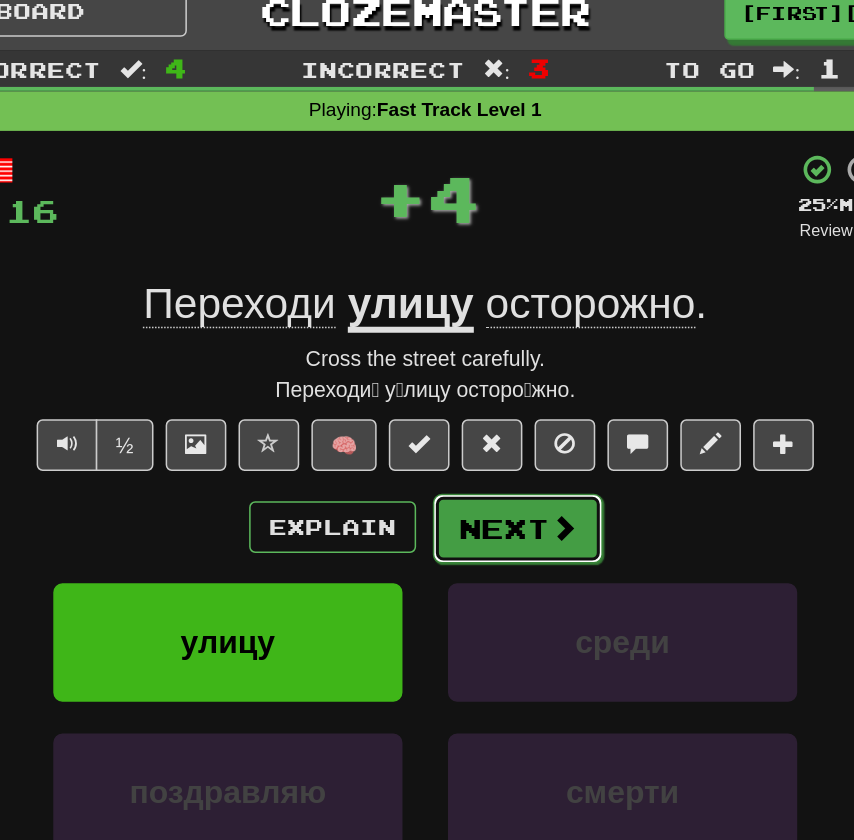 click on "Next" at bounding box center (488, 366) 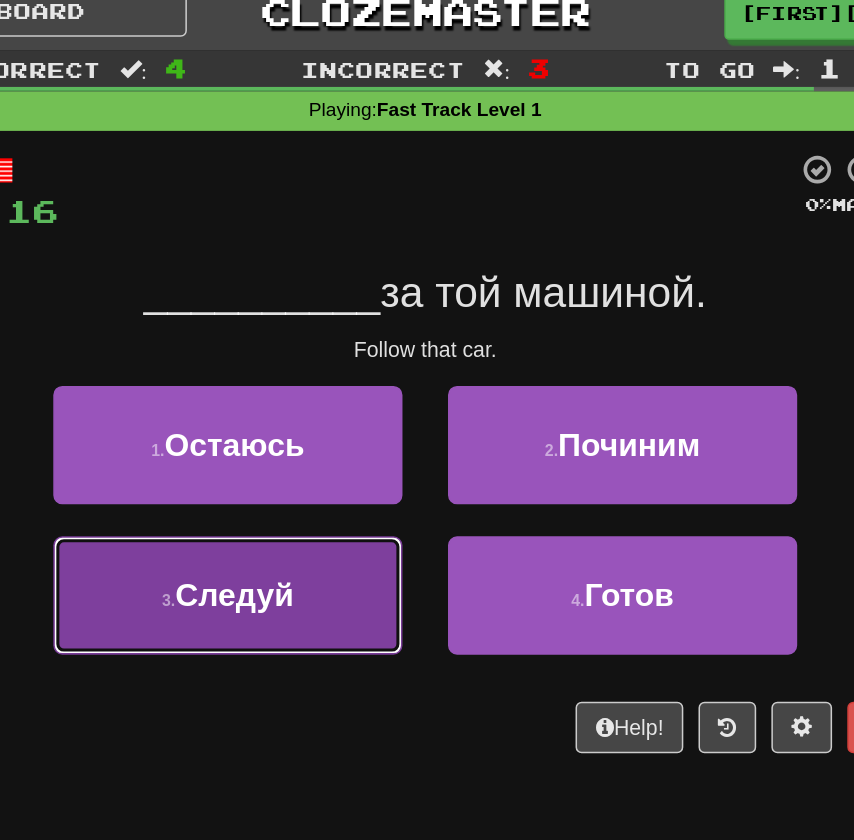 click on "3 .  Следуй" at bounding box center [297, 410] 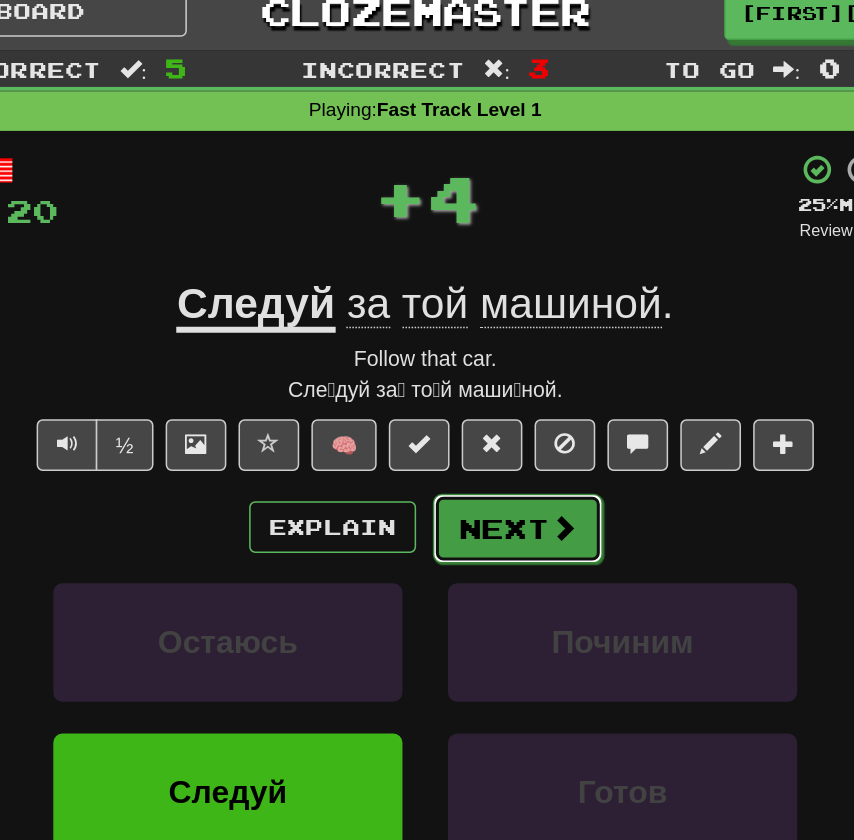 click on "Next" at bounding box center [488, 366] 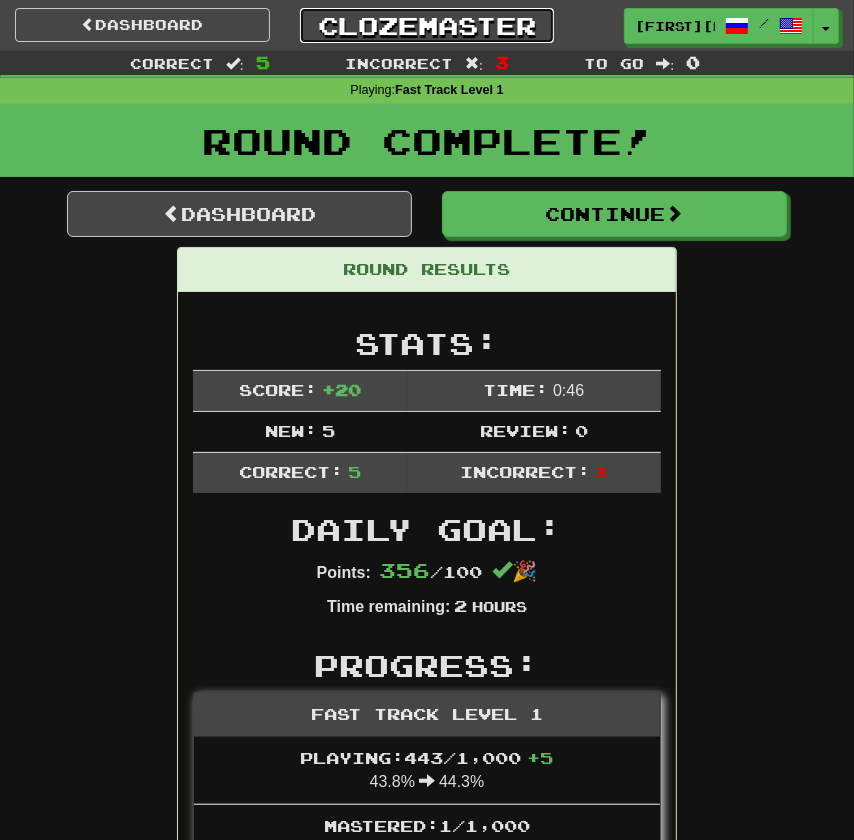click on "Clozemaster" at bounding box center (427, 25) 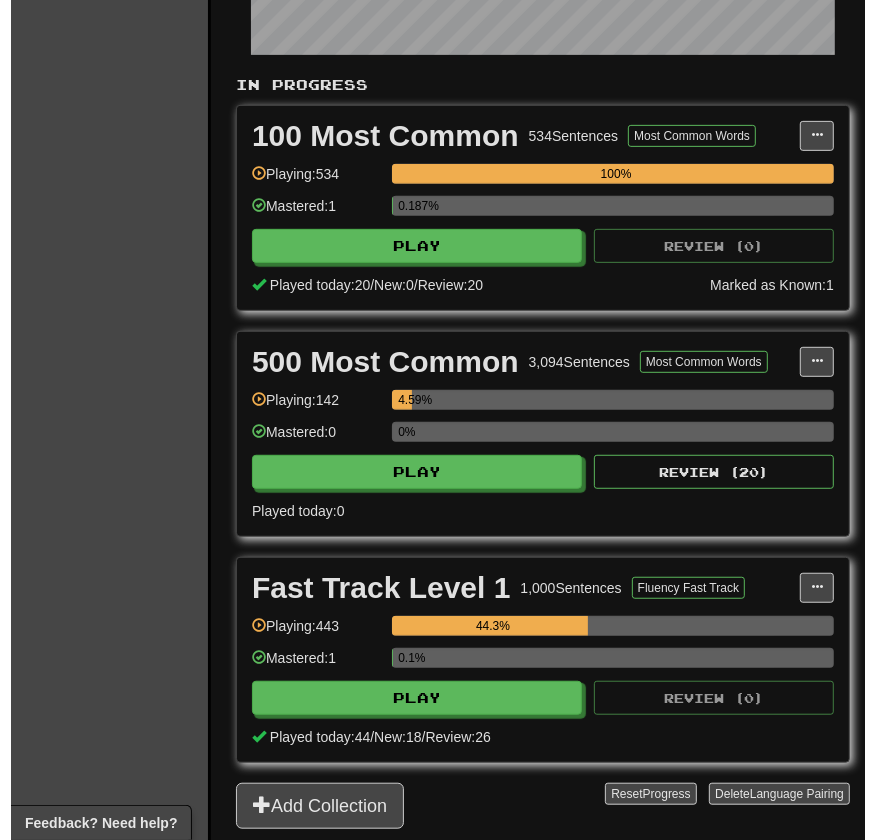 scroll, scrollTop: 393, scrollLeft: 0, axis: vertical 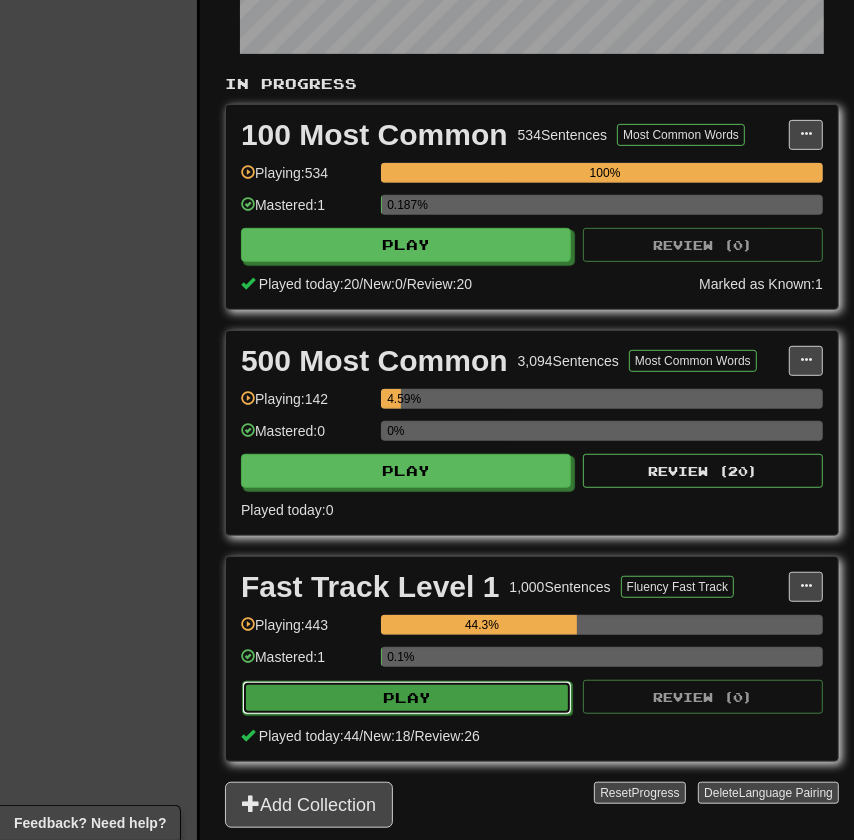 click on "Play" at bounding box center [407, 698] 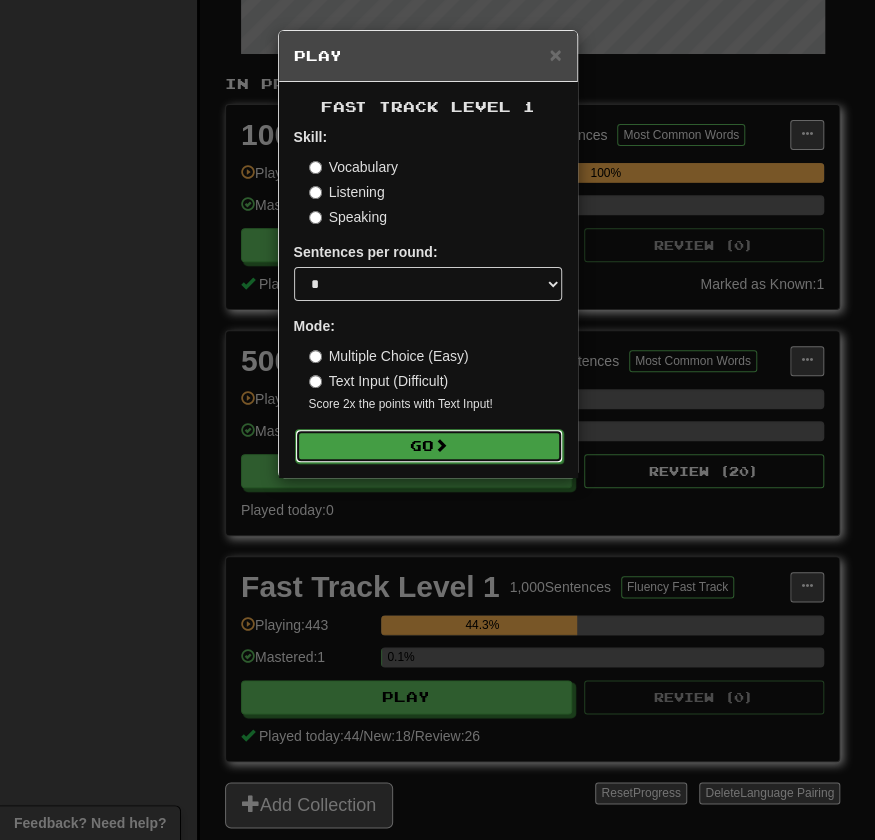 click on "Go" at bounding box center (429, 446) 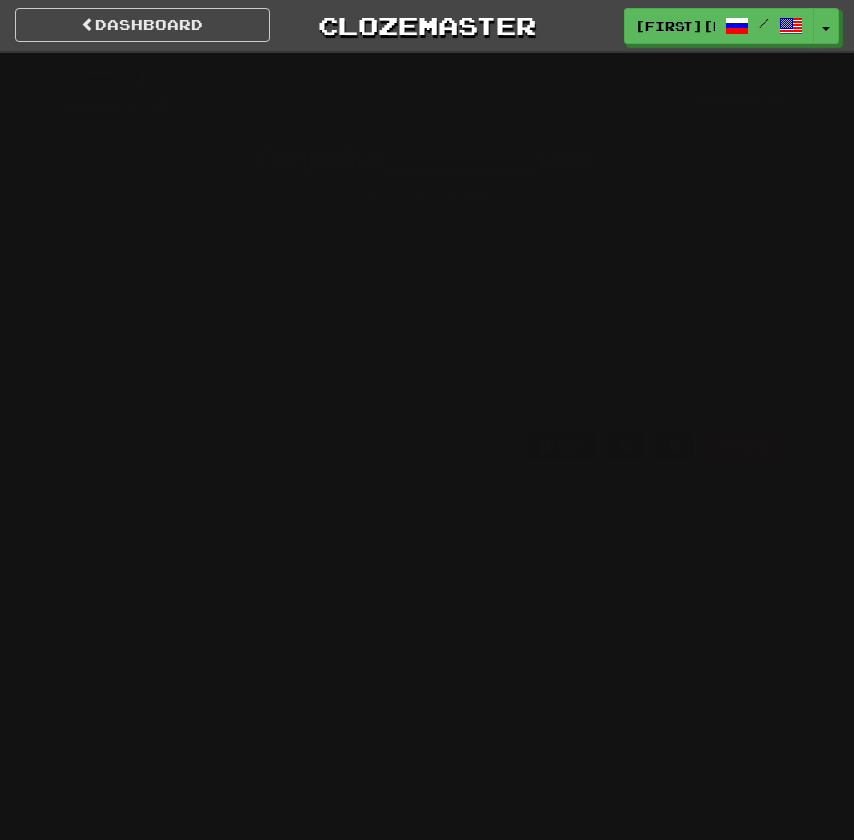 scroll, scrollTop: 0, scrollLeft: 0, axis: both 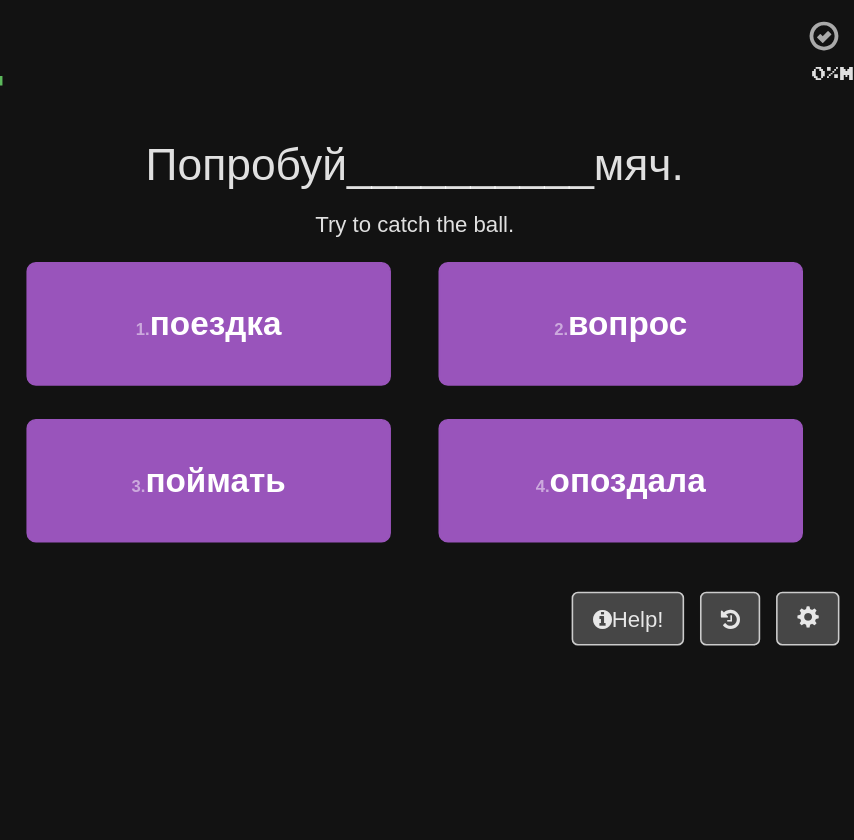 click on "Попробуй" at bounding box center [320, 210] 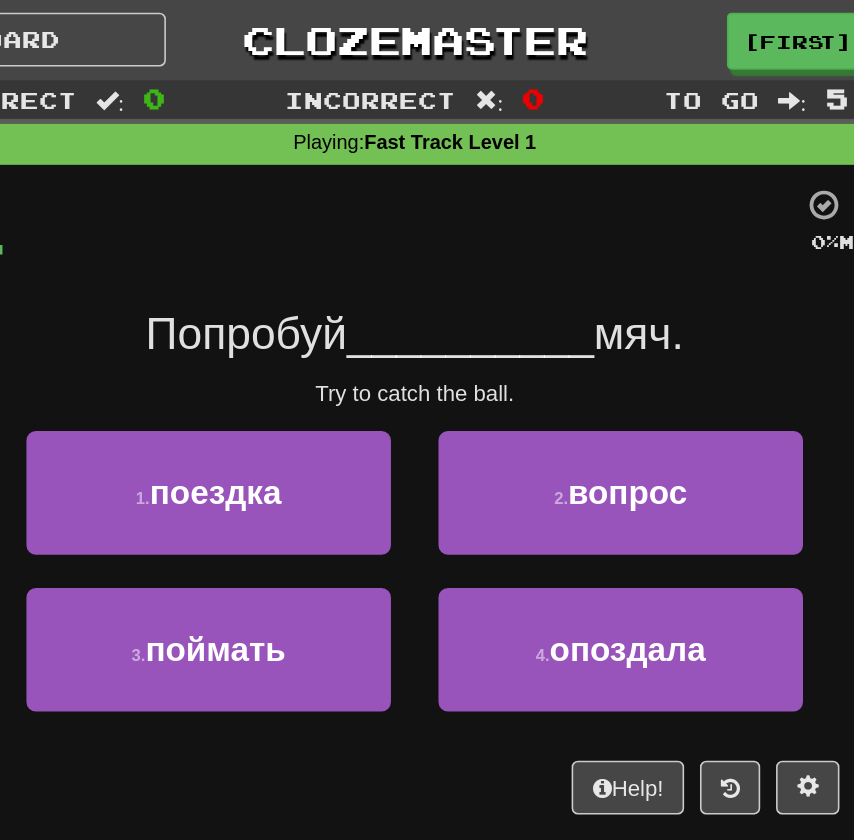click on "__________" at bounding box center [462, 210] 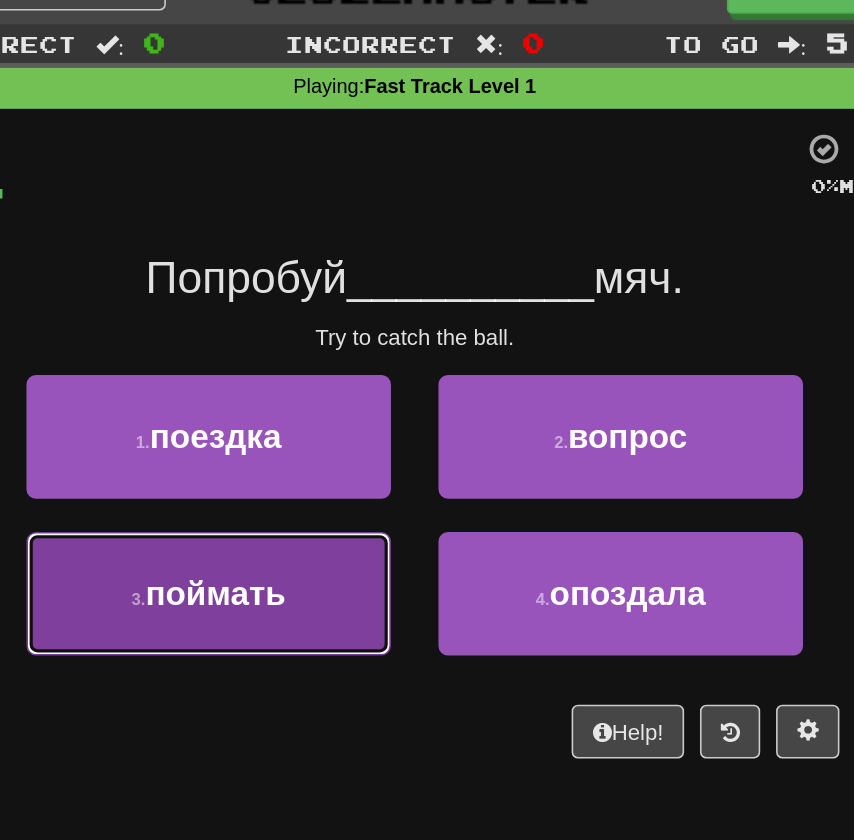 click on "3 .  поймать" at bounding box center (297, 410) 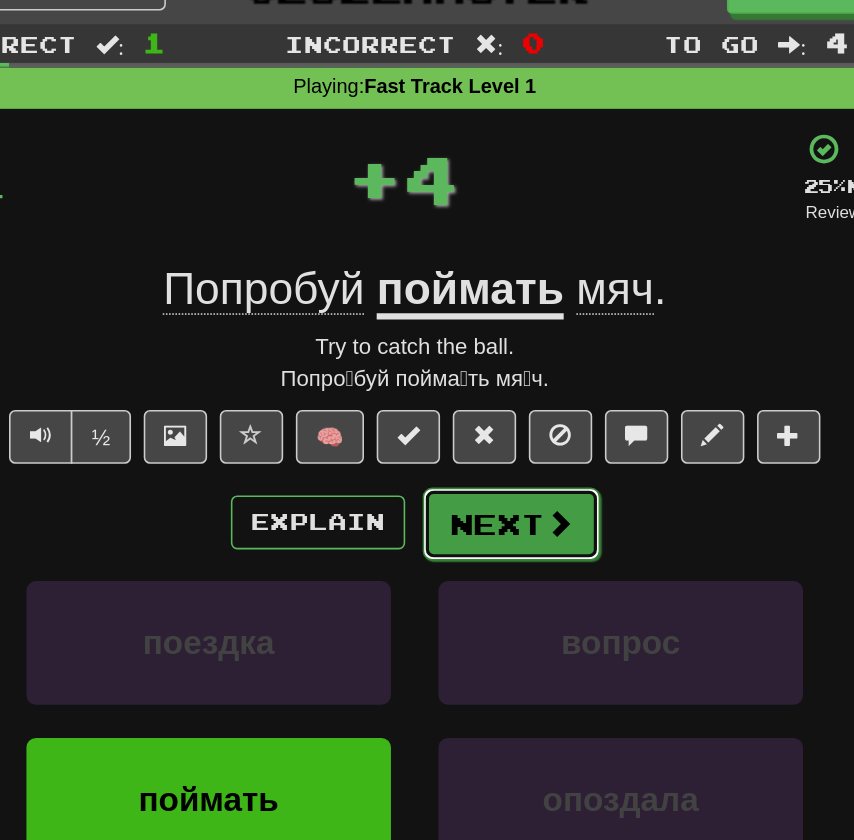 click on "Next" at bounding box center [488, 366] 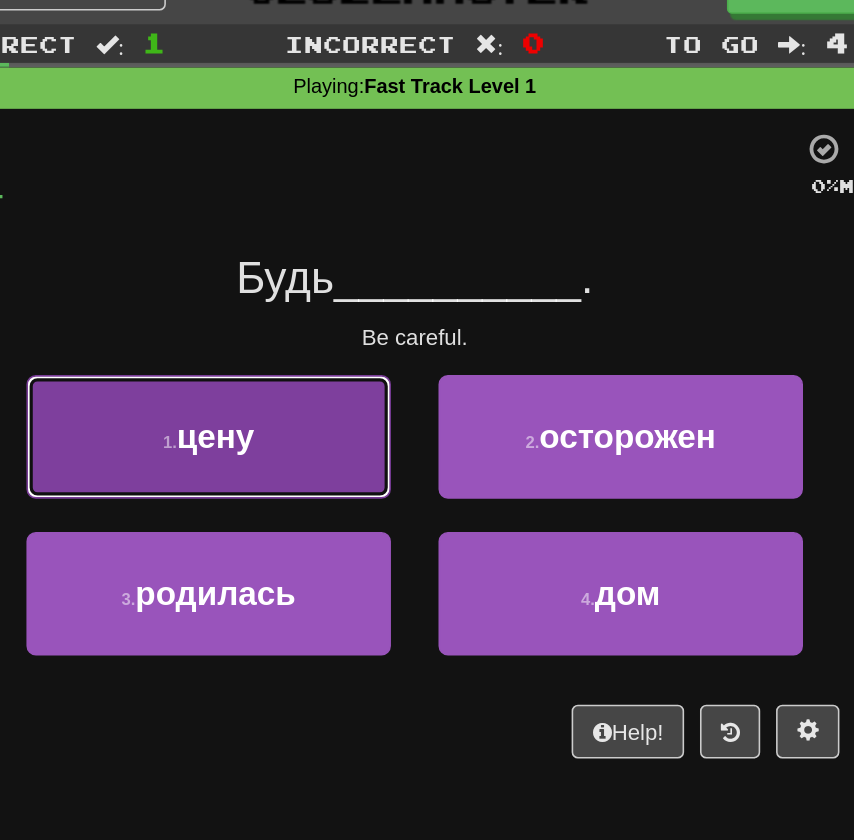 click on "1 .  цену" at bounding box center [297, 311] 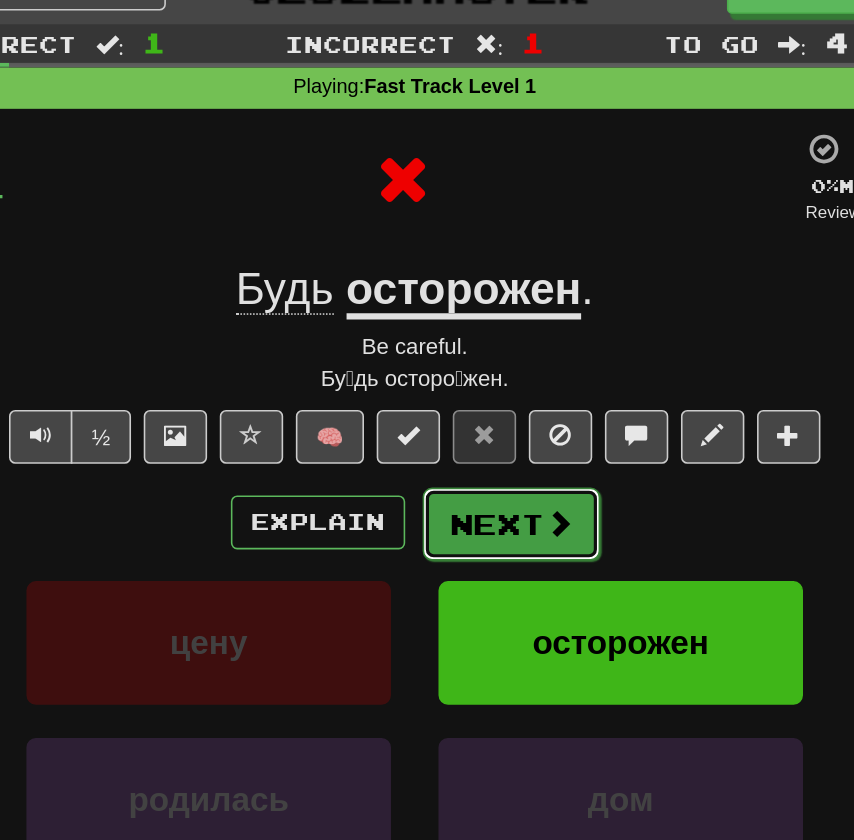 click on "Next" at bounding box center (488, 366) 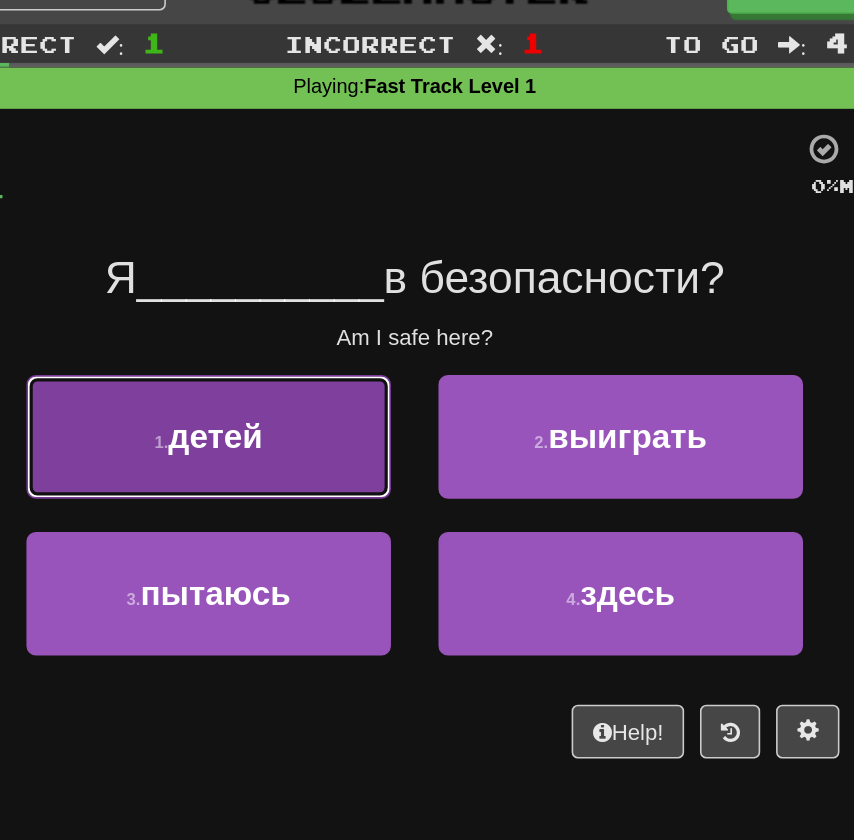 click on "1 .  детей" at bounding box center [297, 311] 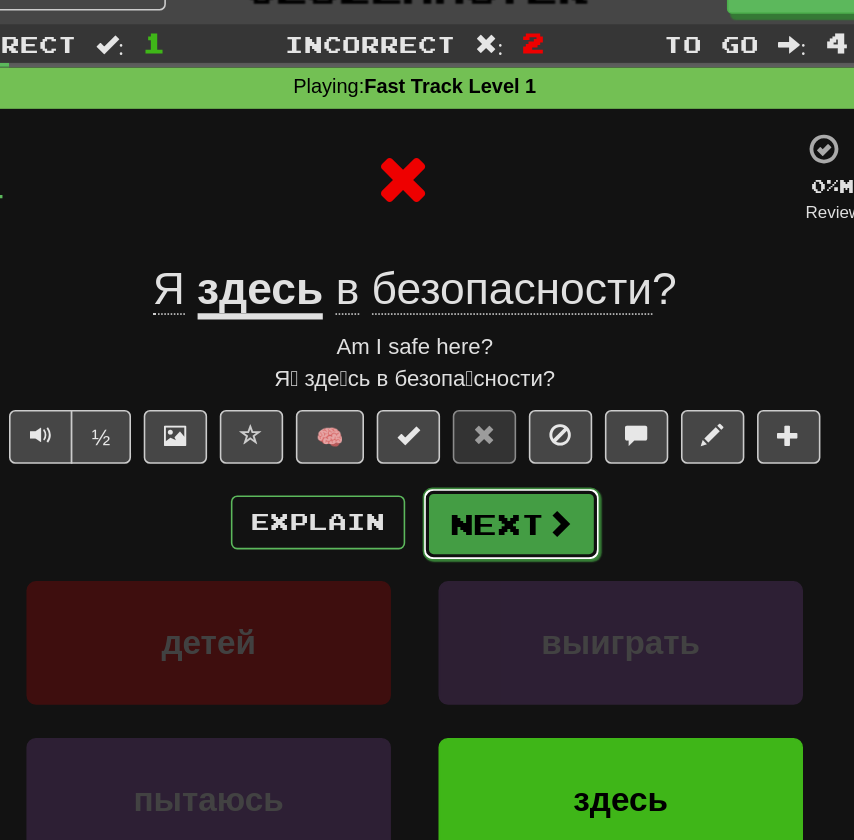 click on "Next" at bounding box center [488, 366] 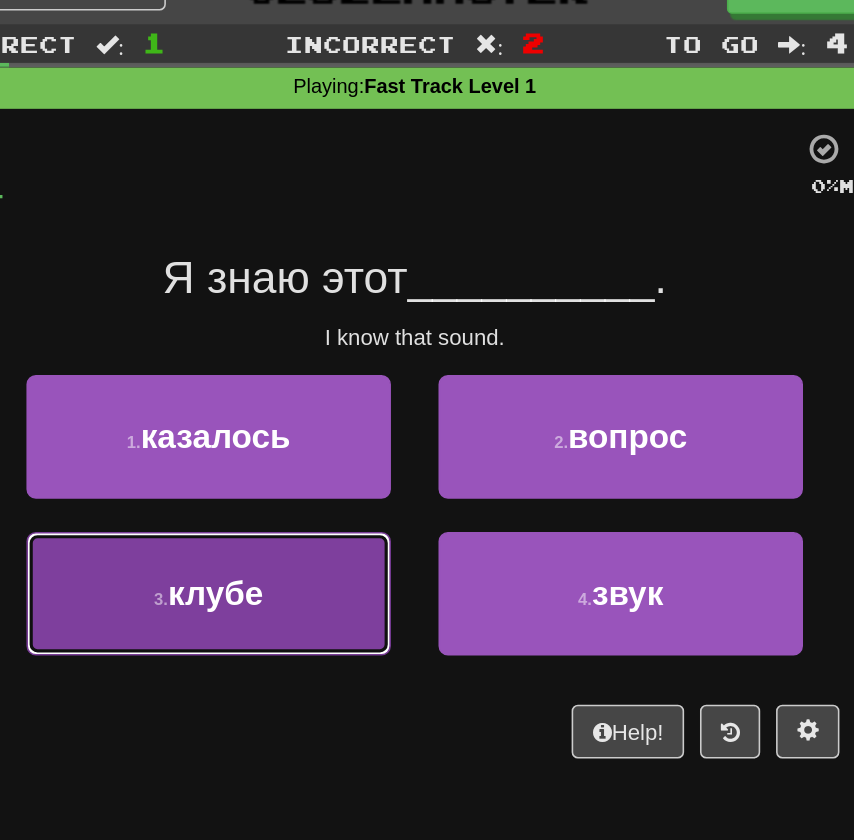 click on "3 .  клубе" at bounding box center [297, 410] 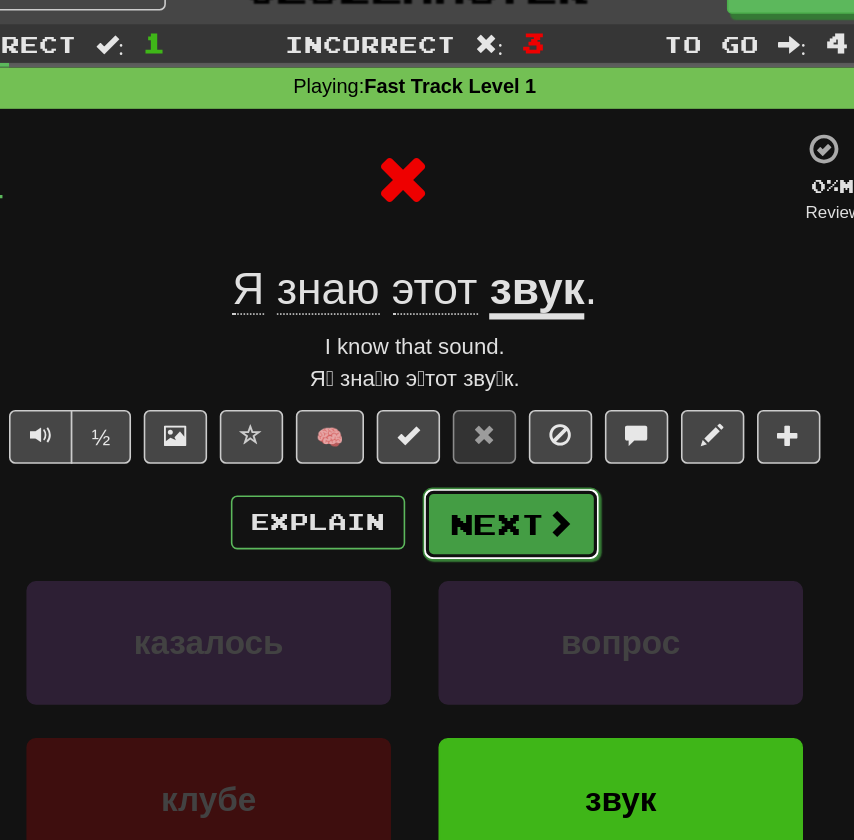 click on "Next" at bounding box center (488, 366) 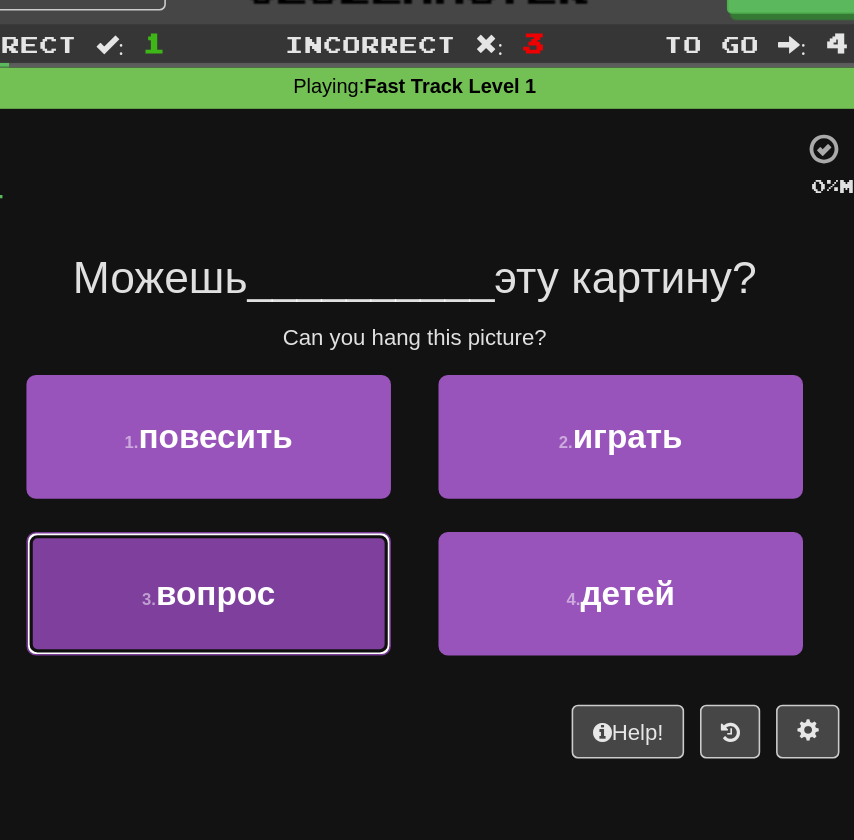 click on "3 .  вопрос" at bounding box center [297, 410] 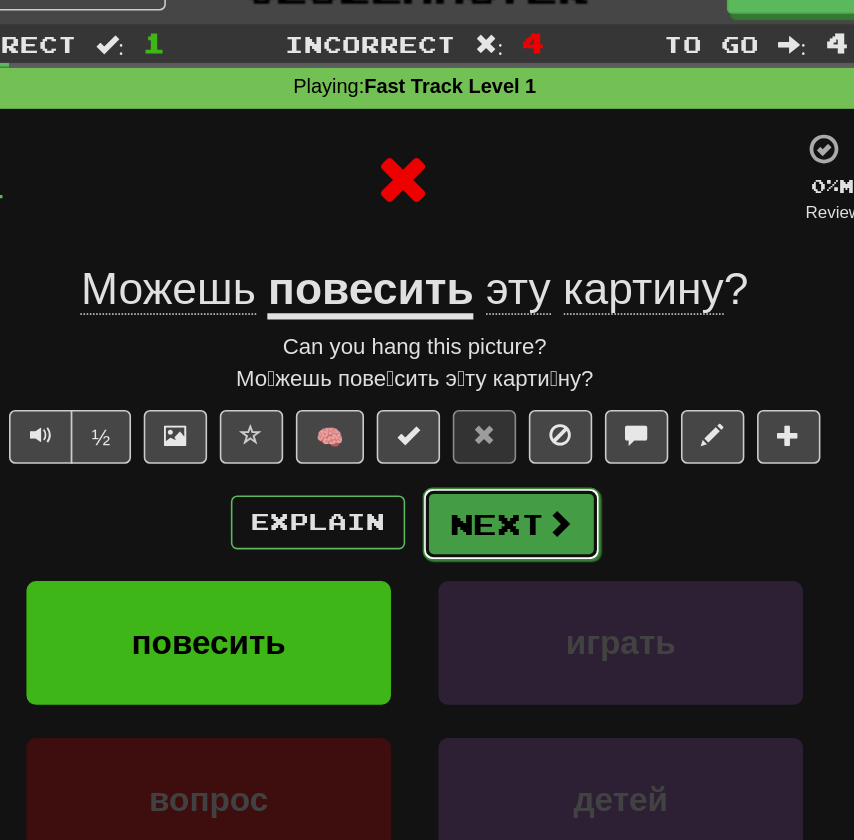 click on "Next" at bounding box center [488, 366] 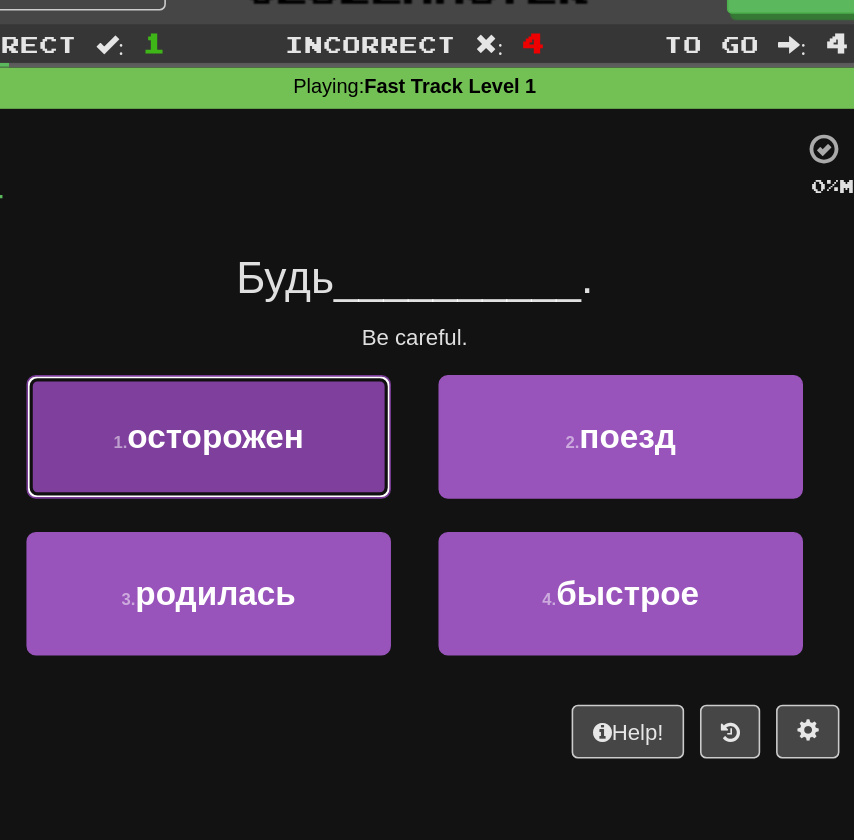 click on "1 .  осторожен" at bounding box center [297, 311] 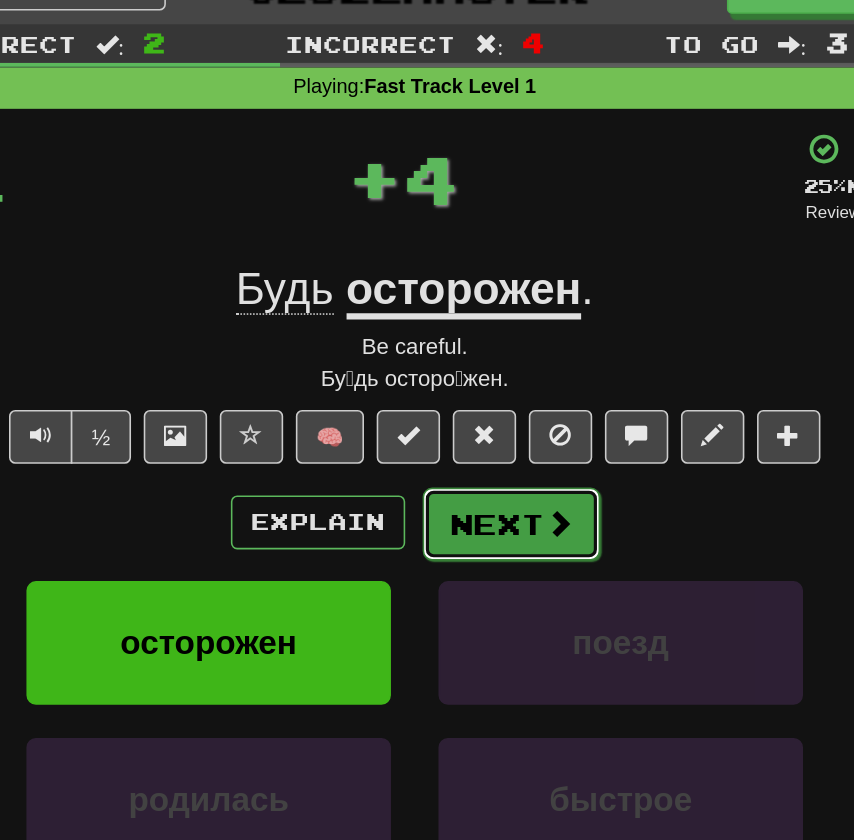 click on "Next" at bounding box center (488, 366) 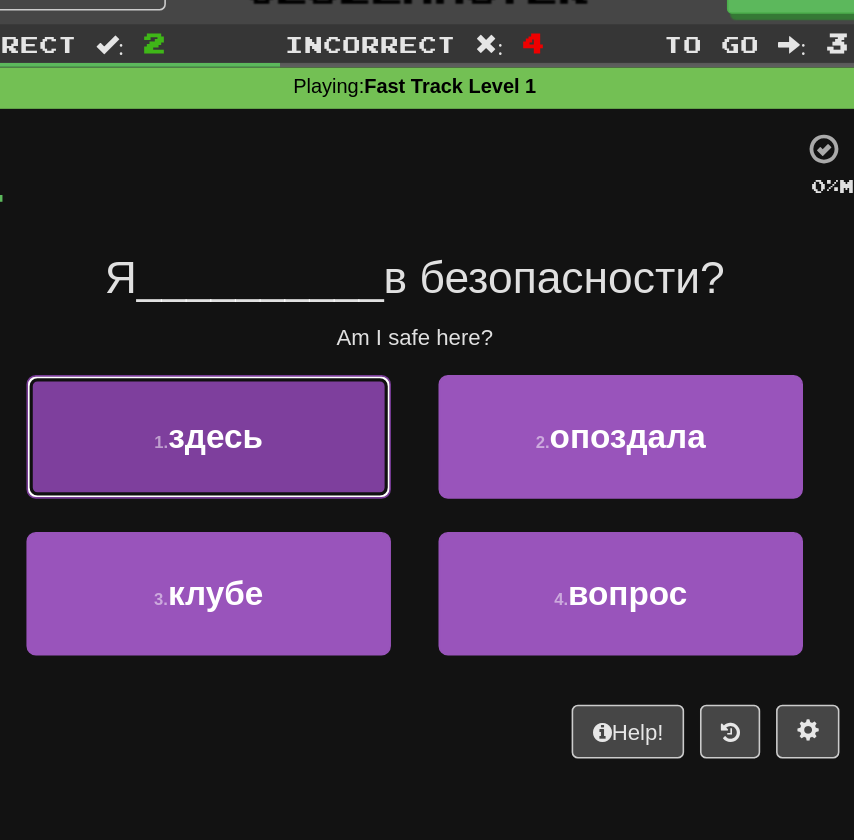 click on "1 .  здесь" at bounding box center (297, 311) 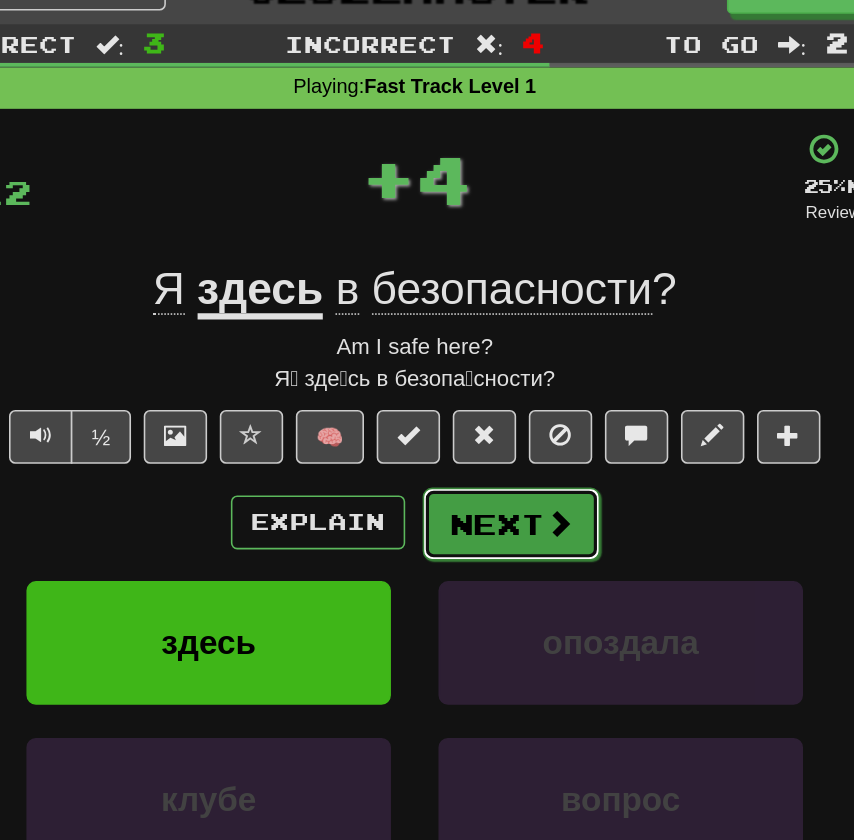 click on "Next" at bounding box center [488, 366] 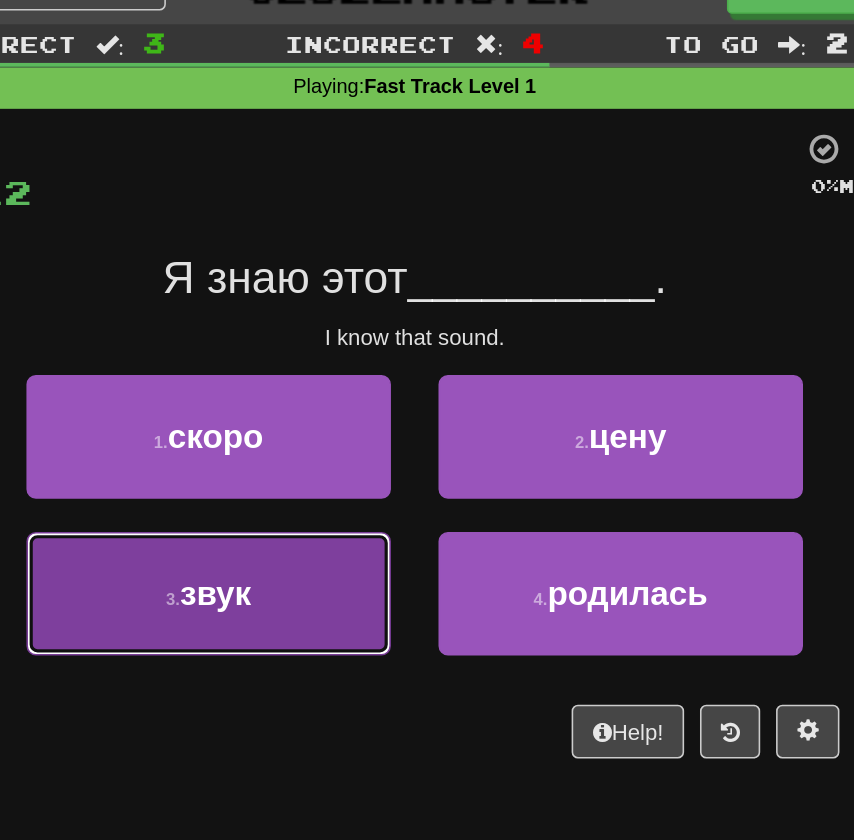 click on "3 .  звук" at bounding box center [297, 410] 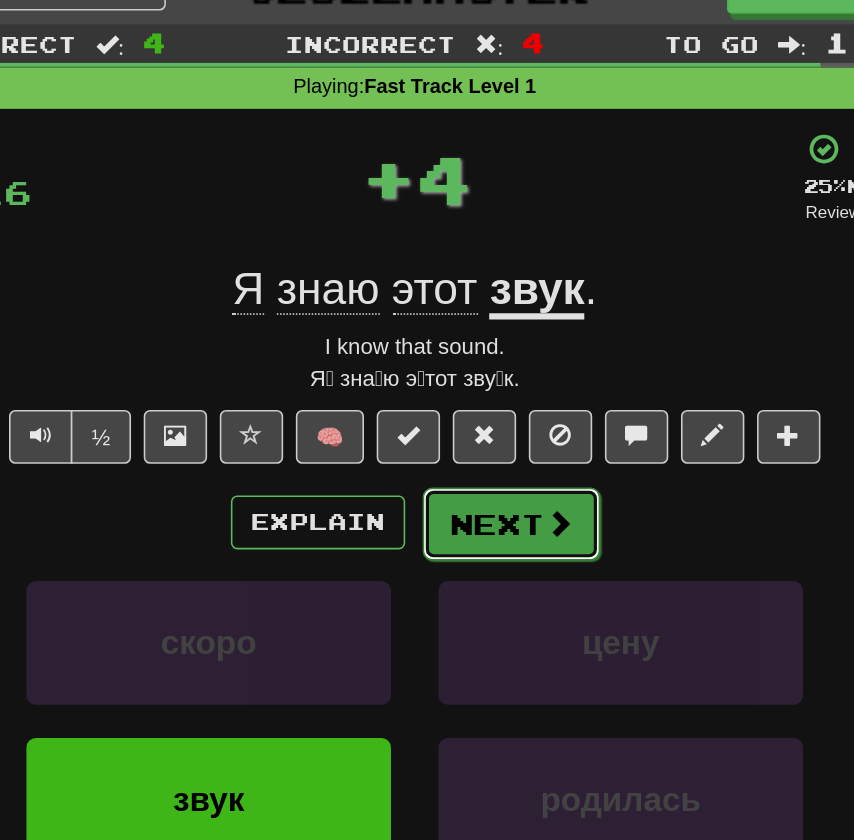 click on "Next" at bounding box center [488, 366] 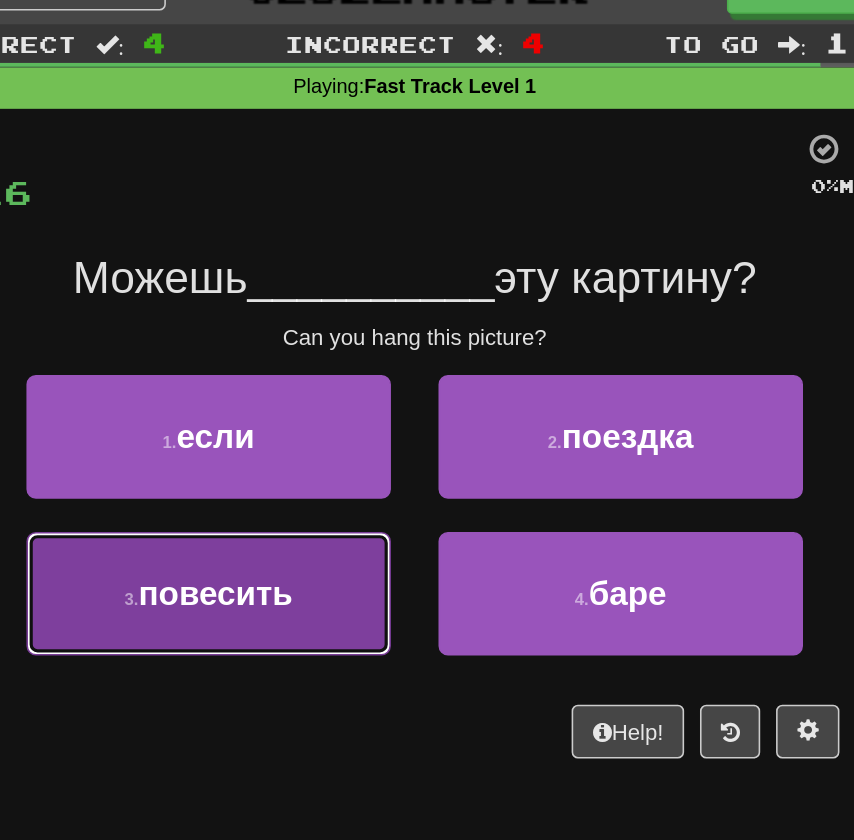 click on "3 .  повесить" at bounding box center [297, 410] 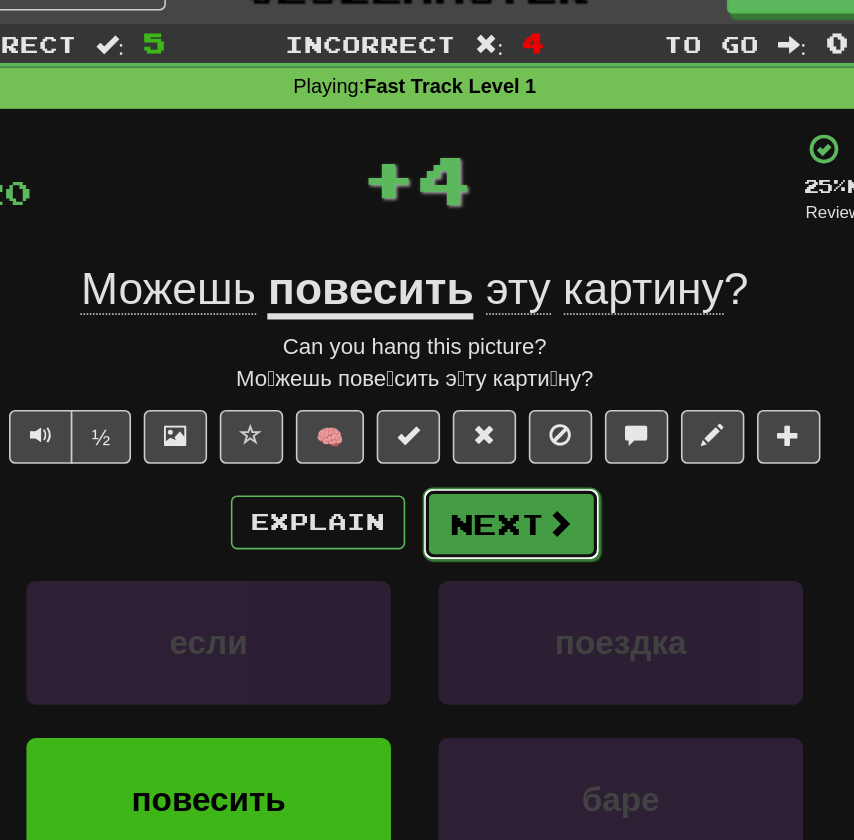 click on "Next" at bounding box center [488, 366] 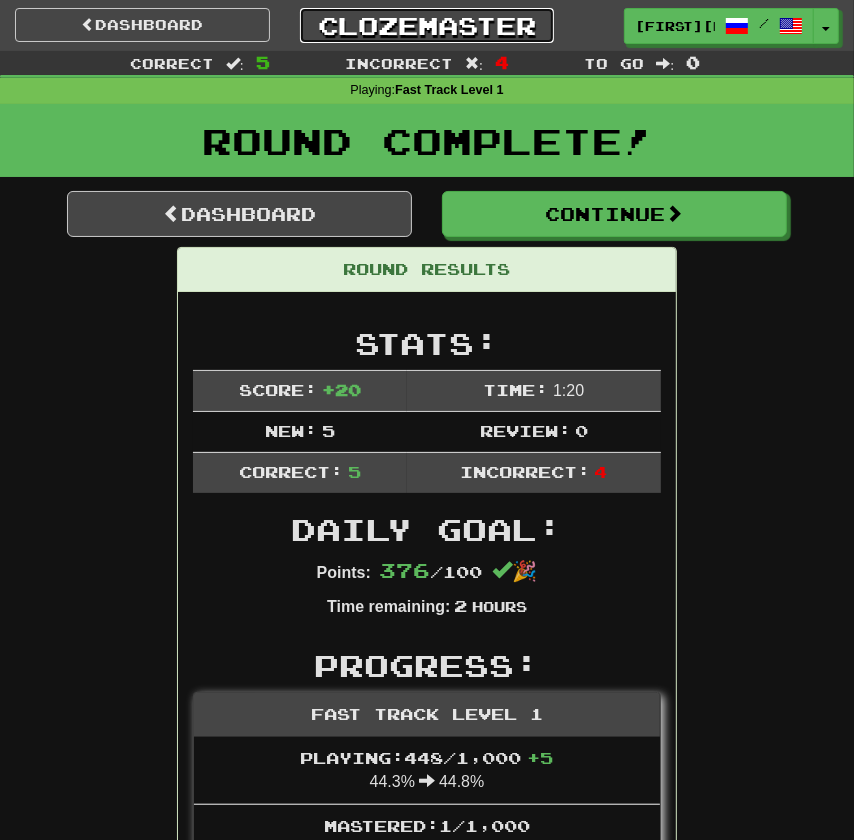 click on "Clozemaster" at bounding box center (427, 25) 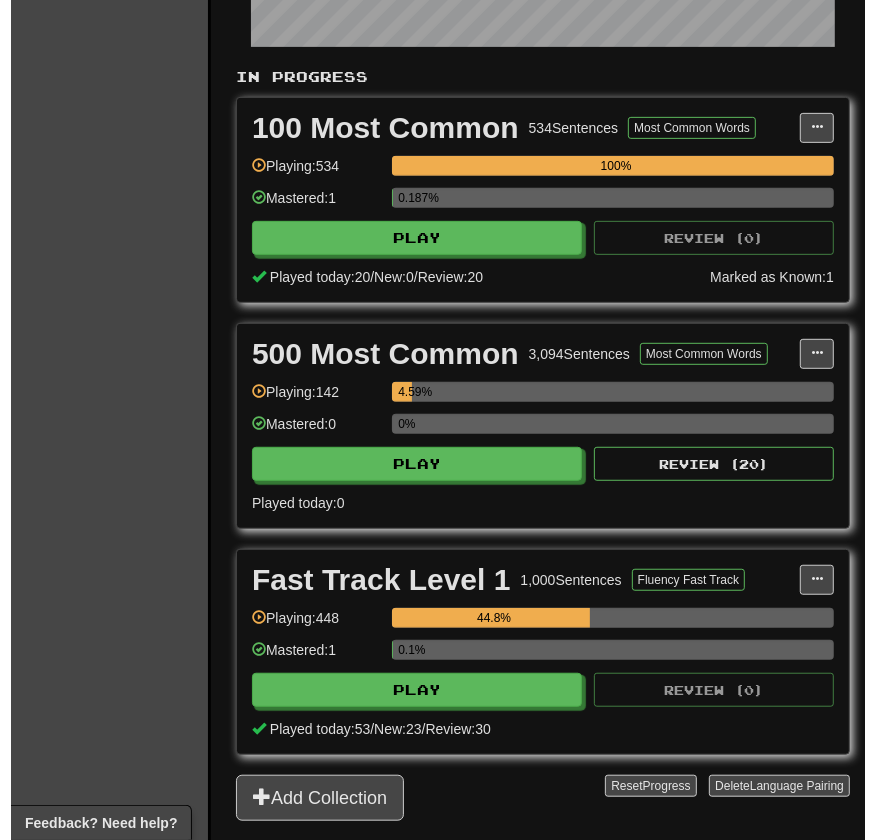 scroll, scrollTop: 409, scrollLeft: 0, axis: vertical 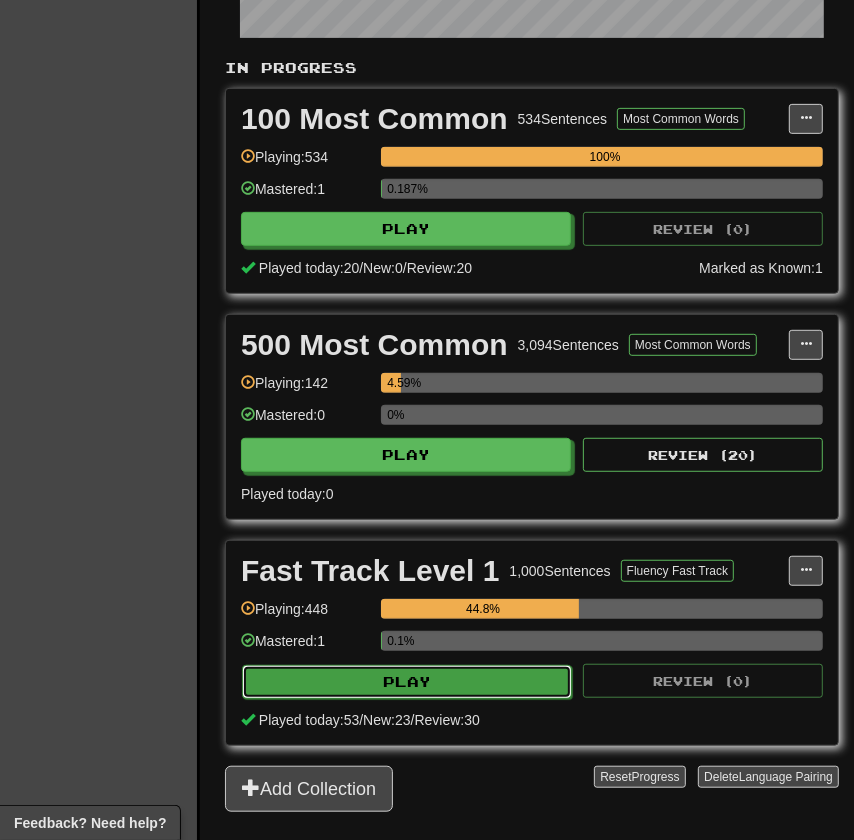 click on "Play" at bounding box center [407, 682] 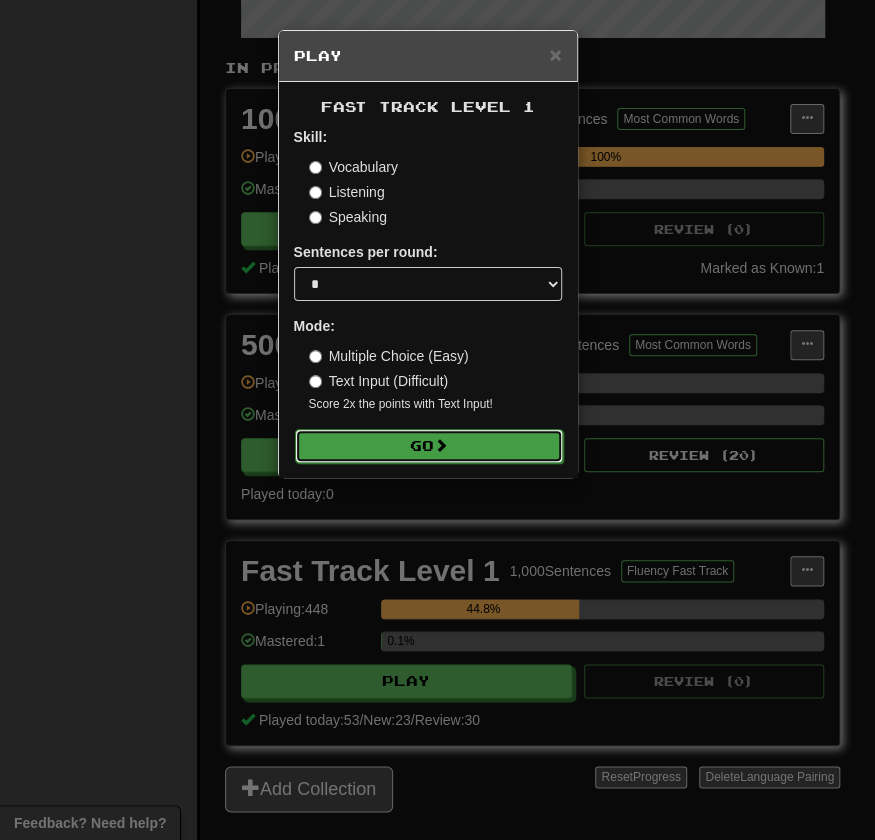 click on "Go" at bounding box center [429, 446] 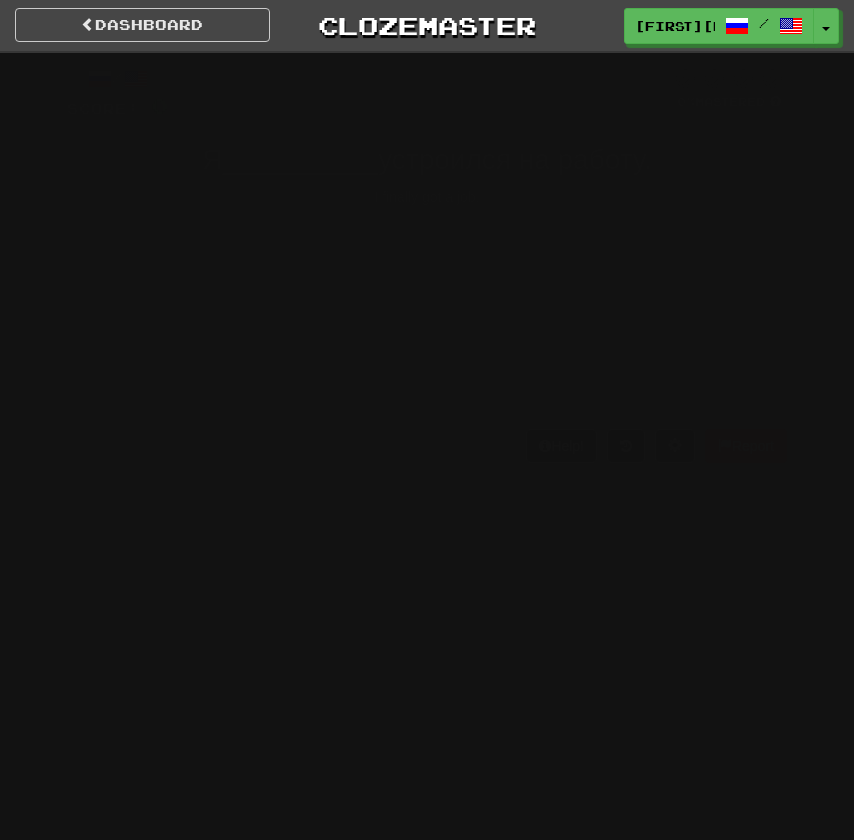 scroll, scrollTop: 0, scrollLeft: 0, axis: both 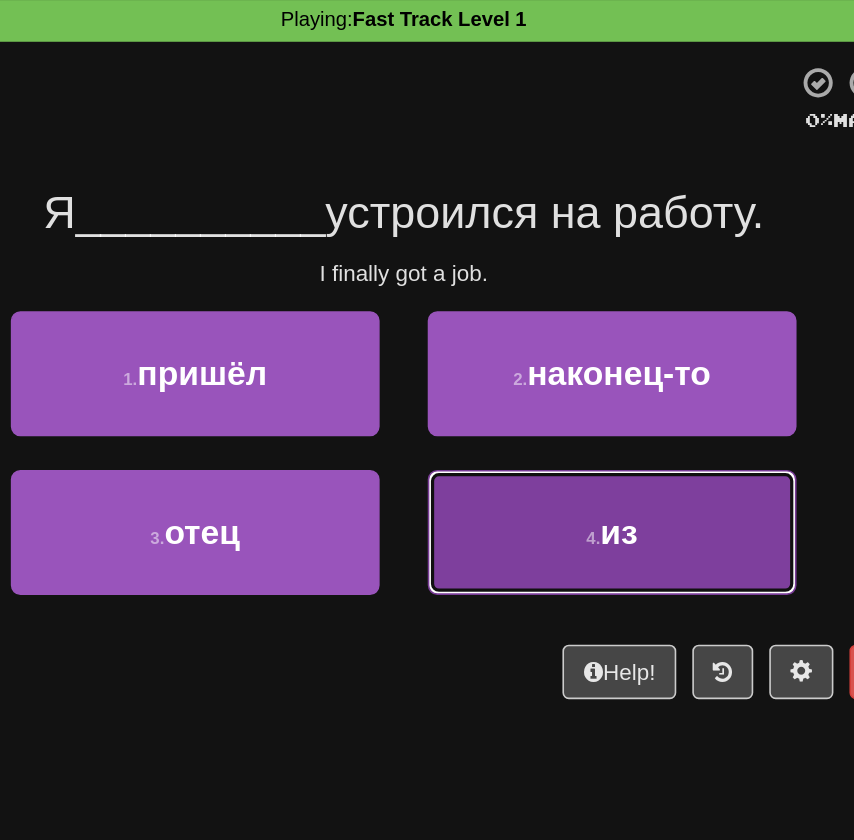 click on "4 .  из" at bounding box center [557, 410] 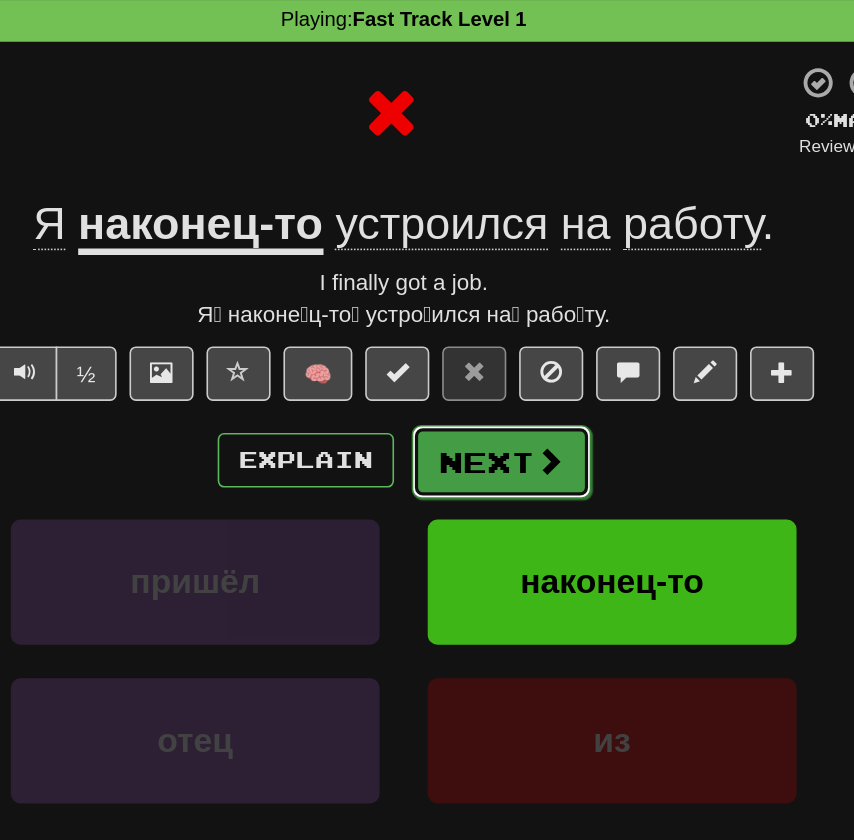 click on "Next" at bounding box center [488, 366] 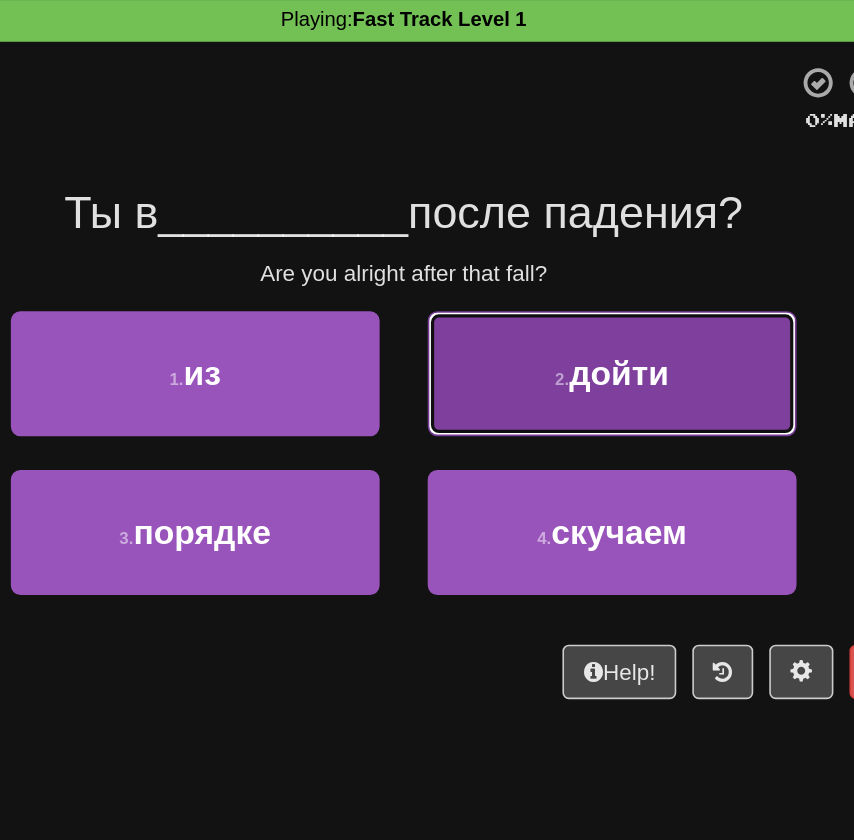 click on "2 .  дойти" at bounding box center [557, 311] 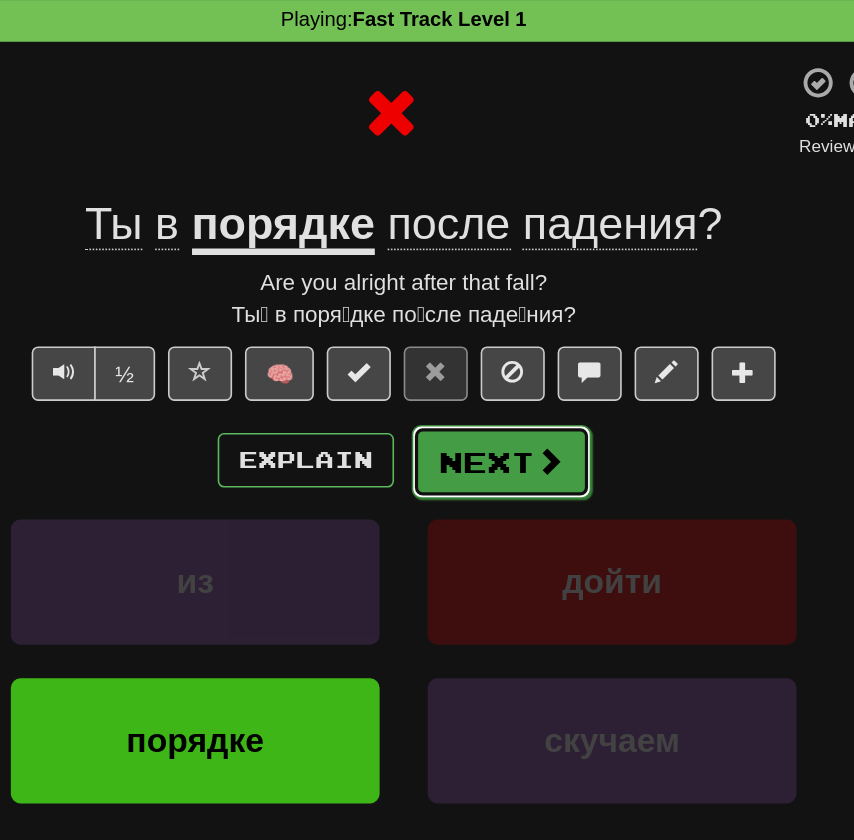 click on "Next" at bounding box center (488, 366) 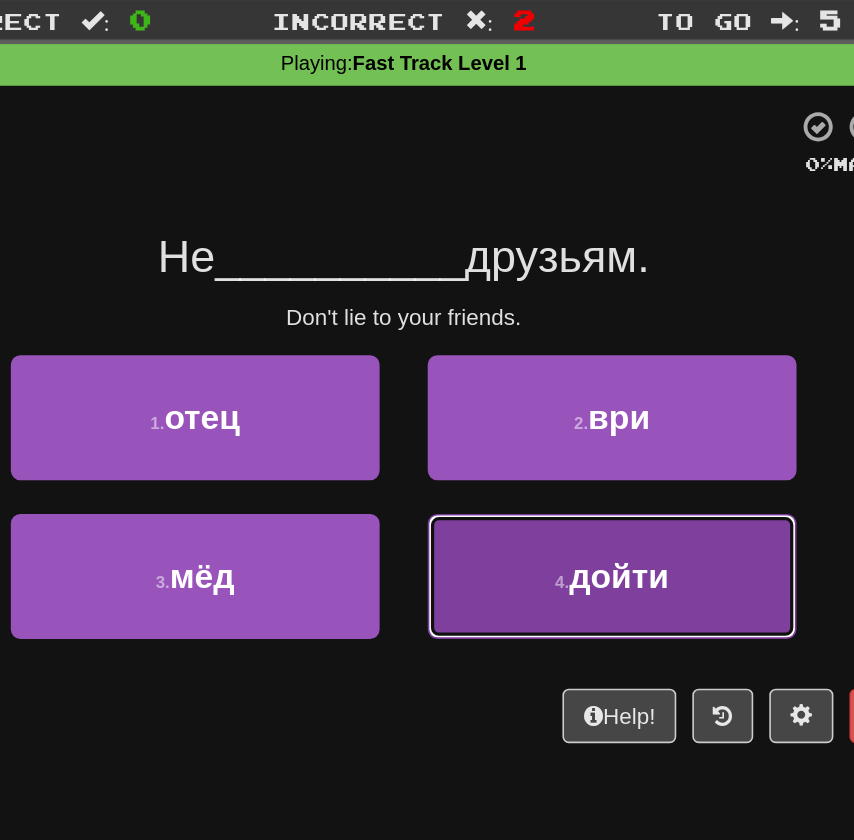 click on "4 .  дойти" at bounding box center [557, 410] 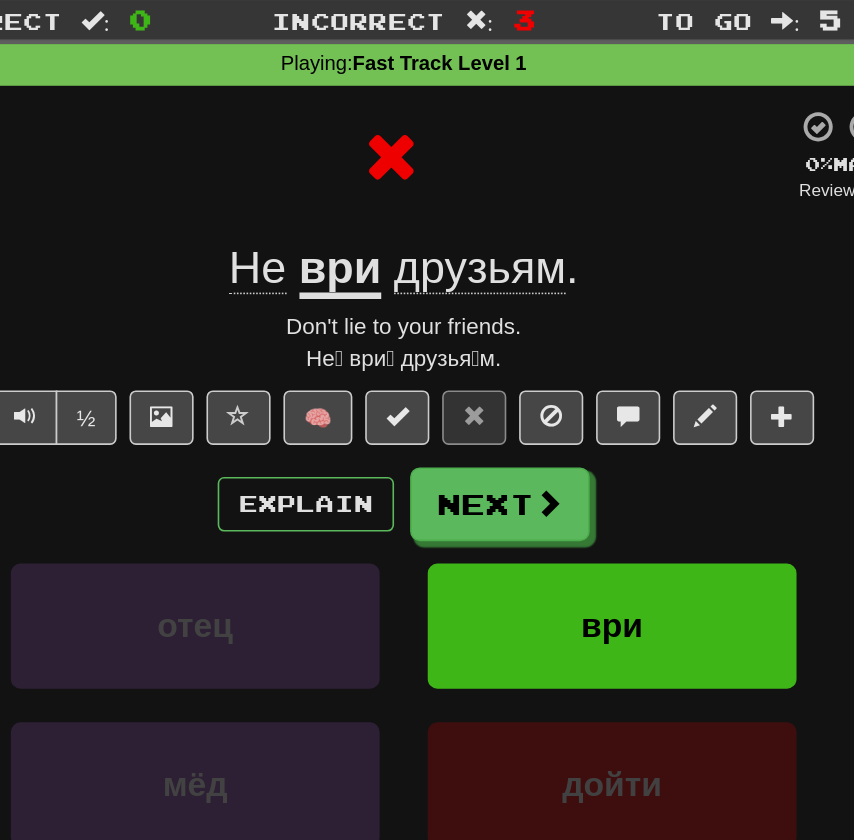 click on "/  Score:   0 0 %  Mastered Review:  2025-08-02 Не   ври   друзьям . Don't lie to your friends. Не́ ври́ друзья́м. ½ 🧠 Explain Next отец ври мёд дойти Learn more: отец ври мёд дойти  Help!  Report" at bounding box center (427, 396) 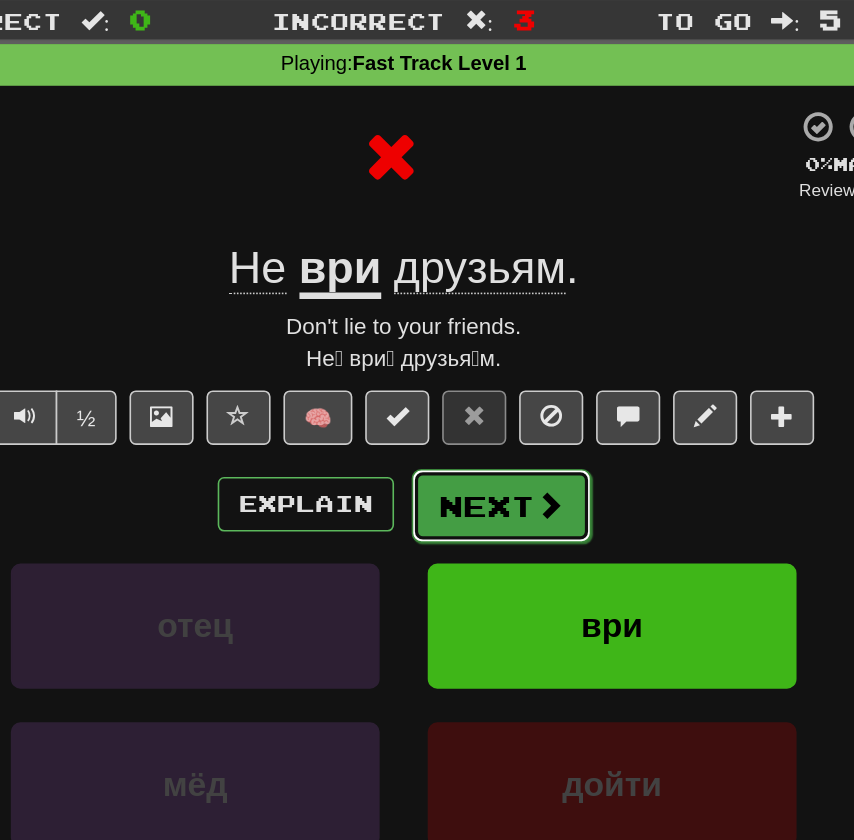 click on "Next" at bounding box center [488, 366] 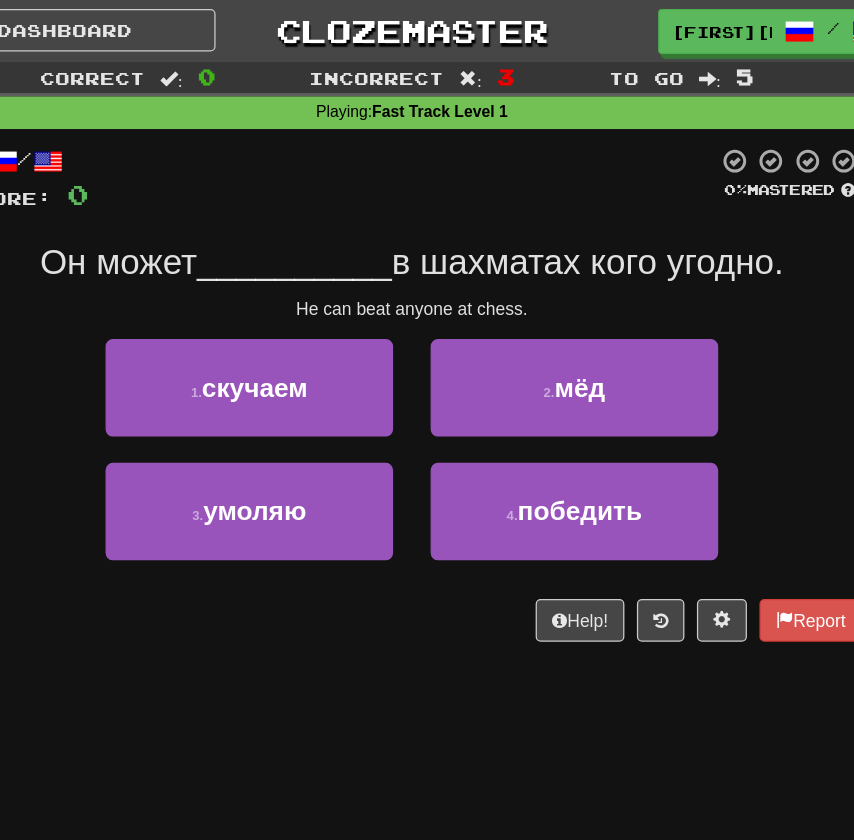 click on "3 .  умоляю" at bounding box center [297, 420] 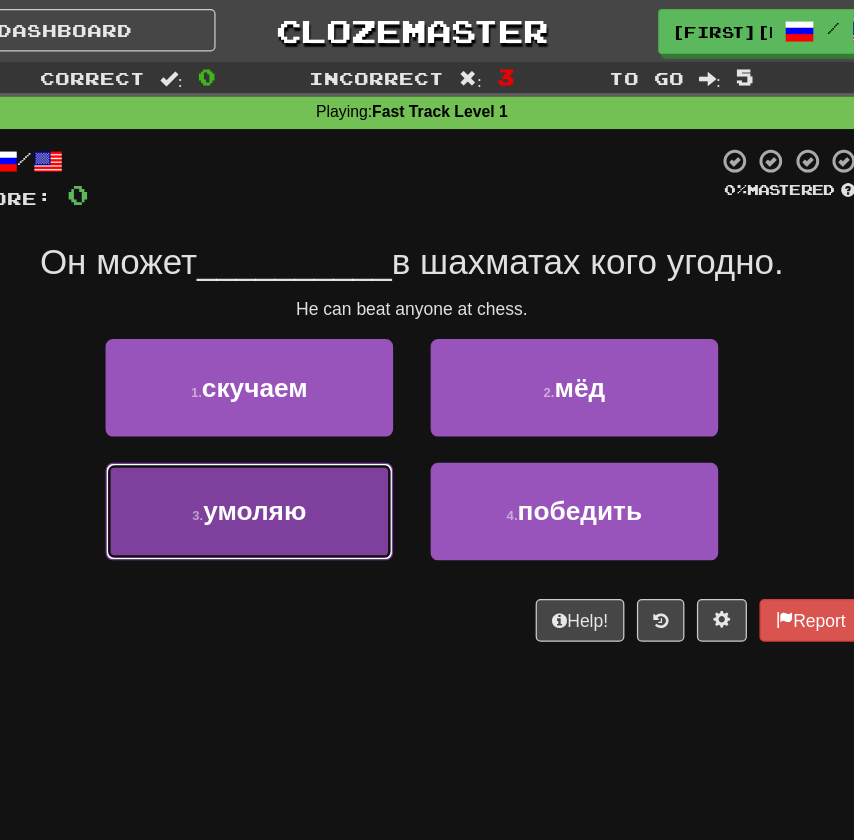 click on "3 .  умоляю" at bounding box center (297, 410) 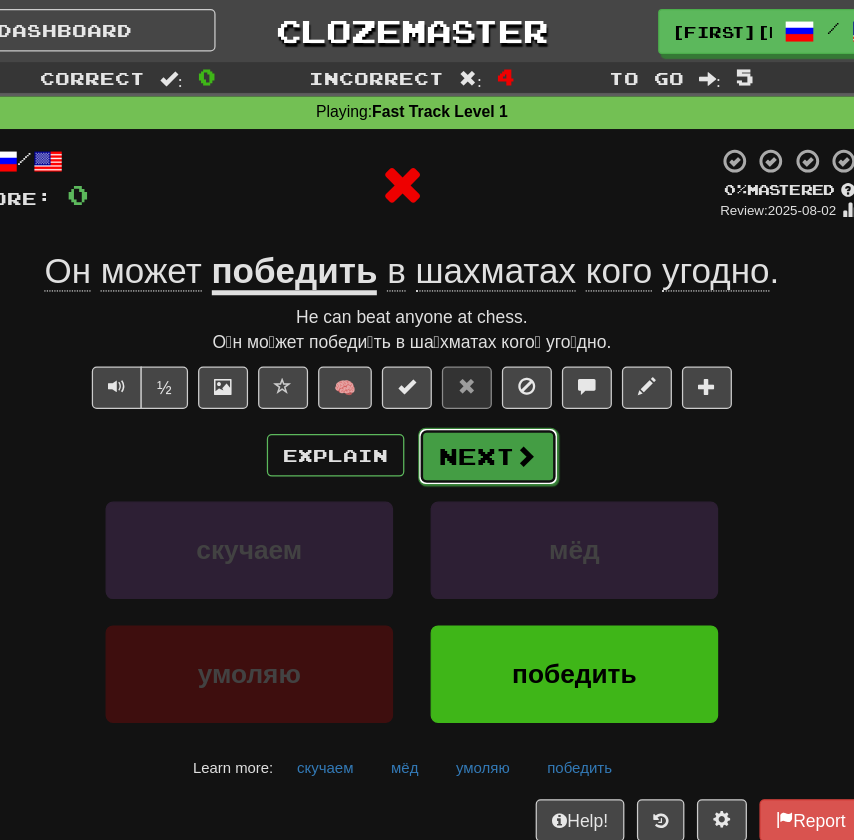 click on "Next" at bounding box center (488, 366) 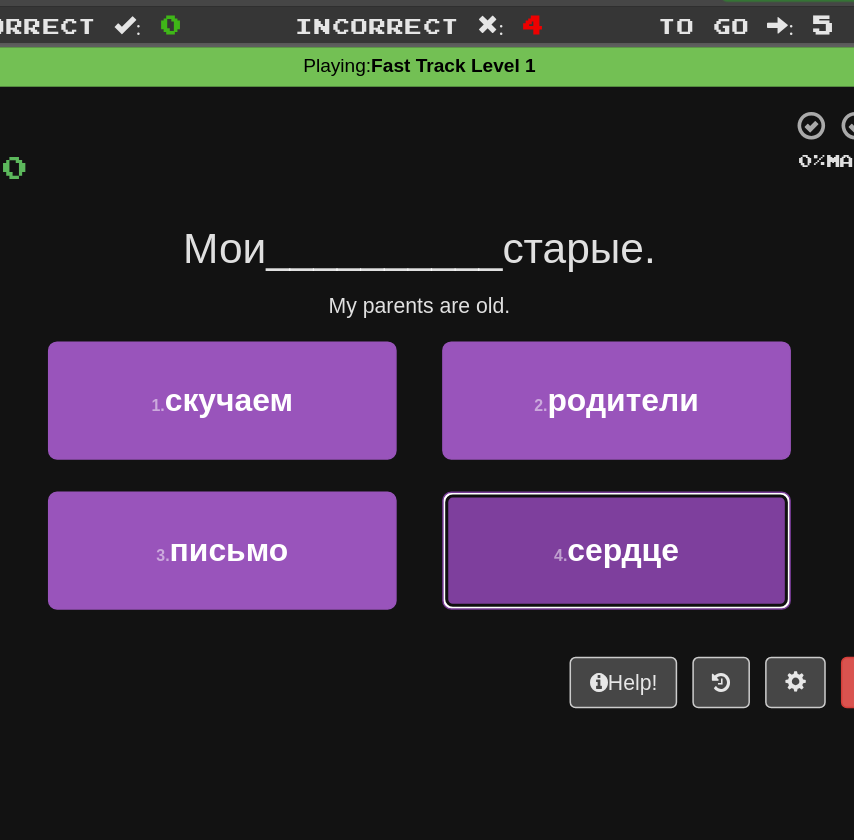 click on "4 .  сердце" at bounding box center (557, 410) 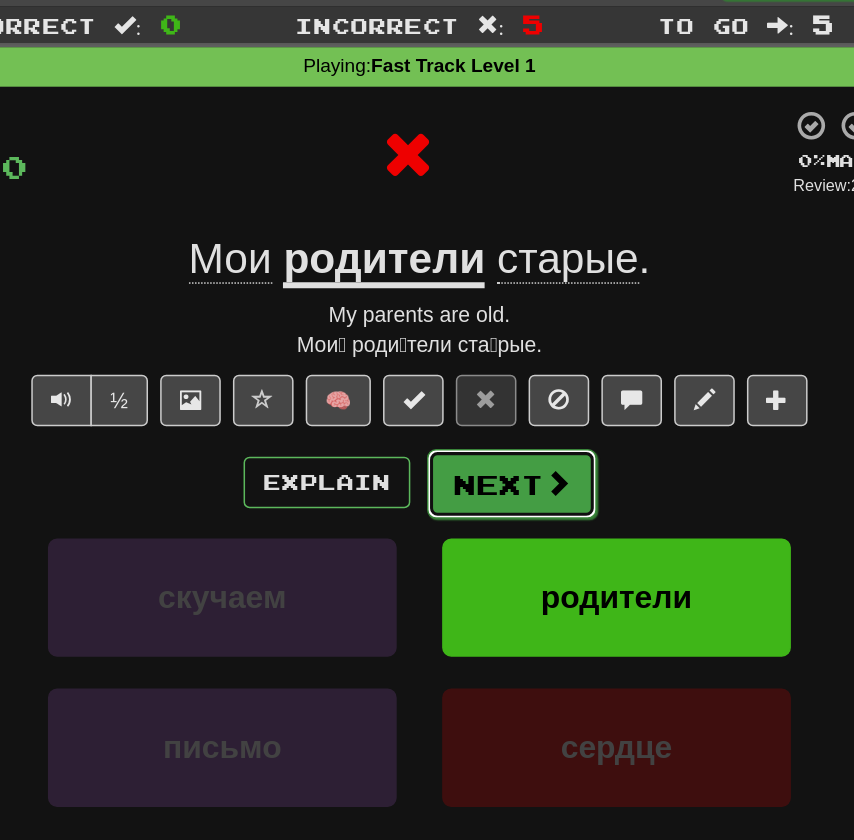 click on "Next" at bounding box center [488, 366] 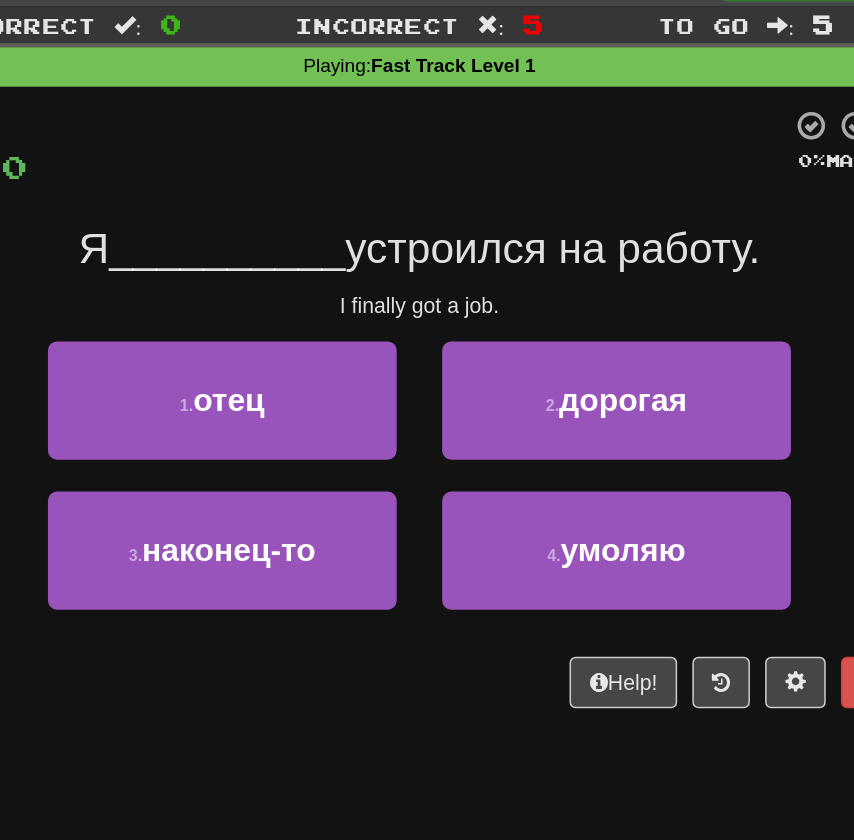 click on "4 .  умоляю" at bounding box center [557, 410] 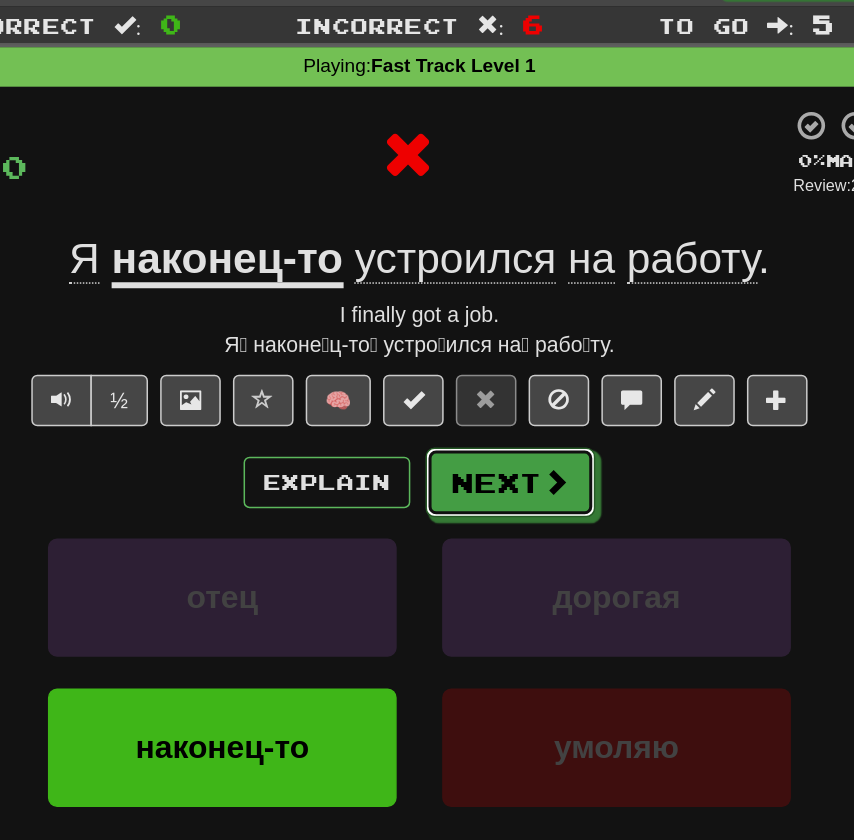 click on "Next" at bounding box center [487, 365] 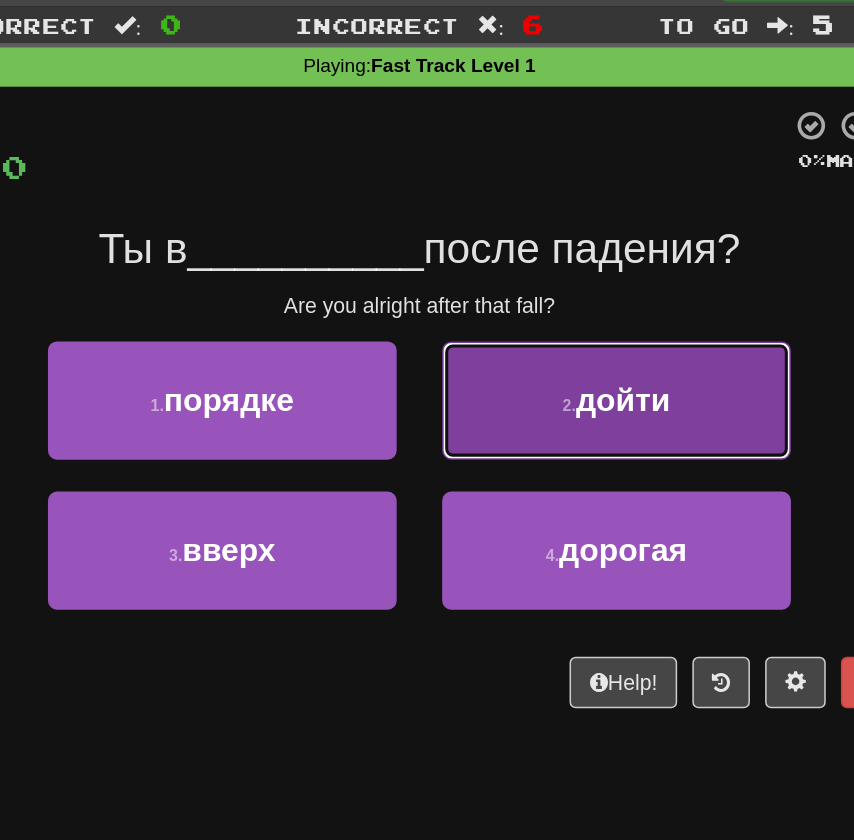 click on "2 .  дойти" at bounding box center [557, 311] 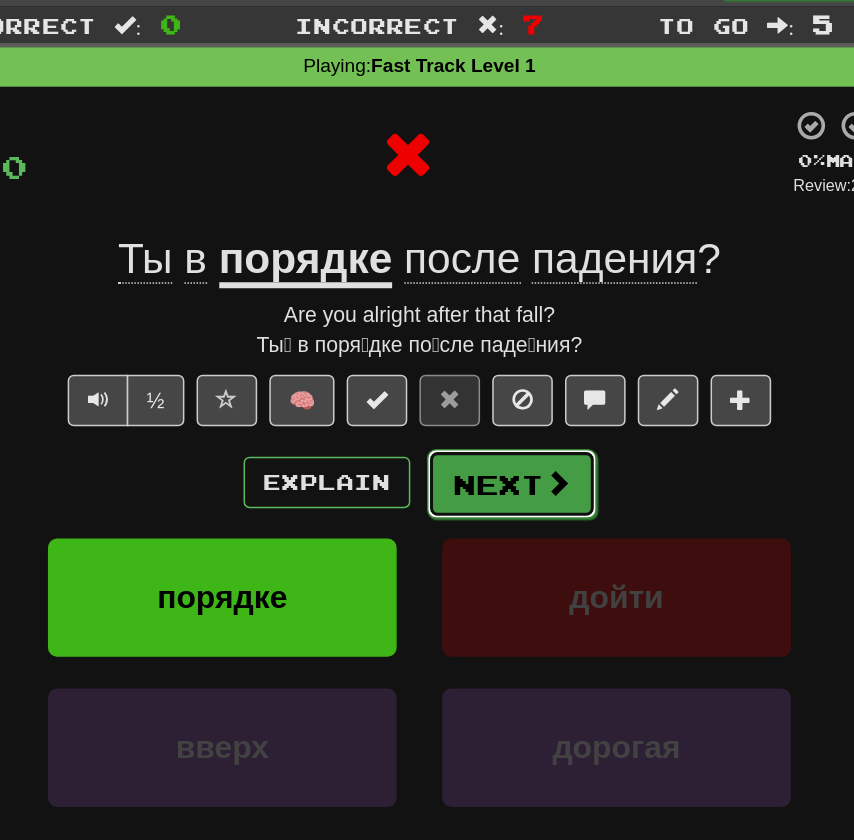 click on "Next" at bounding box center [488, 366] 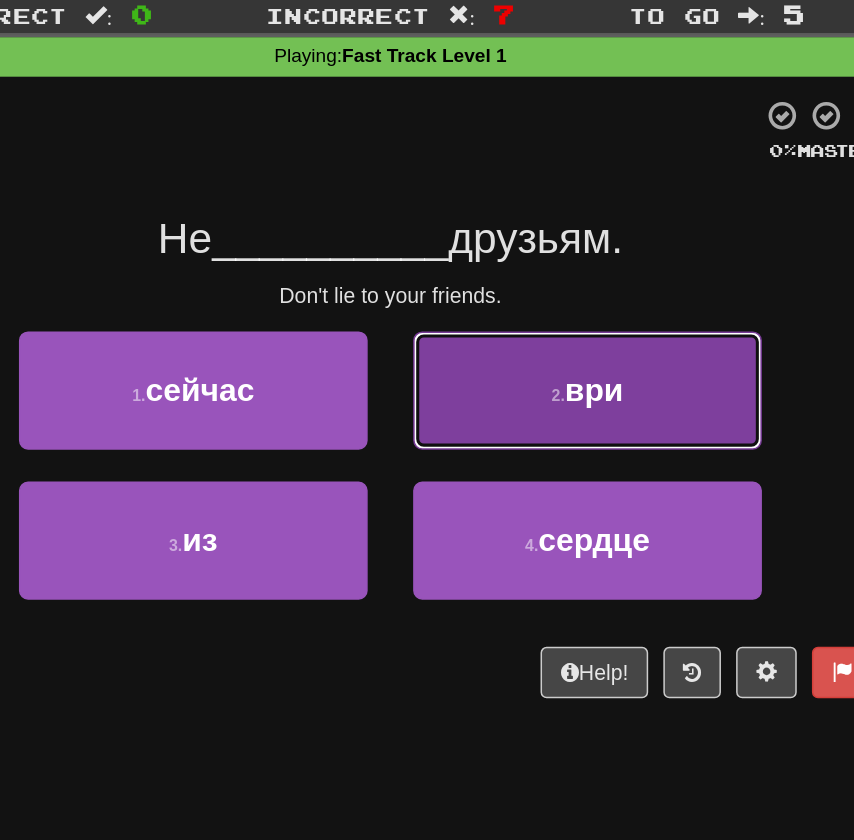 click on "2 .  ври" at bounding box center (557, 311) 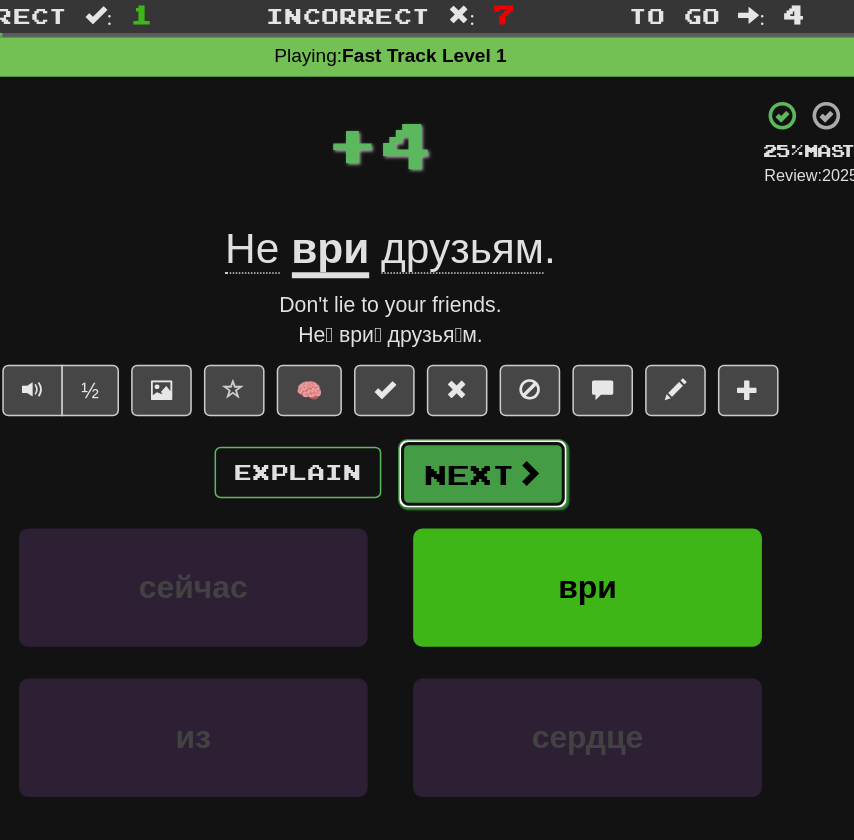 click on "Next" at bounding box center (488, 366) 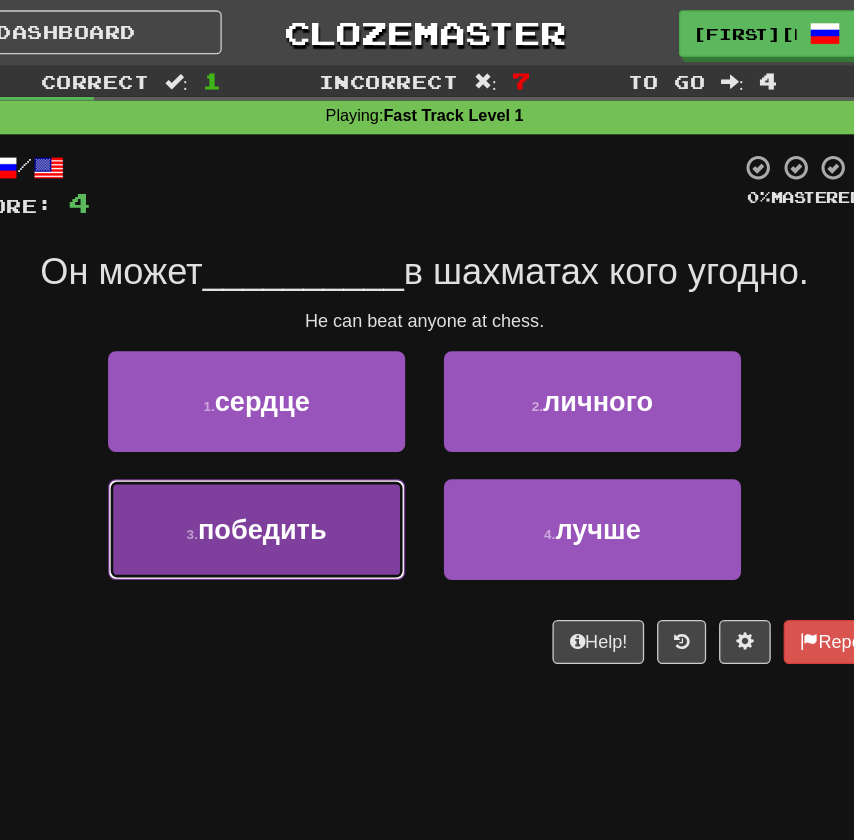 click on "3 .  победить" at bounding box center (297, 410) 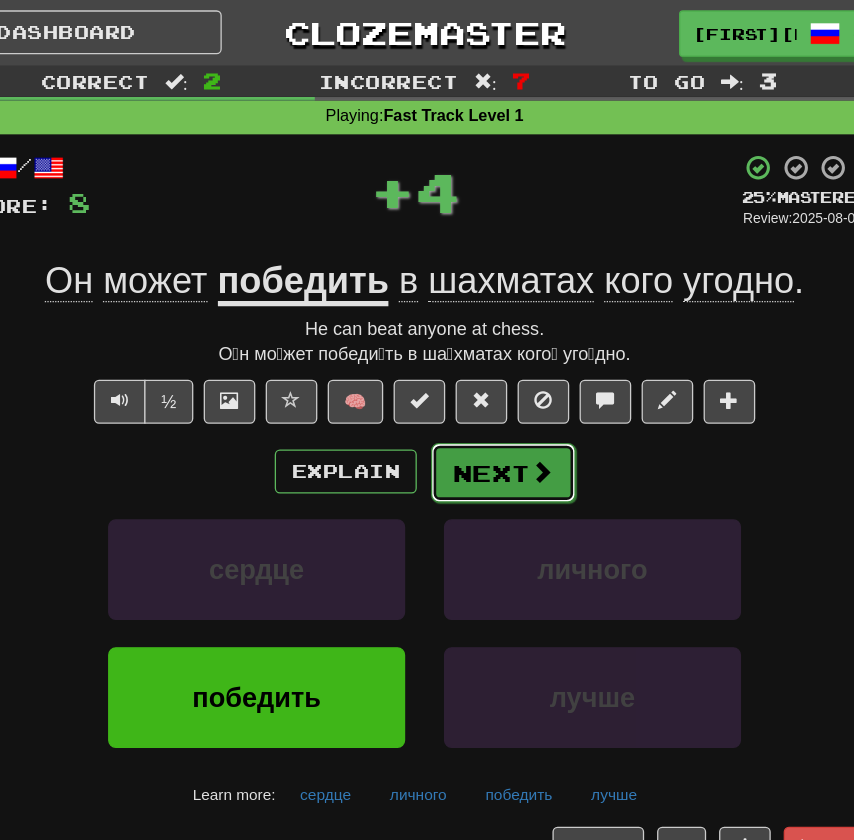 click on "Next" at bounding box center [488, 366] 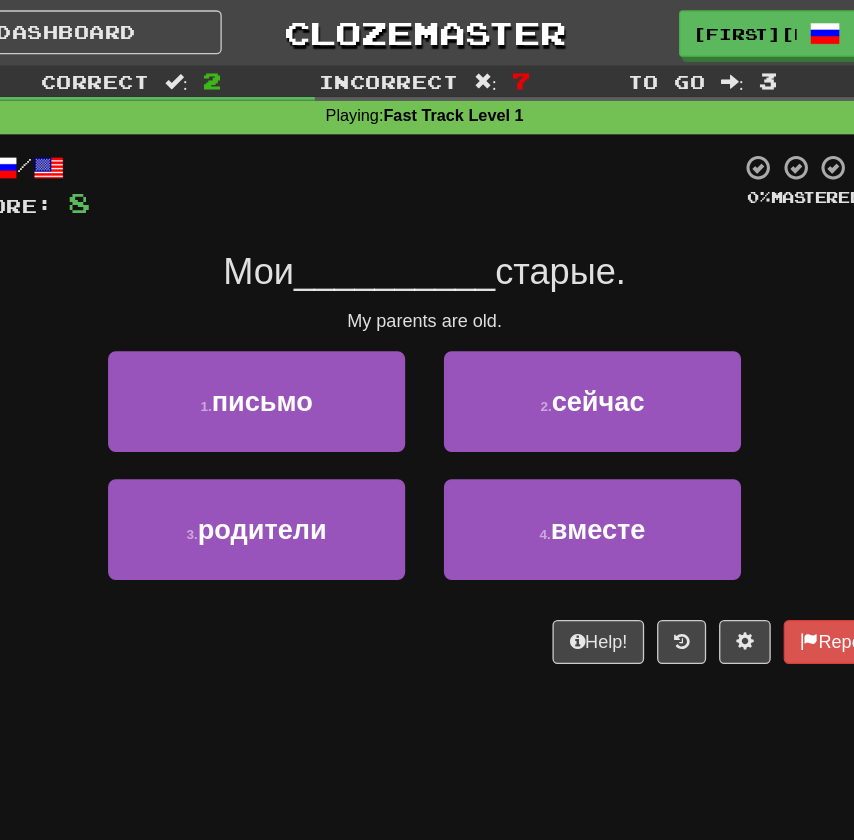 click on "1 .  письмо" at bounding box center (297, 321) 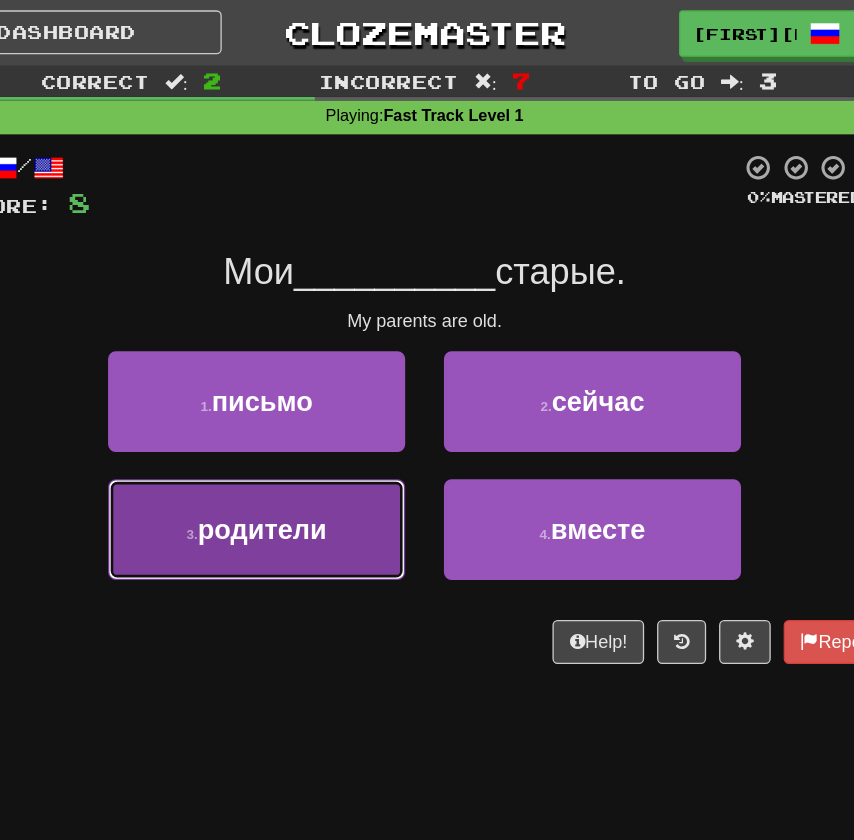 click on "3 .  родители" at bounding box center (297, 410) 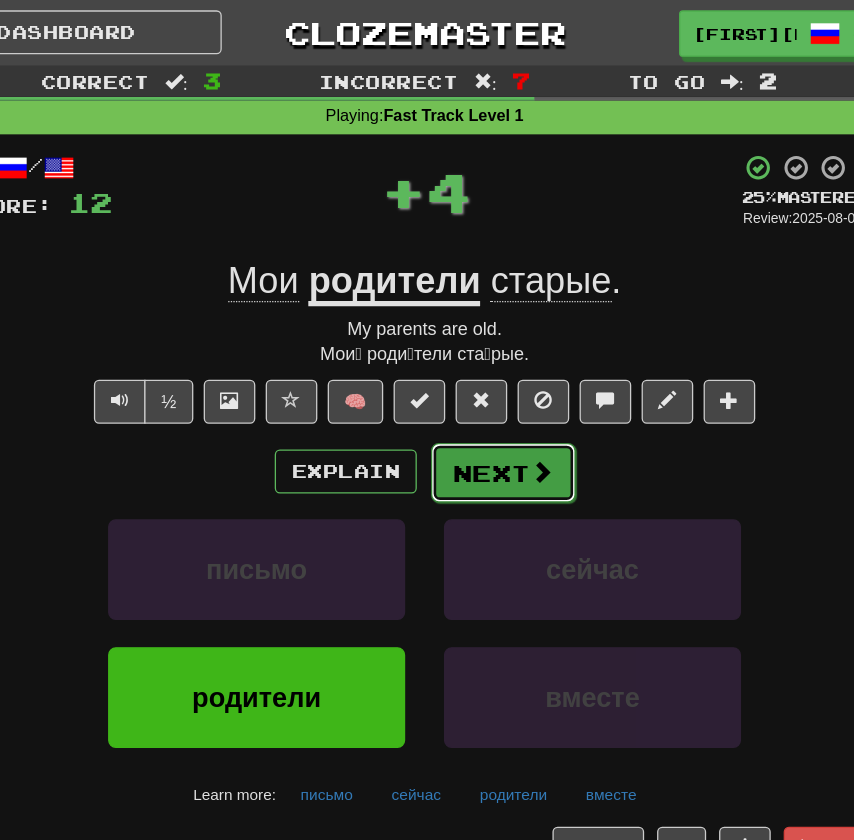 click on "Next" at bounding box center [488, 366] 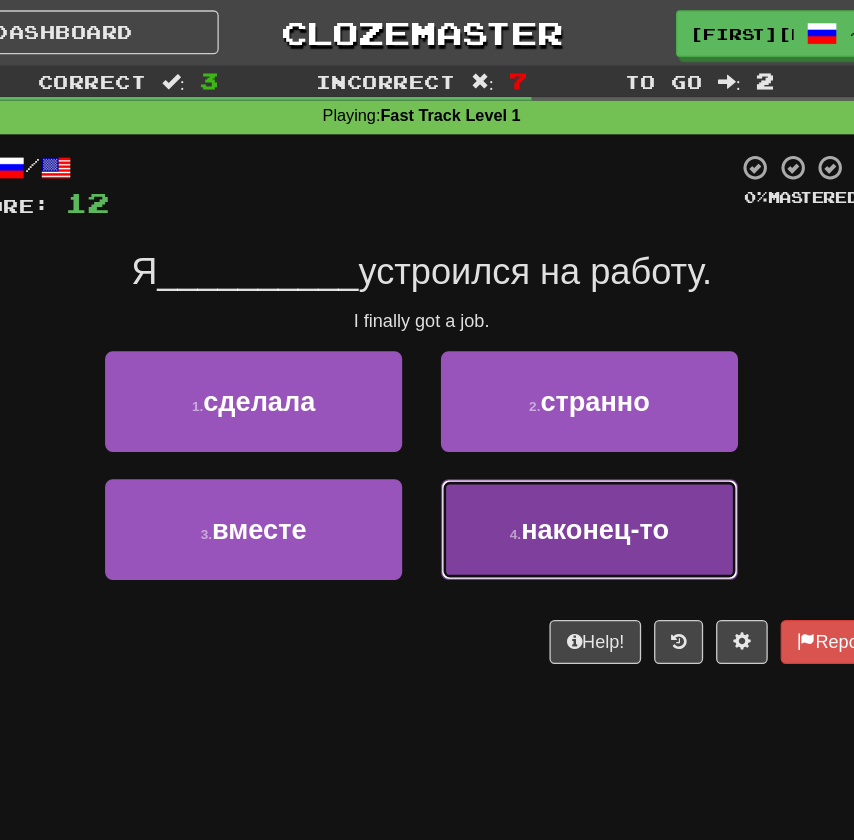 click on "наконец-то" at bounding box center [561, 409] 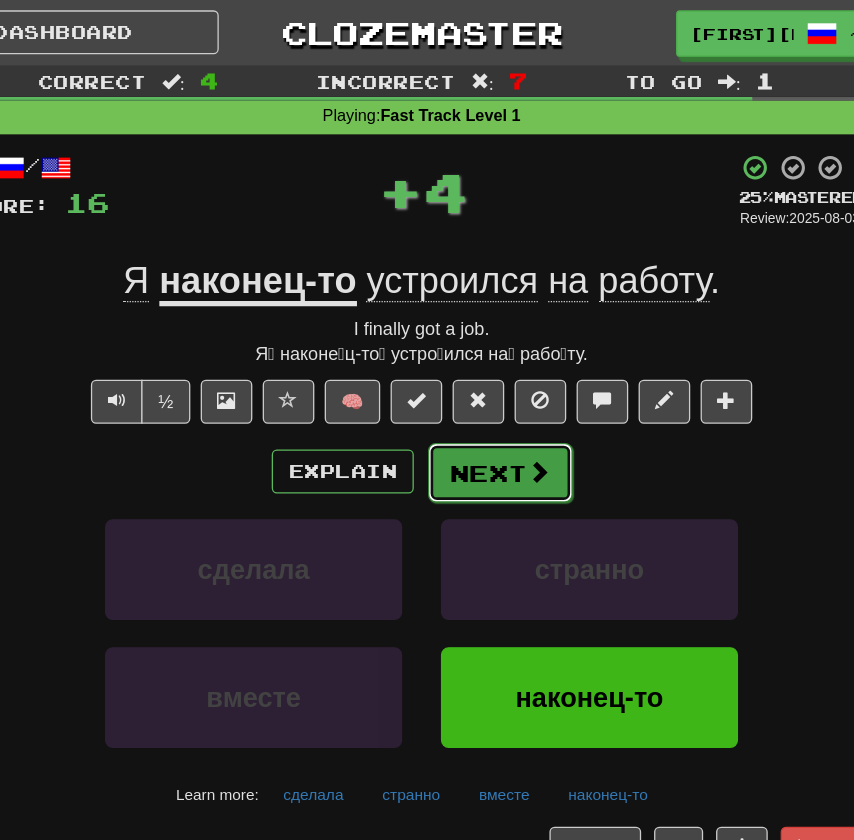 click on "Next" at bounding box center (488, 366) 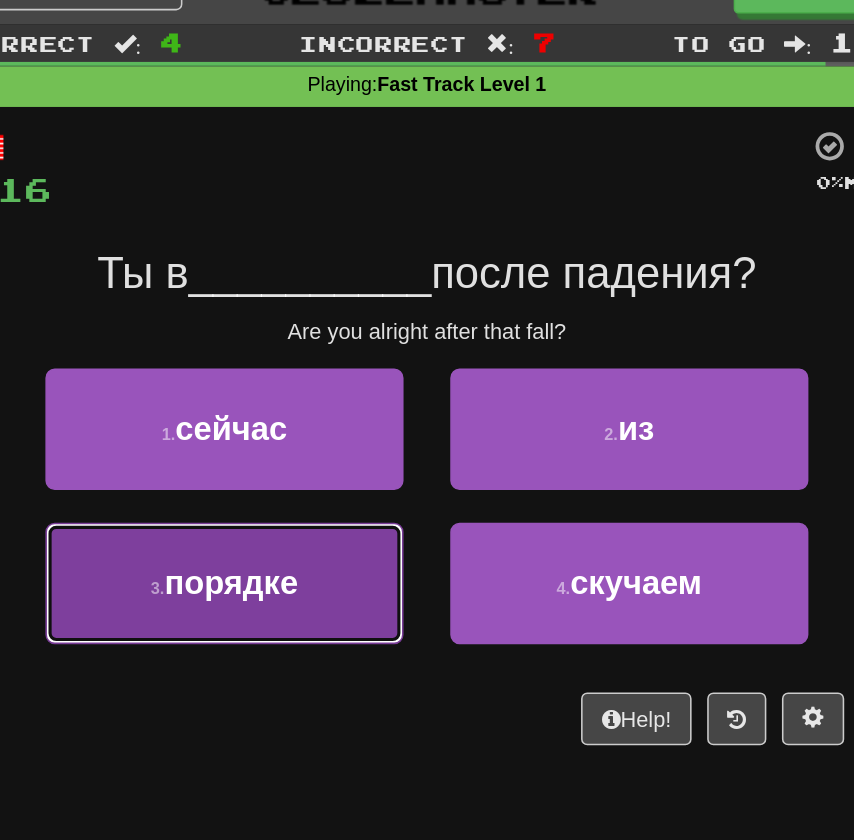 click on "3 .  порядке" at bounding box center [297, 410] 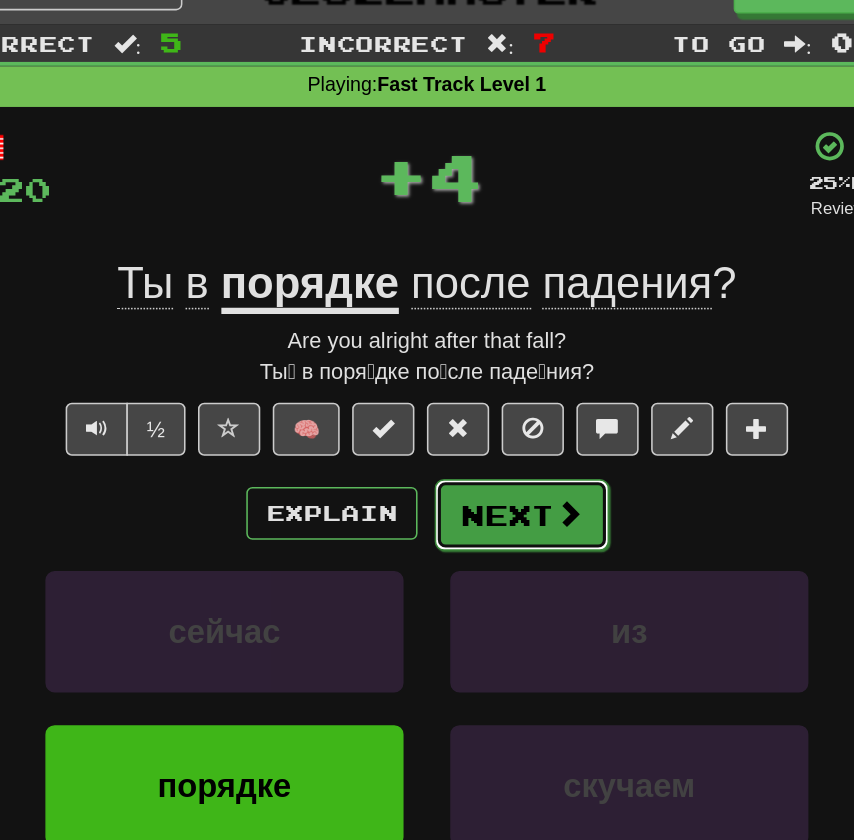 click on "Next" at bounding box center [488, 366] 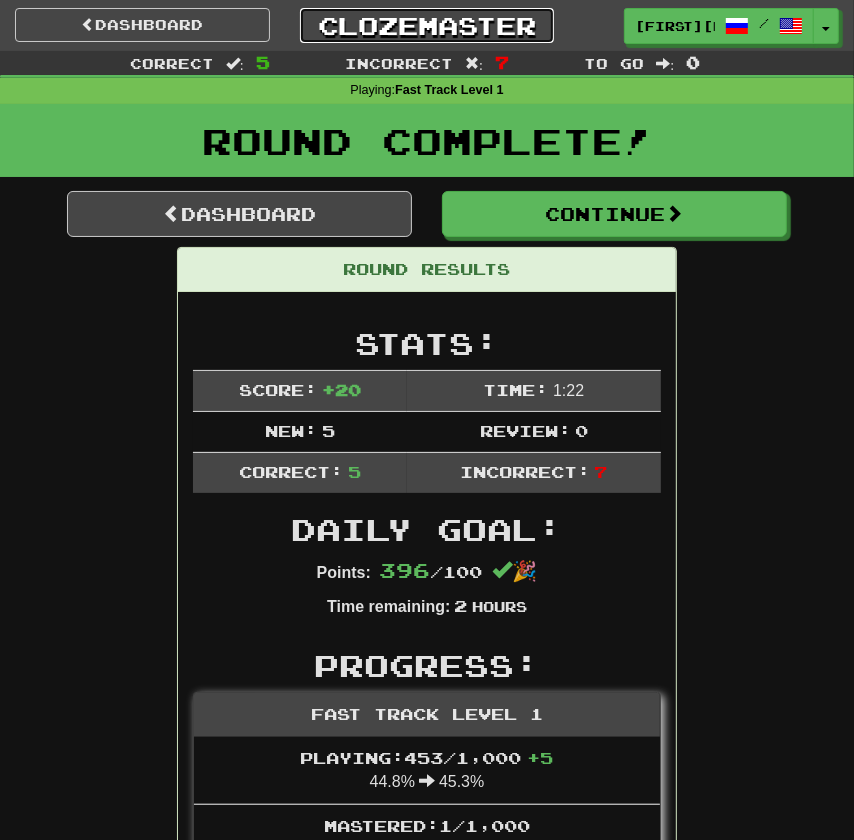 click on "Clozemaster" at bounding box center (427, 25) 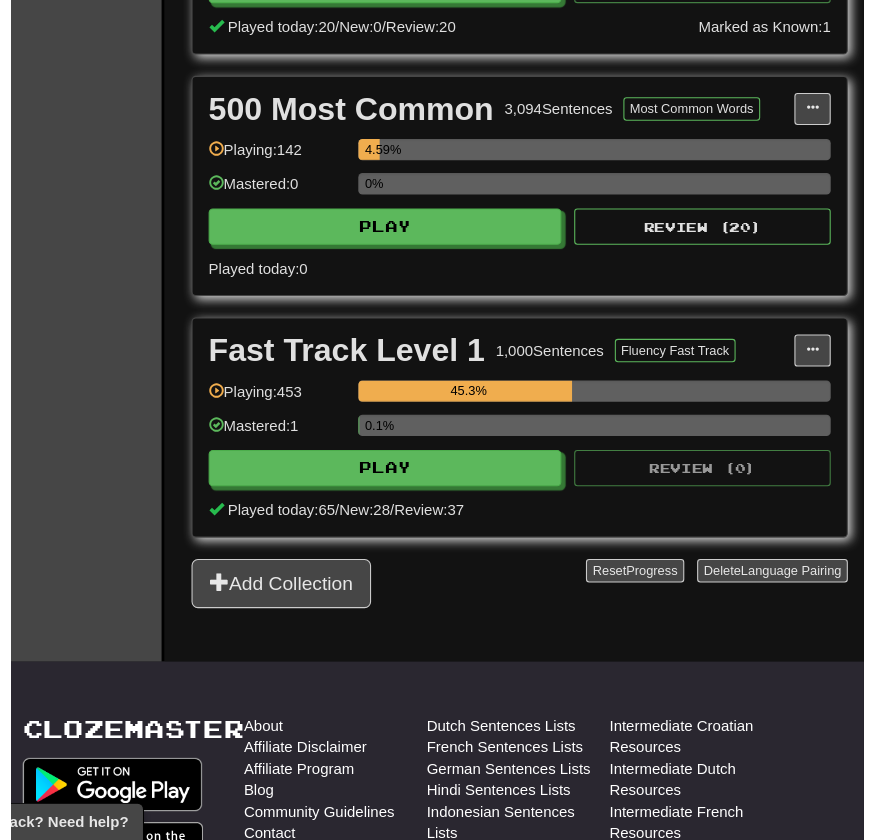 scroll, scrollTop: 600, scrollLeft: 0, axis: vertical 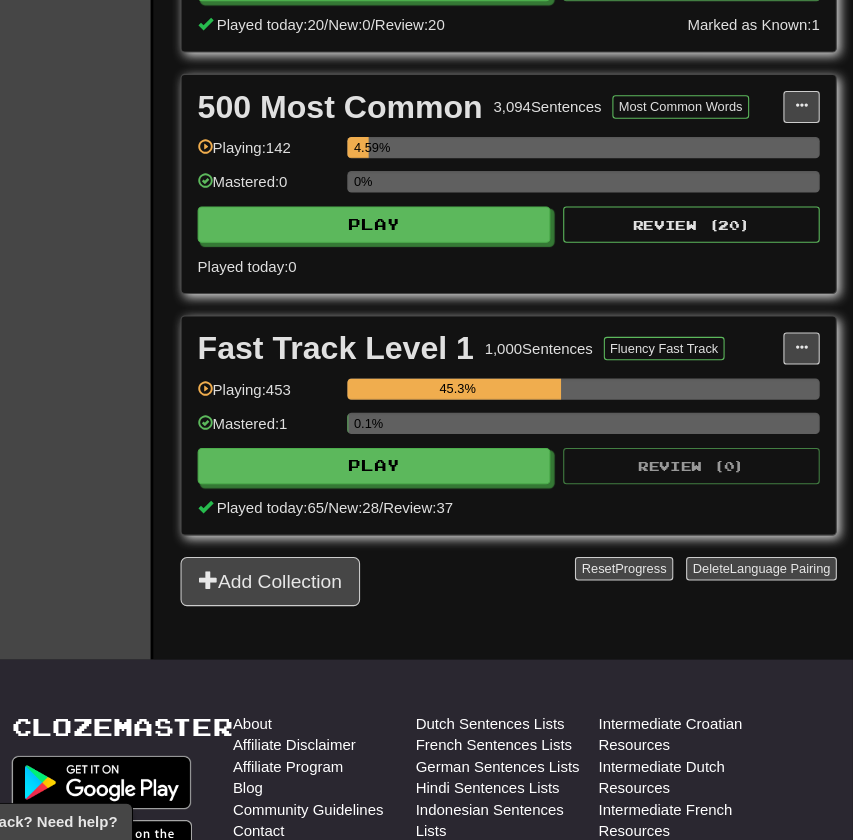 click on "Fast Track Level 1 1,000  Sentences Fluency Fast Track Manage Sentences Unpin from Dashboard  Playing:  453 45.3%  Mastered:  1 0.1% Play Review ( 0 )   Played today:  65  /  New:  28  /  Review:  37" at bounding box center [532, 452] 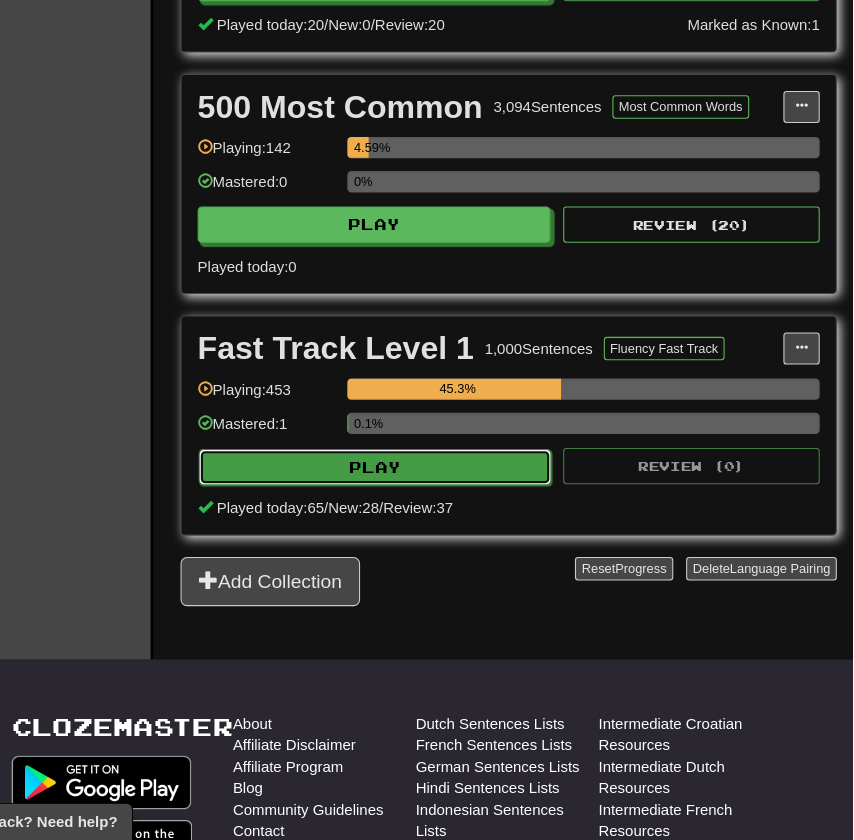 click on "Play" at bounding box center (407, 491) 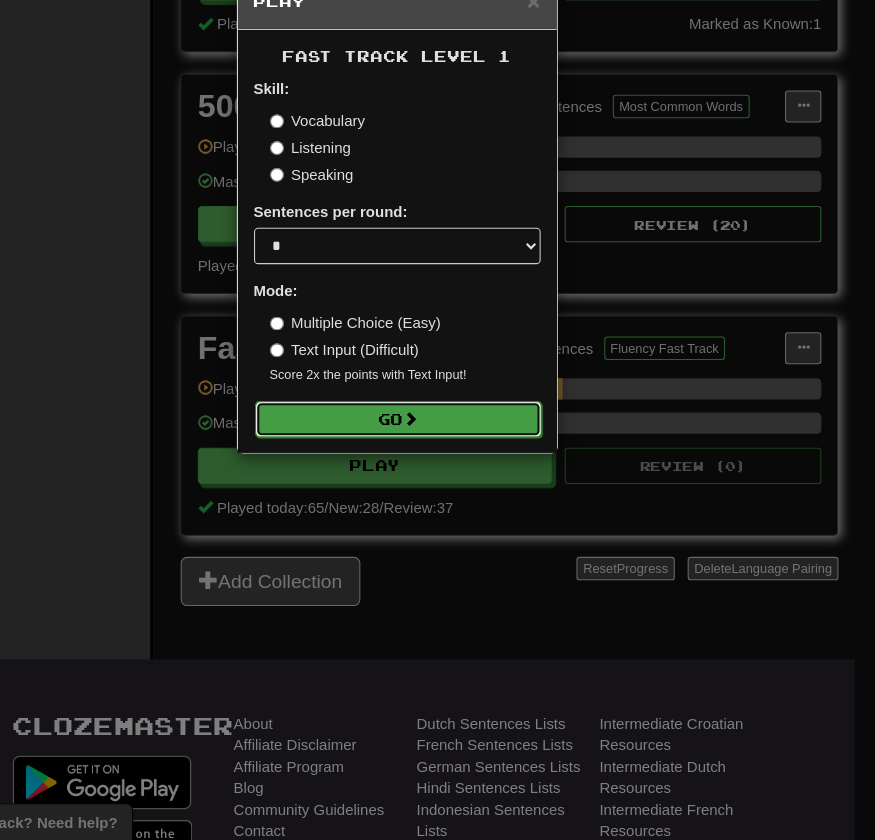 click on "Go" at bounding box center [429, 446] 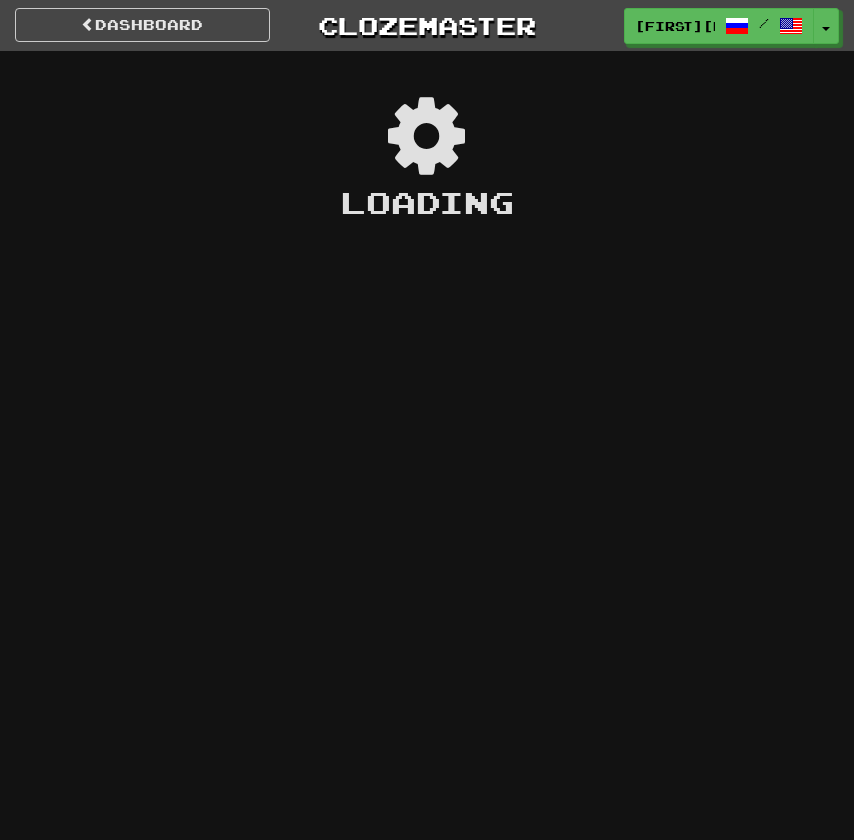 scroll, scrollTop: 0, scrollLeft: 0, axis: both 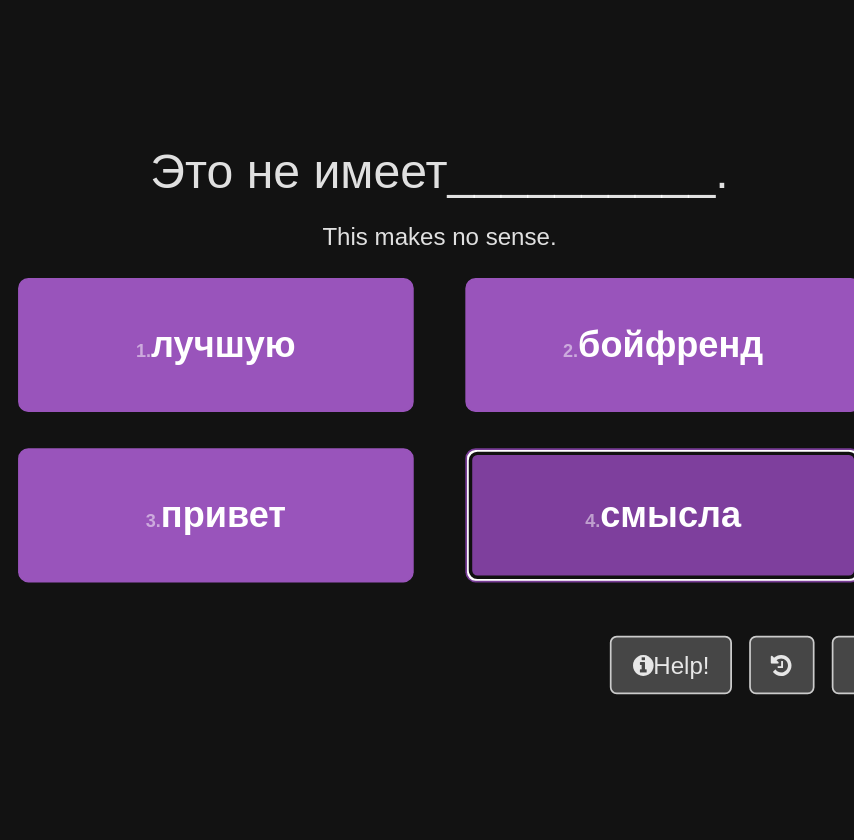 click on "4 .  смысла" at bounding box center [557, 410] 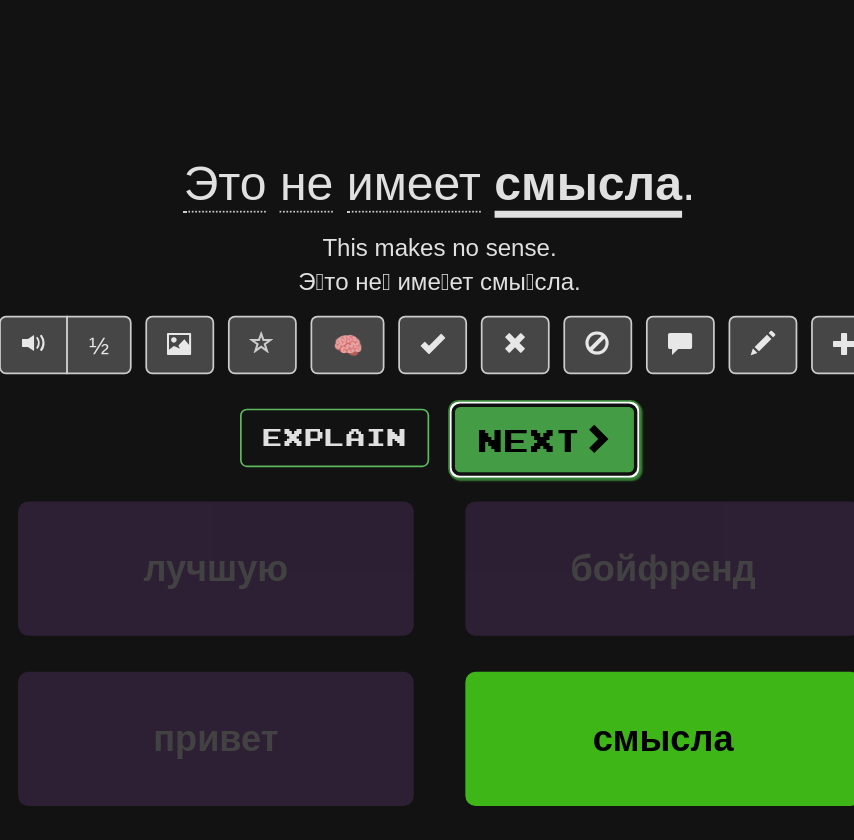 click on "Next" at bounding box center (488, 366) 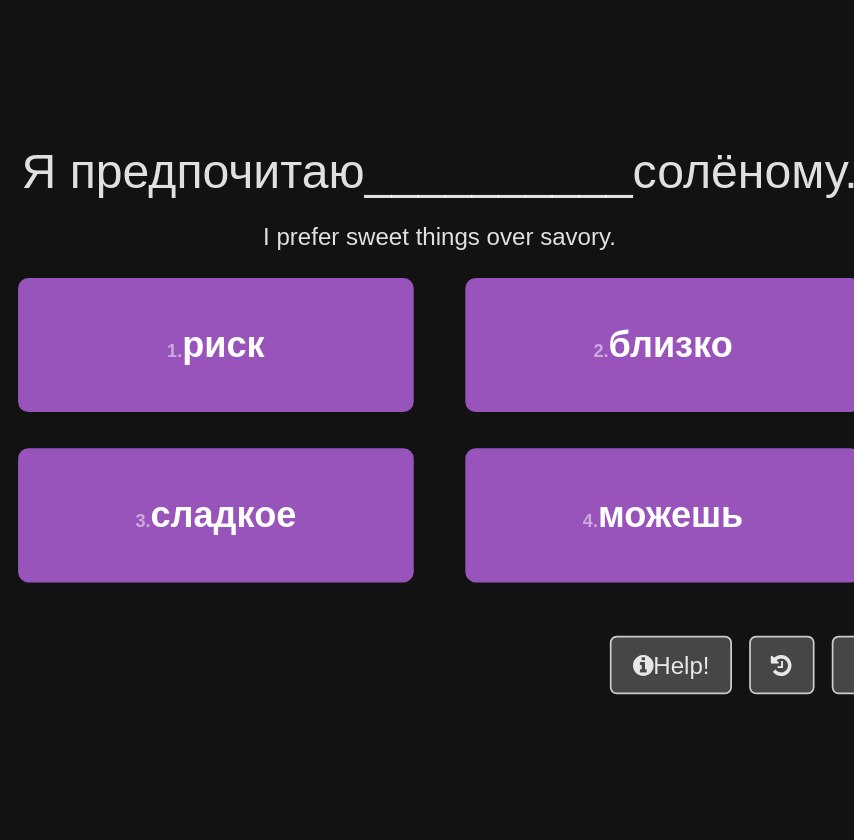 click on "/  Score:   4 0 %  Mastered Я предпочитаю  __________  солёному. I prefer sweet things over savory. 1 .  риск 2 .  близко 3 .  сладкое 4 .  можешь  Help!  Report" at bounding box center (427, 316) 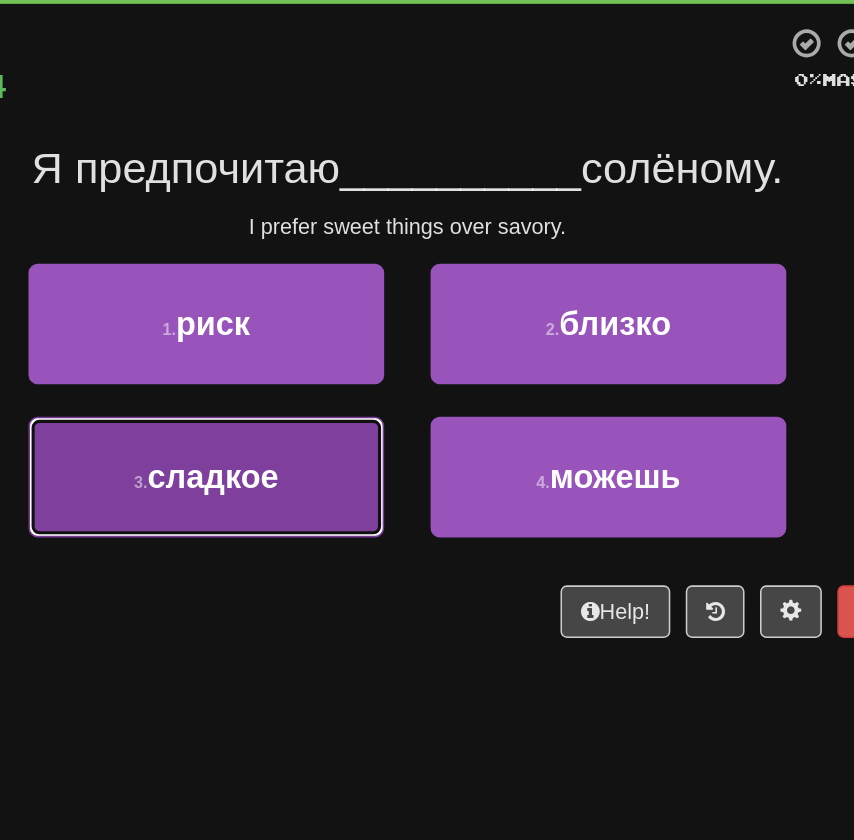 click on "3 .  сладкое" at bounding box center [297, 410] 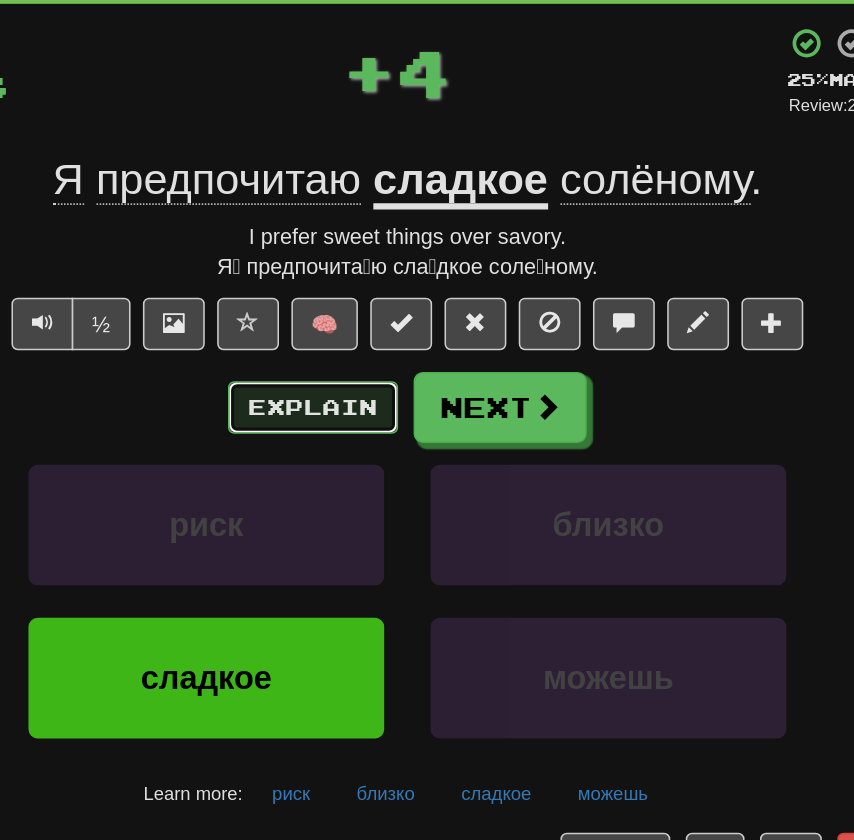 click on "Explain" at bounding box center (366, 365) 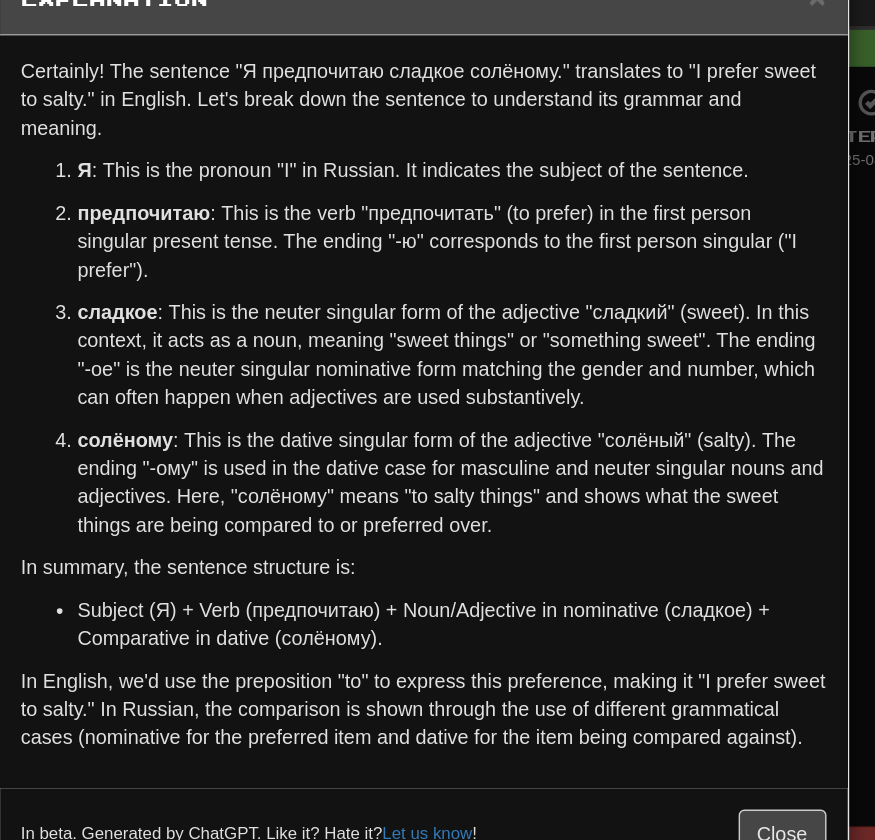 click on "× Explanation Certainly! The sentence "Я предпочитаю сладкое солёному." translates to "I prefer sweet to salty." in English. Let's break down the sentence to understand its grammar and meaning.
Я : This is the pronoun "I" in Russian. It indicates the subject of the sentence.
предпочитаю : This is the verb "предпочитать" (to prefer) in the first person singular present tense. The ending "-ю" corresponds to the first person singular ("I prefer").
сладкое : This is the neuter singular form of the adjective "сладкий" (sweet). In this context, it acts as a noun, meaning "sweet things" or "something sweet". The ending "-ое" is the neuter singular nominative form matching the gender and number, which can often happen when adjectives are used substantively.
солёному
In summary, the sentence structure is:
In beta. Generated by ChatGPT. Like it? Hate it?  Let us know ! Close" at bounding box center (437, 420) 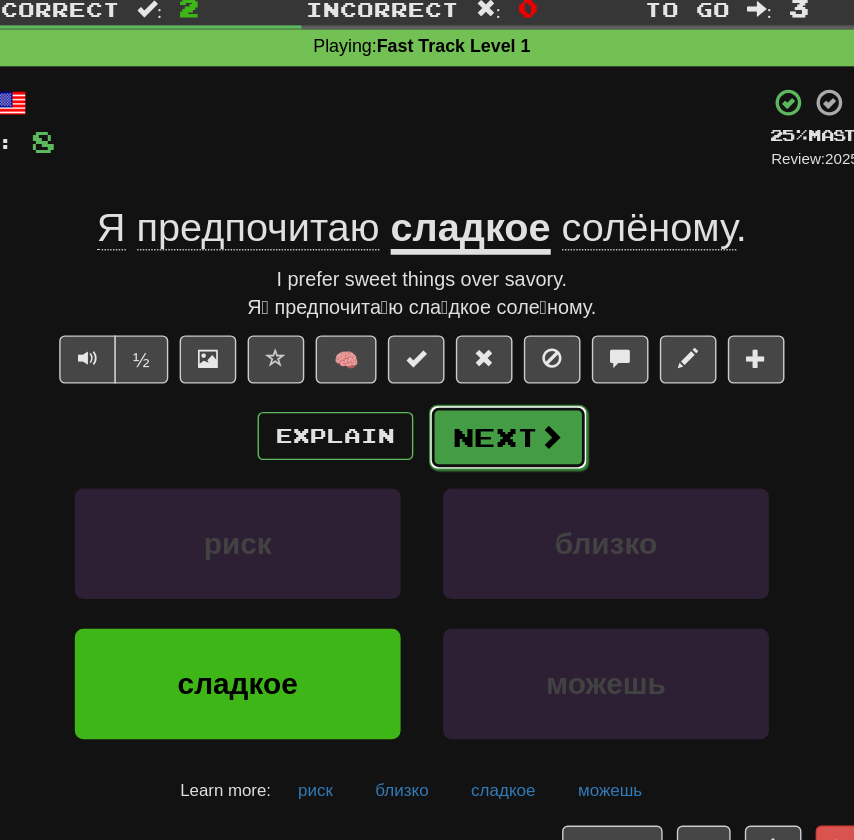 click at bounding box center (518, 365) 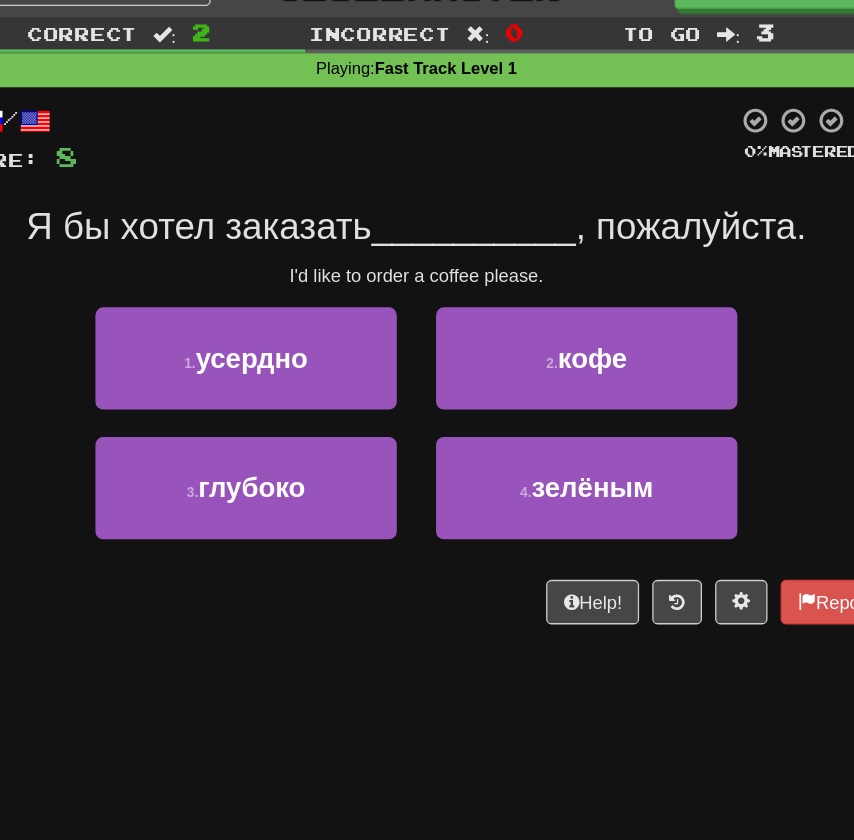 click on "__________" at bounding box center [471, 210] 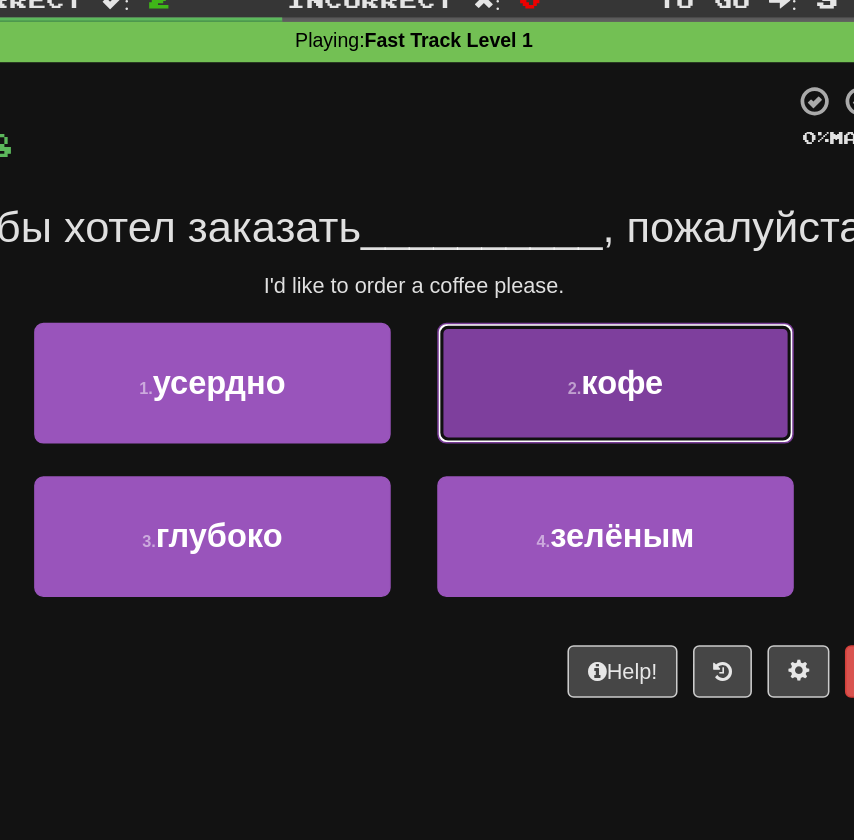 click on "2 .  кофе" at bounding box center [557, 311] 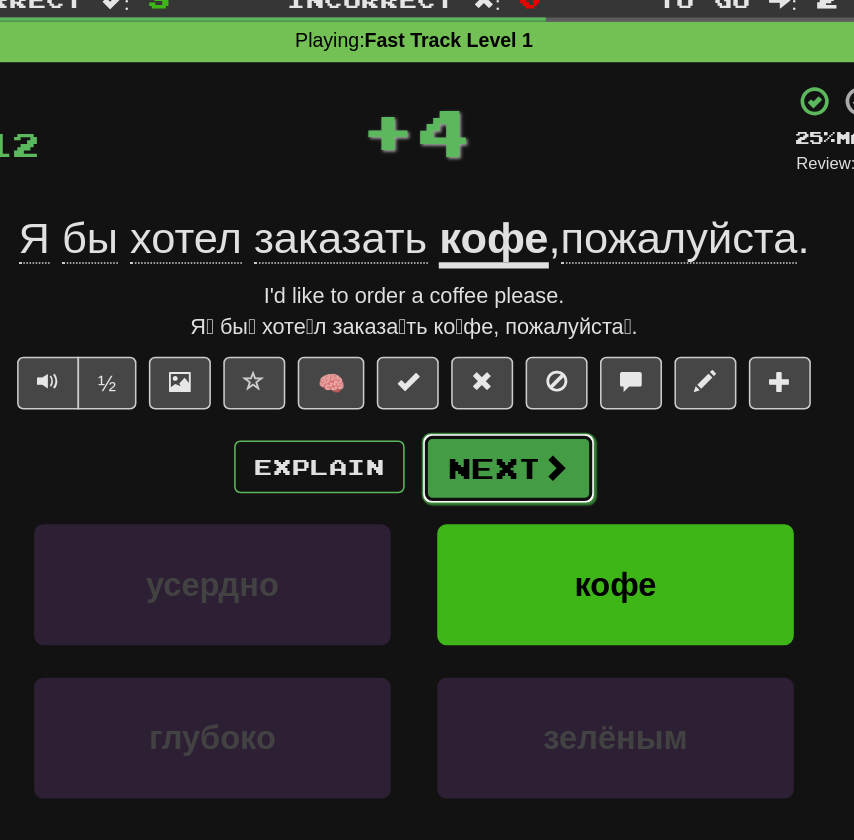 click on "Next" at bounding box center [488, 366] 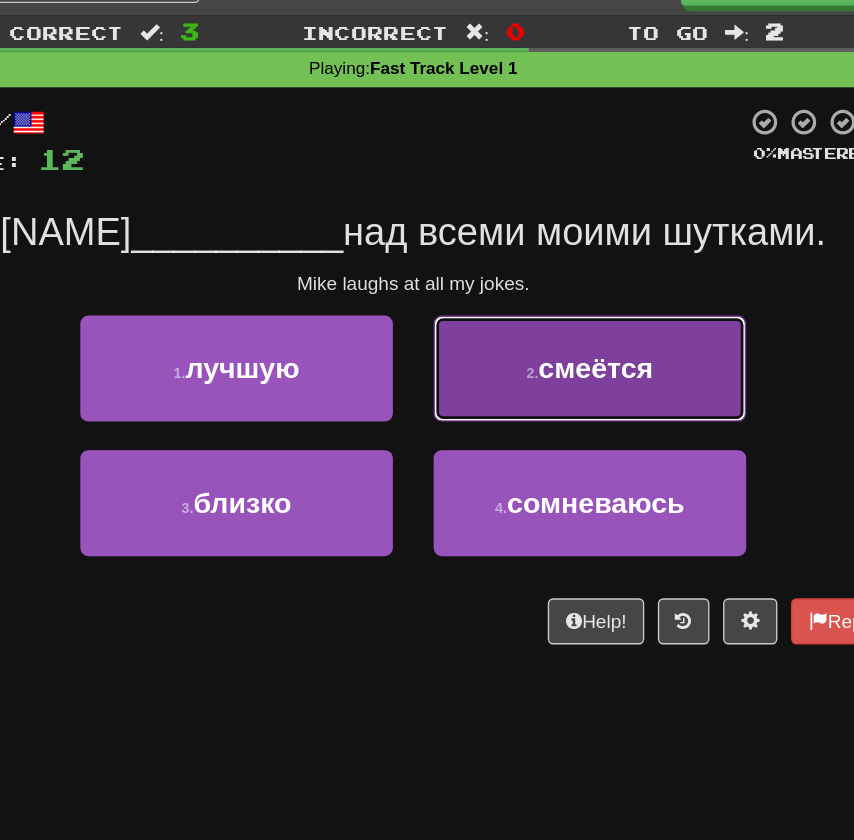 click on "2 .  смеётся" at bounding box center (557, 311) 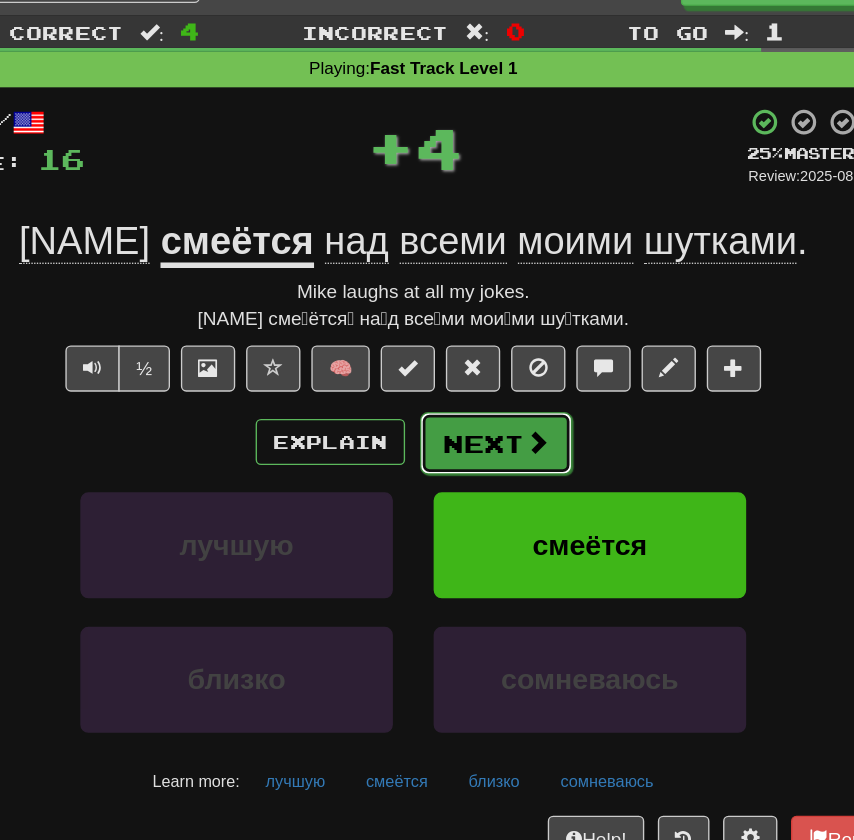 click on "Next" at bounding box center (488, 366) 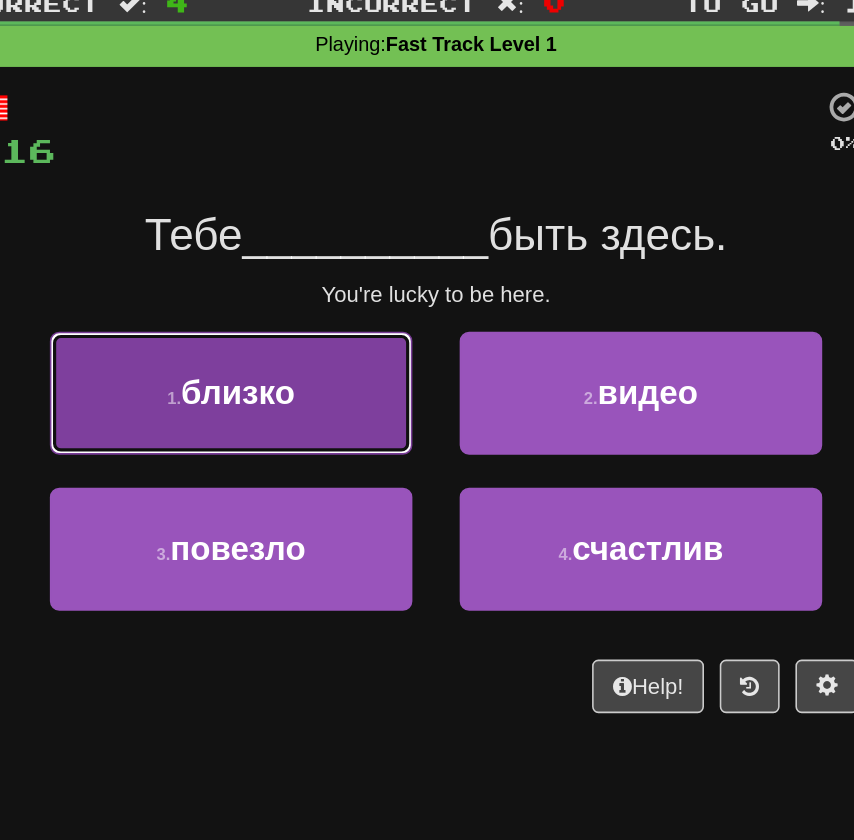 click on "близко" at bounding box center (301, 310) 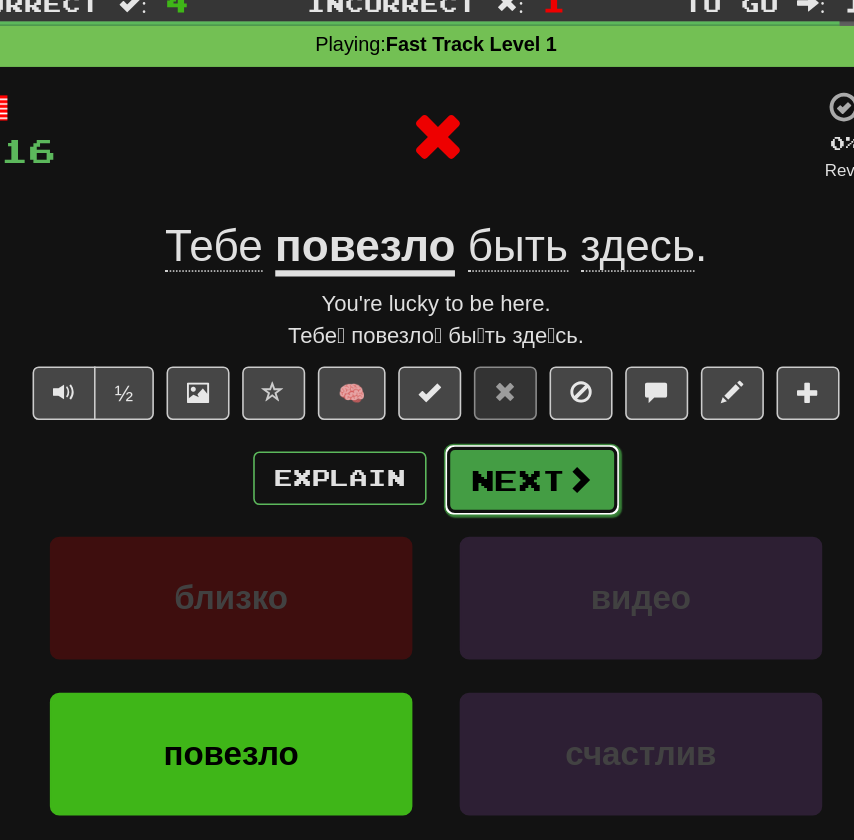 click on "Next" at bounding box center [488, 366] 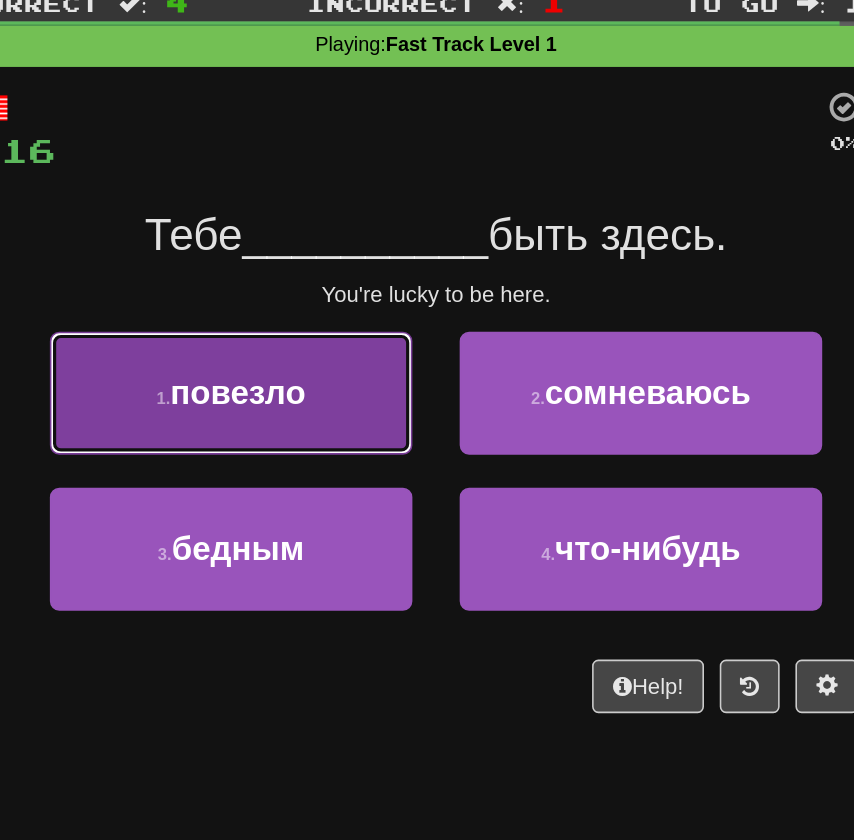 click on "1 .  повезло" at bounding box center [297, 311] 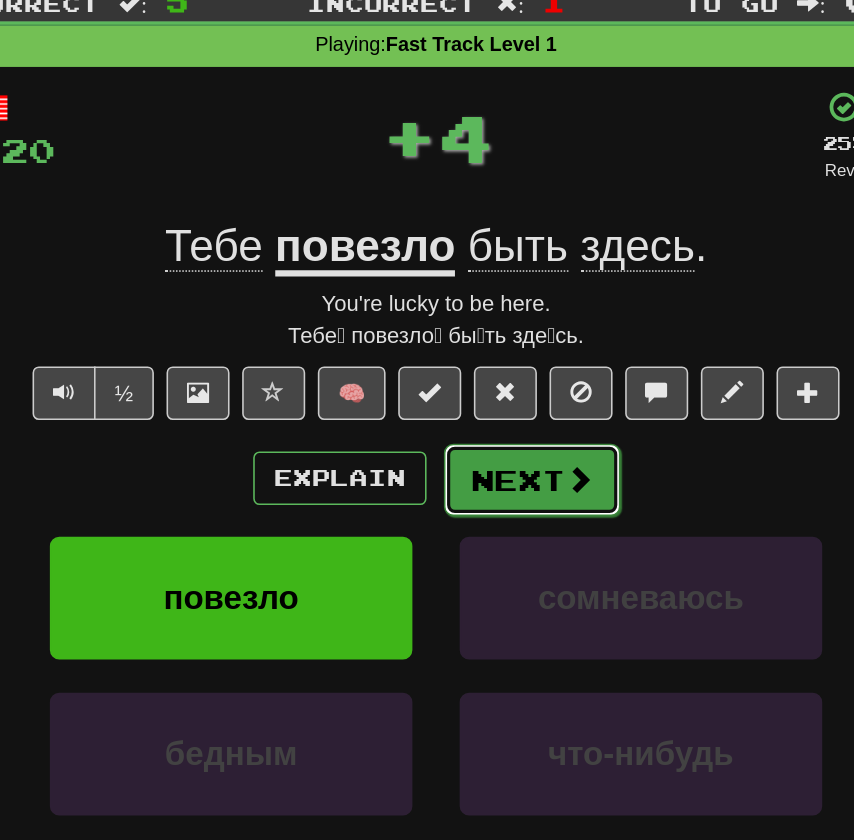 click on "Next" at bounding box center (488, 366) 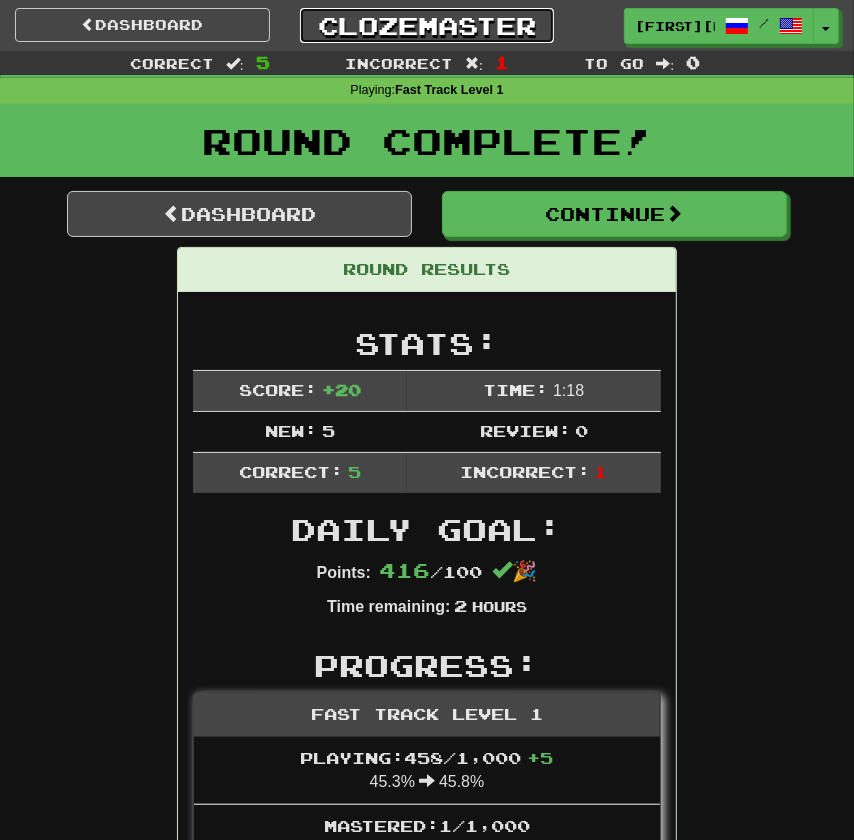 click on "Clozemaster" at bounding box center [427, 25] 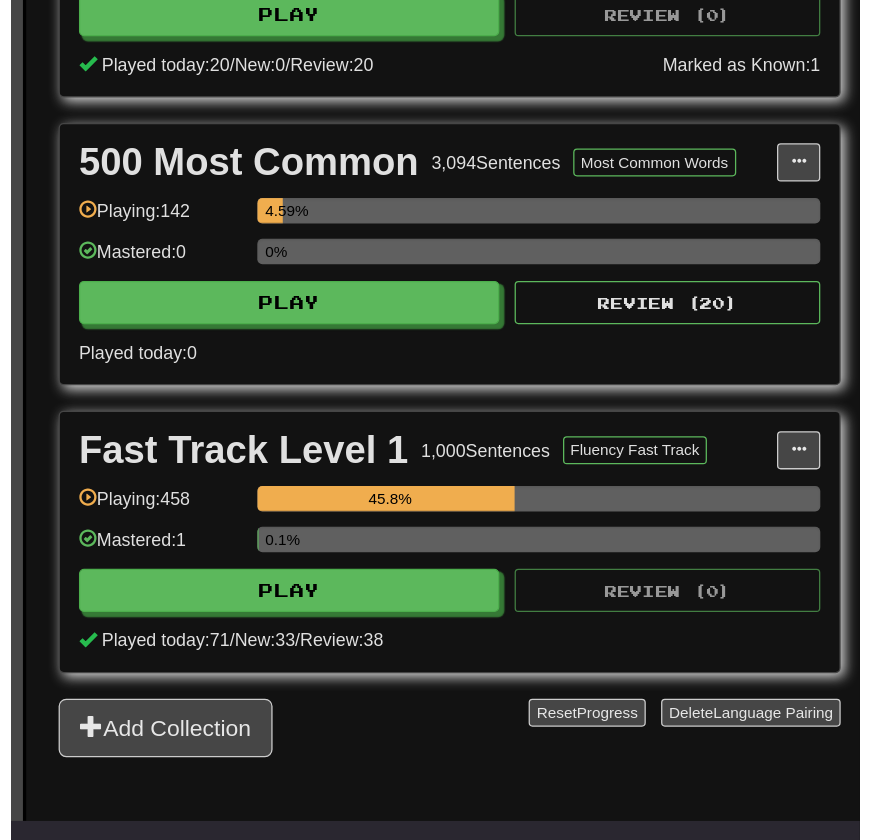 scroll, scrollTop: 447, scrollLeft: 0, axis: vertical 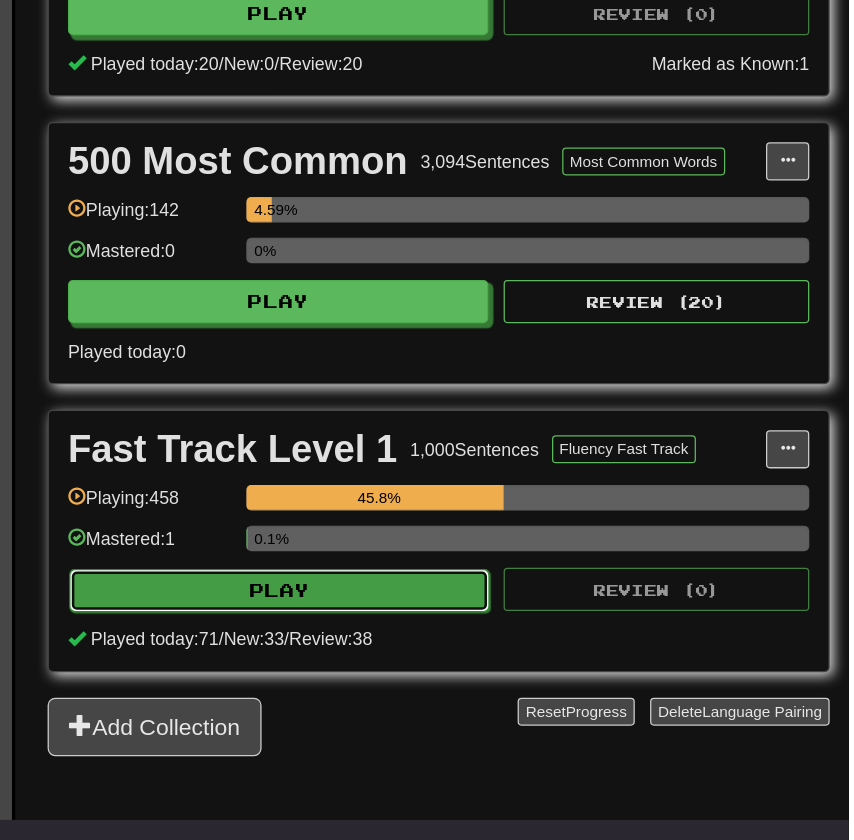 click on "Play" at bounding box center (407, 644) 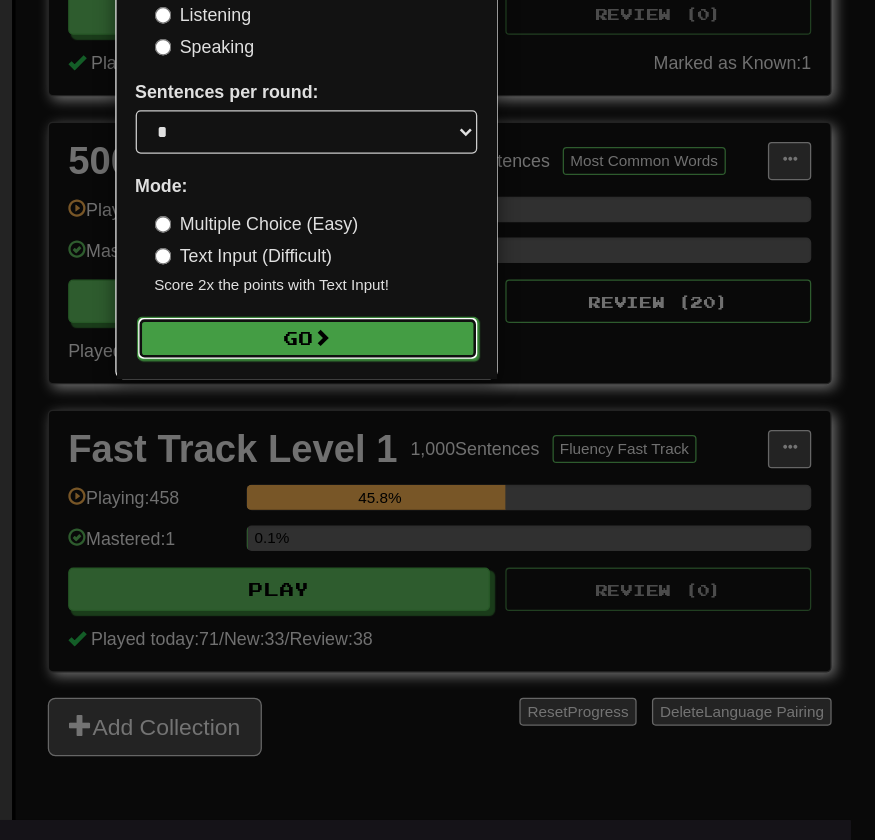 click on "Go" at bounding box center (429, 446) 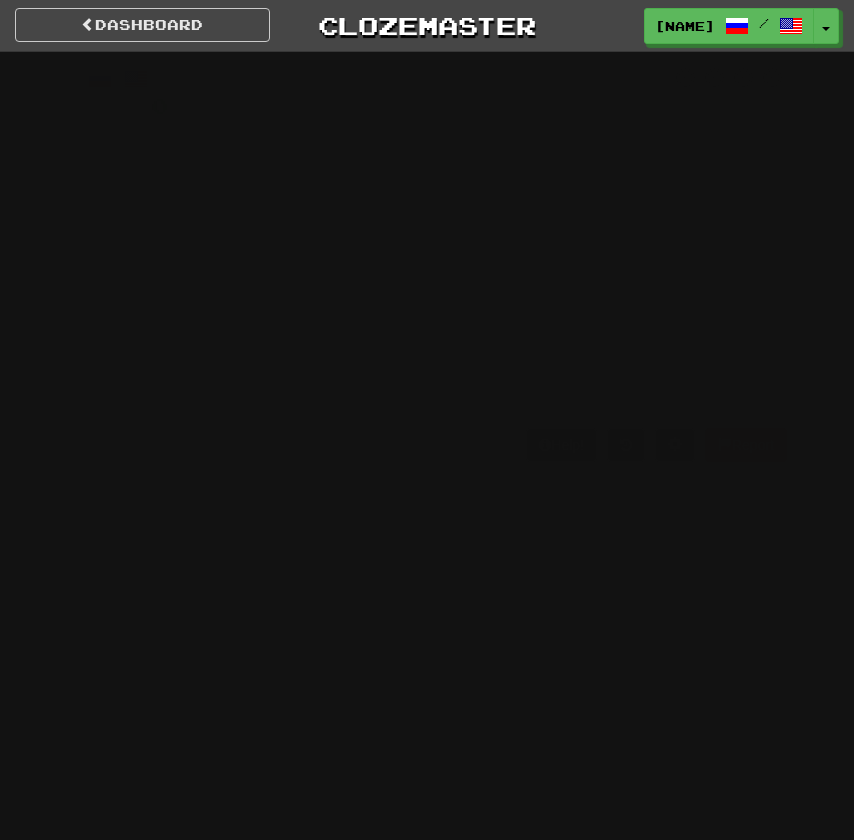 scroll, scrollTop: 0, scrollLeft: 0, axis: both 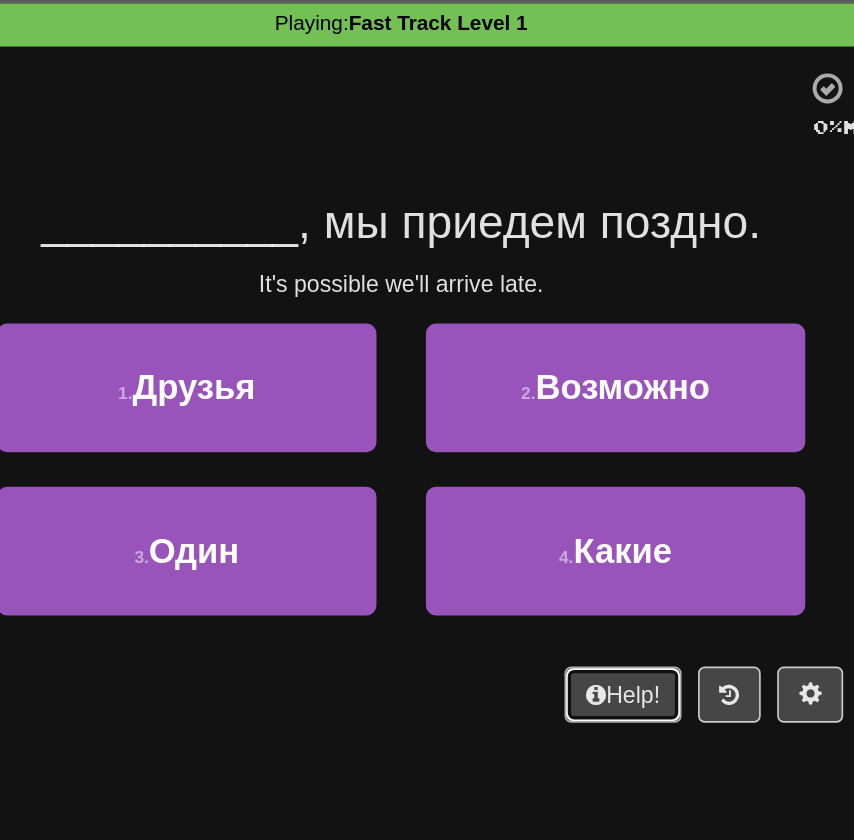 click on "Help!" at bounding box center [561, 497] 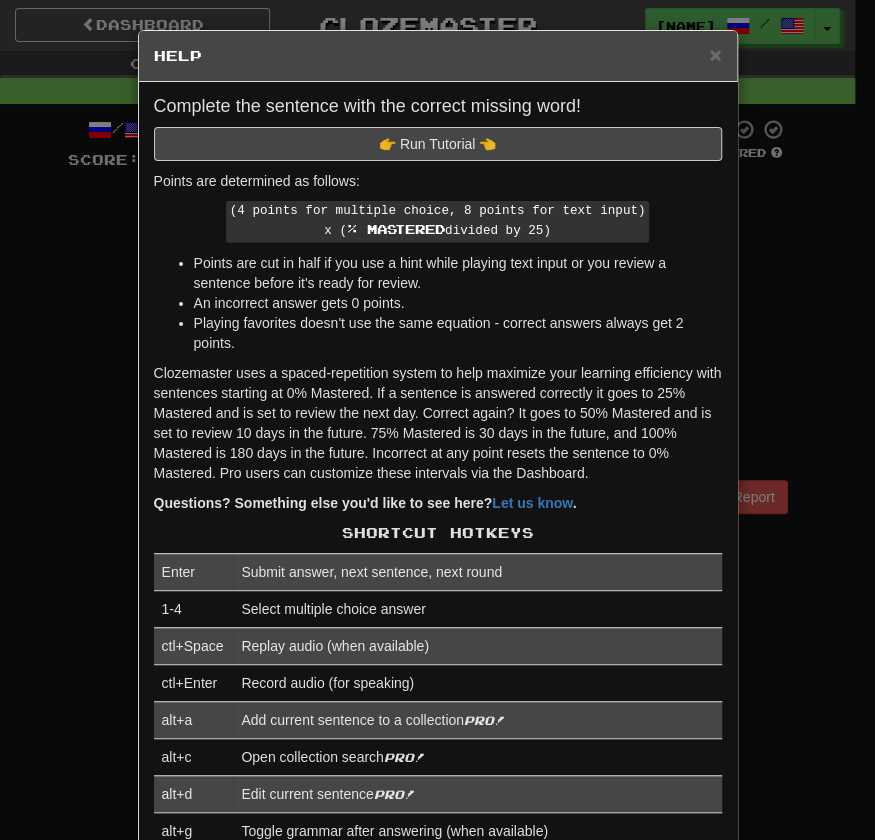 click on "× Help Complete the sentence with the correct missing word! 👉 Run Tutorial 👈 Points are determined as follows: (4 points for multiple choice, 8 points for text input)  x ( % Mastered  divided by 25) Points are cut in half if you use a hint while playing text input or you review a sentence before it's ready for review. An incorrect answer gets 0 points. Playing favorites doesn't use the same equation - correct answers always get 2 points. Clozemaster uses a spaced-repetition system to help maximize your learning efficiency with sentences starting at 0% Mastered. If a sentence is answered correctly it goes to 25% Mastered and is set to review the next day. Correct again? It goes to 50% Mastered and is set to review 10 days in the future. 75% Mastered is 30 days in the future, and 100% Mastered is 180 days in the future. Incorrect at any point resets the sentence to 0% Mastered. Pro users can customize these intervals via the Dashboard. Questions? Something else you'd like to see here?  Let us know . 1-4" at bounding box center [437, 420] 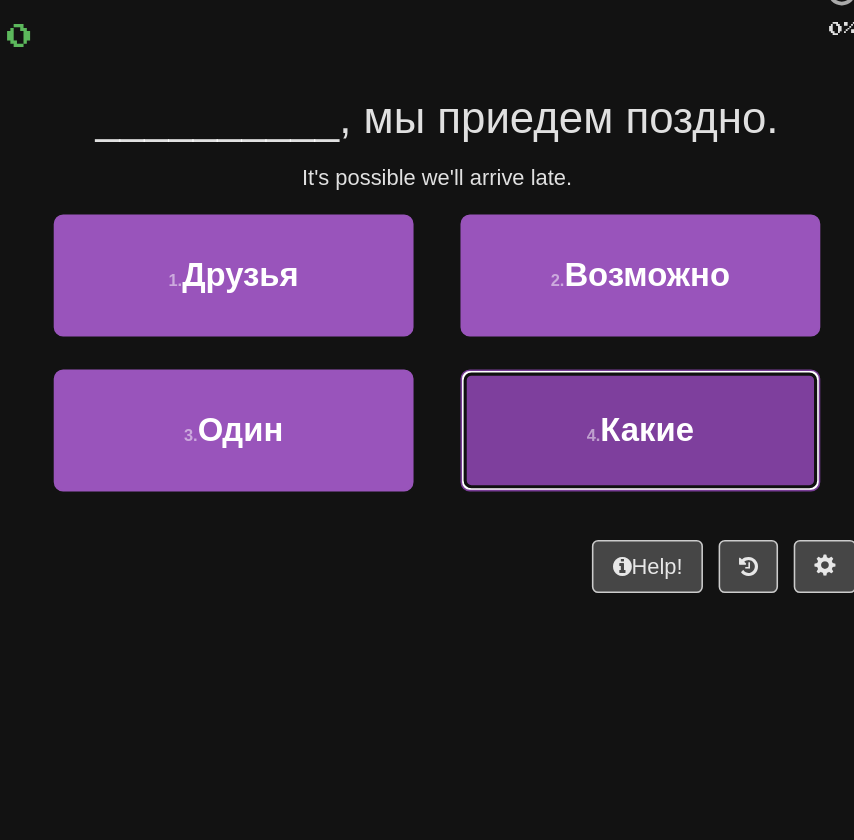 click on "4 .  Какие" at bounding box center (557, 410) 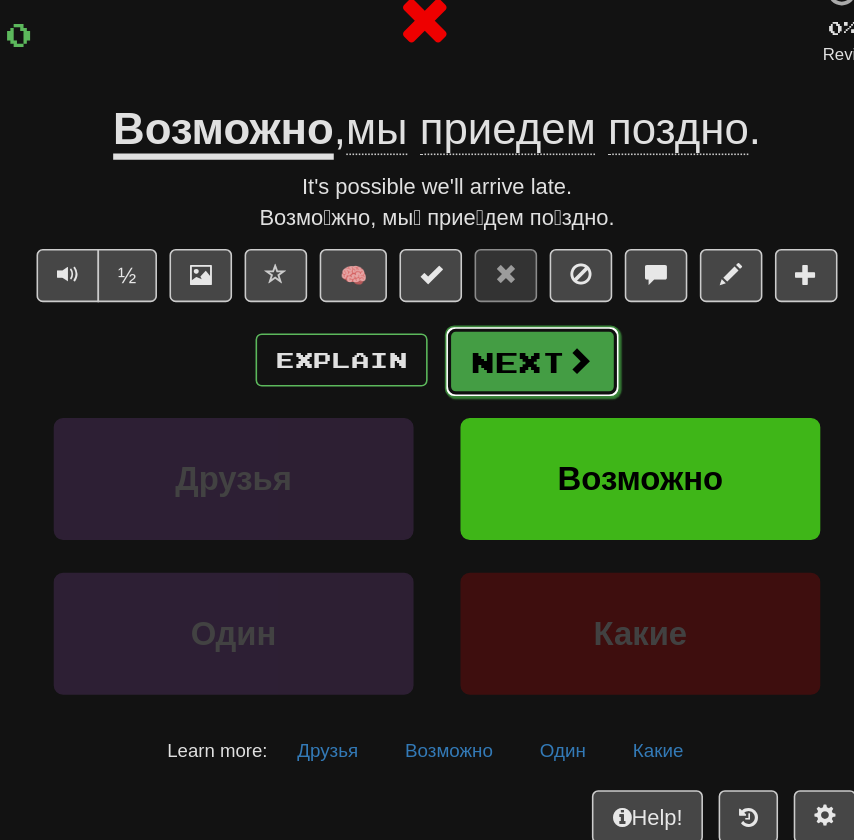 click on "Next" at bounding box center [488, 366] 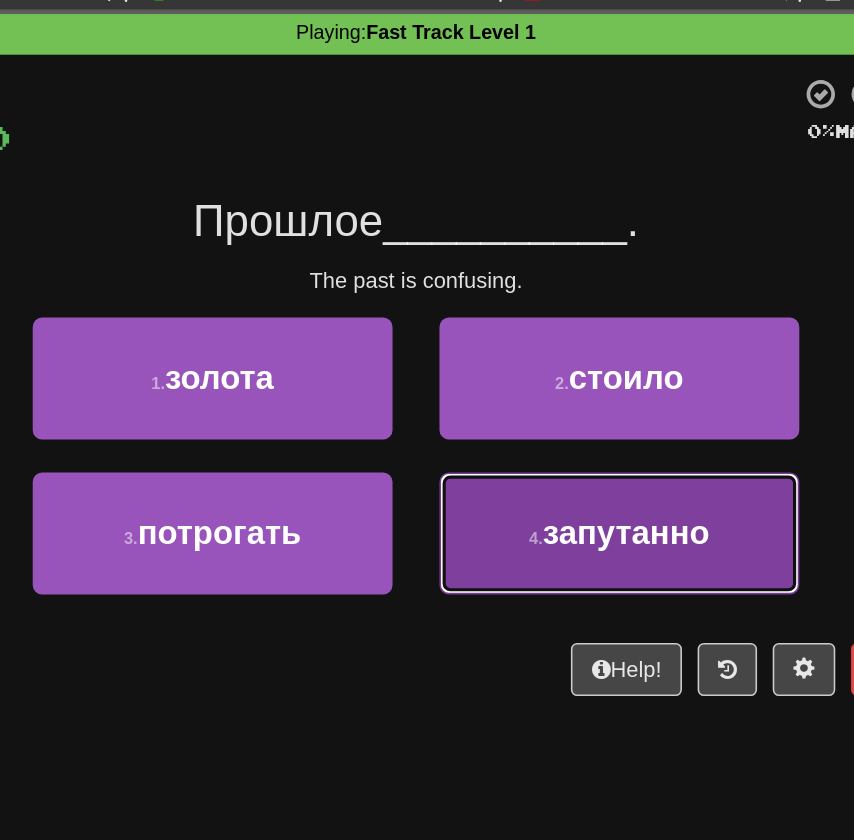 click on "запутанно" at bounding box center (561, 409) 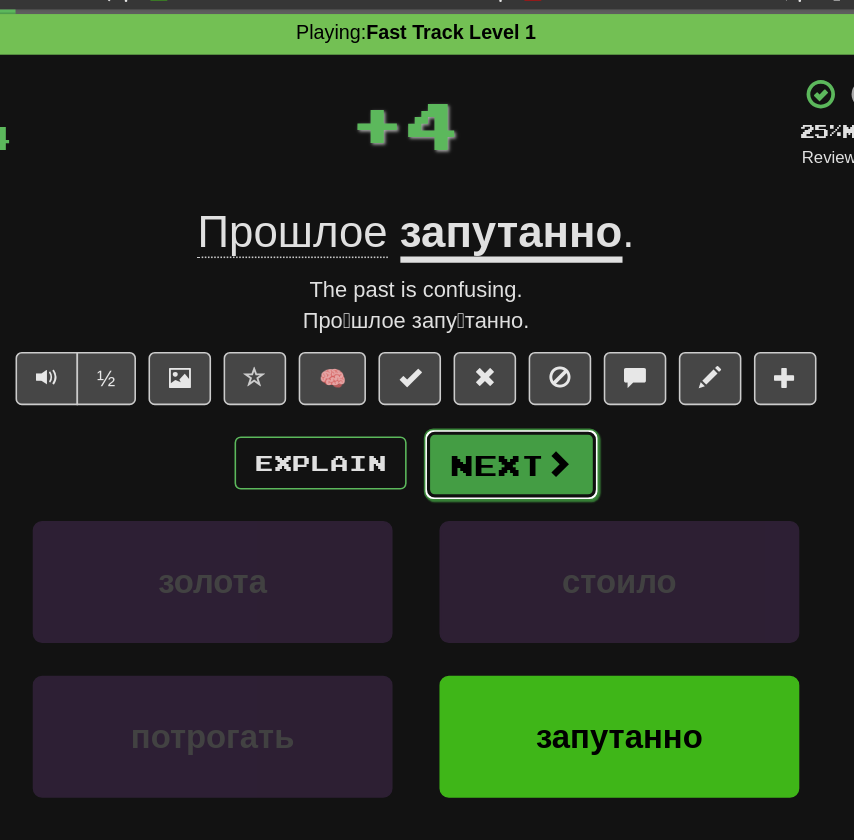 click on "Next" at bounding box center [488, 366] 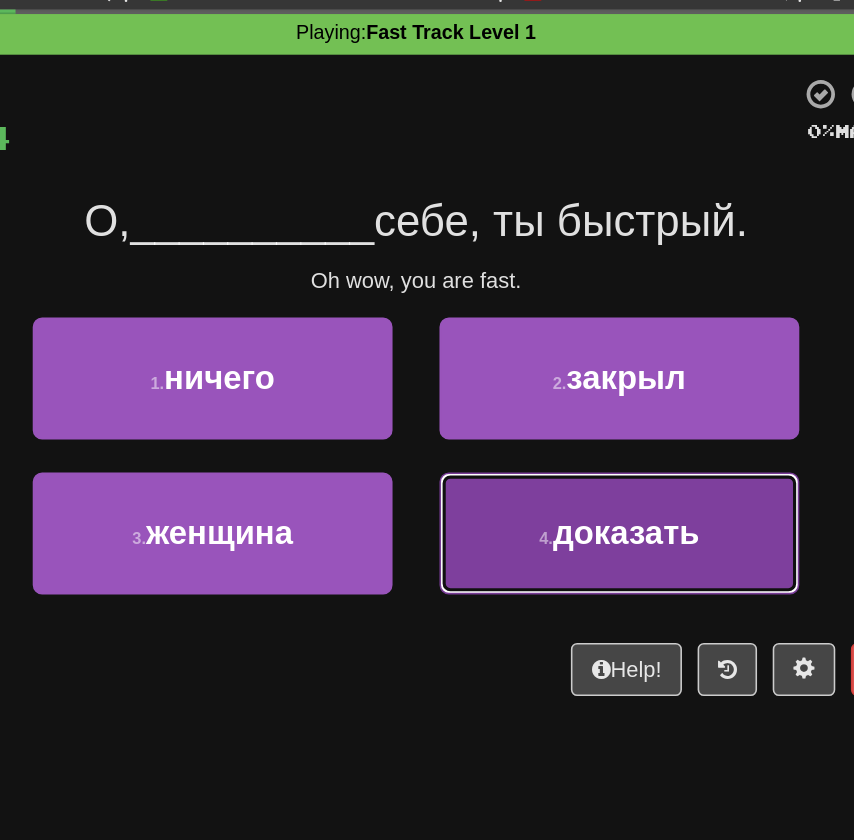 click on "4 .  доказать" at bounding box center (557, 410) 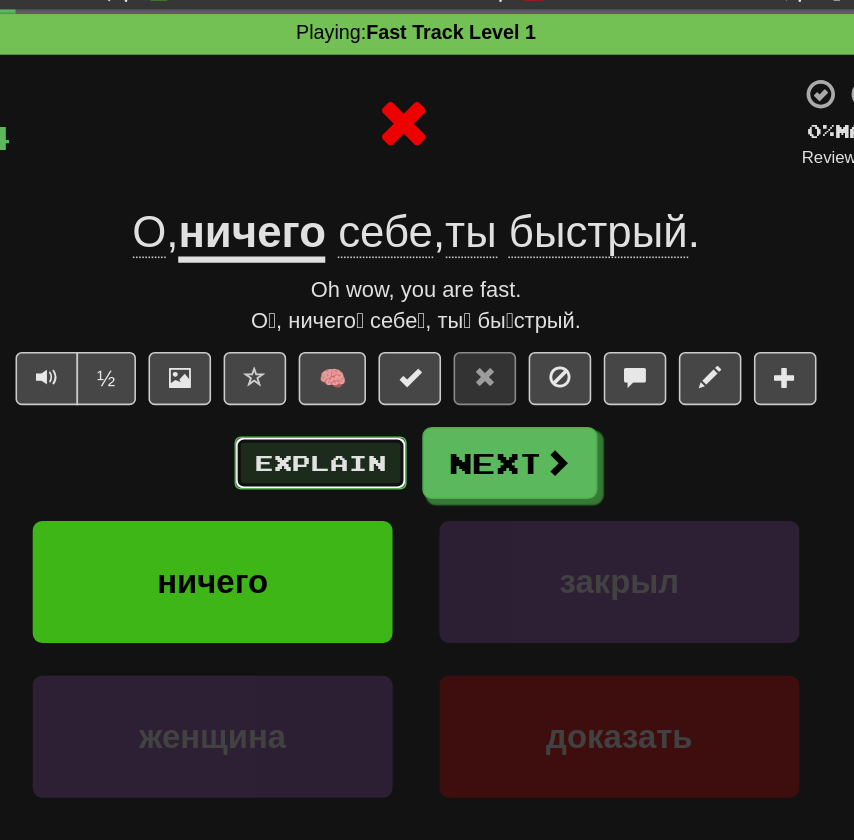 click on "Explain" at bounding box center (366, 365) 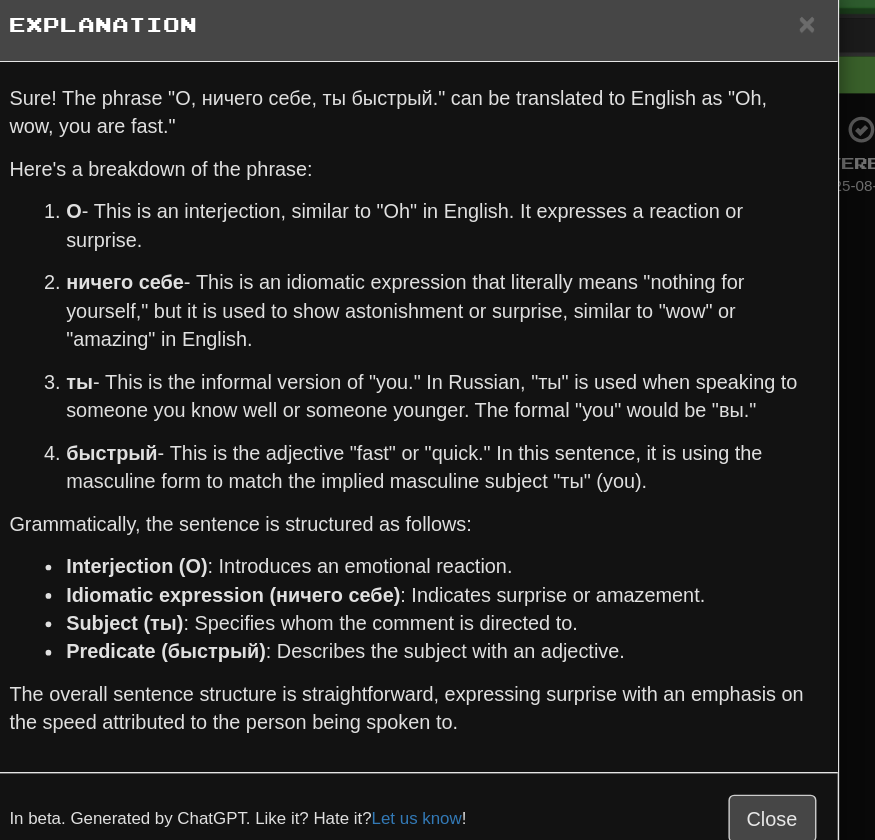 click on "× Explanation Sure! The phrase "О, ничего себе, ты быстрый." can be translated to English as "Oh, wow, you are fast."
Here's a breakdown of the phrase:
О  - This is an interjection, similar to "Oh" in English. It expresses a reaction or surprise.
ничего себе  - This is an idiomatic expression that literally means "nothing for yourself," but it is used to show astonishment or surprise, similar to "wow" or "amazing" in English.
ты  - This is the informal version of "you." In Russian, "ты" is used when speaking to someone you know well or someone younger. The formal "you" would be "вы."
быстрый  - This is the adjective "fast" or "quick." In this sentence, it is using the masculine form to match the implied masculine subject "ты" (you).
Grammatically, the sentence is structured as follows:
Interjection (О) : Introduces an emotional reaction.
Idiomatic expression (ничего себе) : Indicates surprise or amazement." at bounding box center [437, 420] 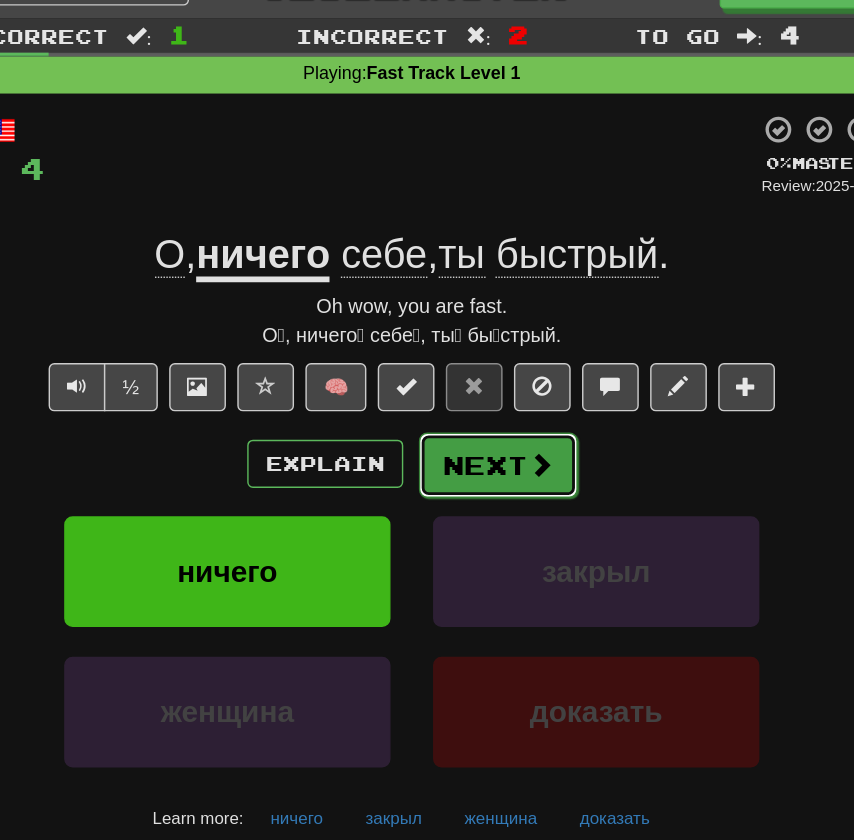 click on "Next" at bounding box center [488, 366] 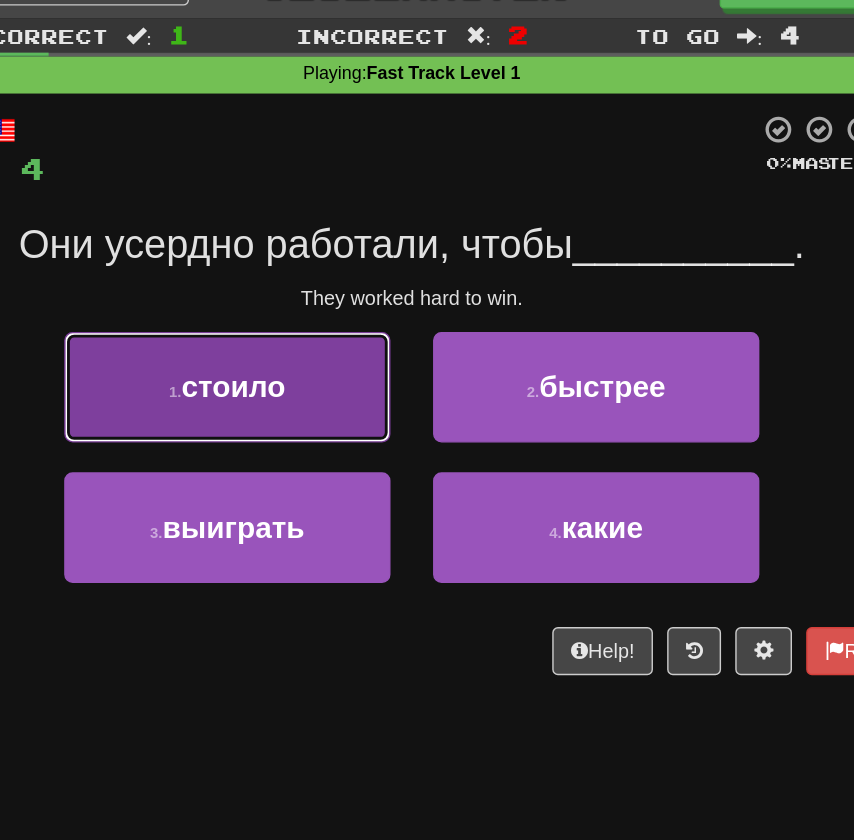 click on "1 .  стоило" at bounding box center [297, 311] 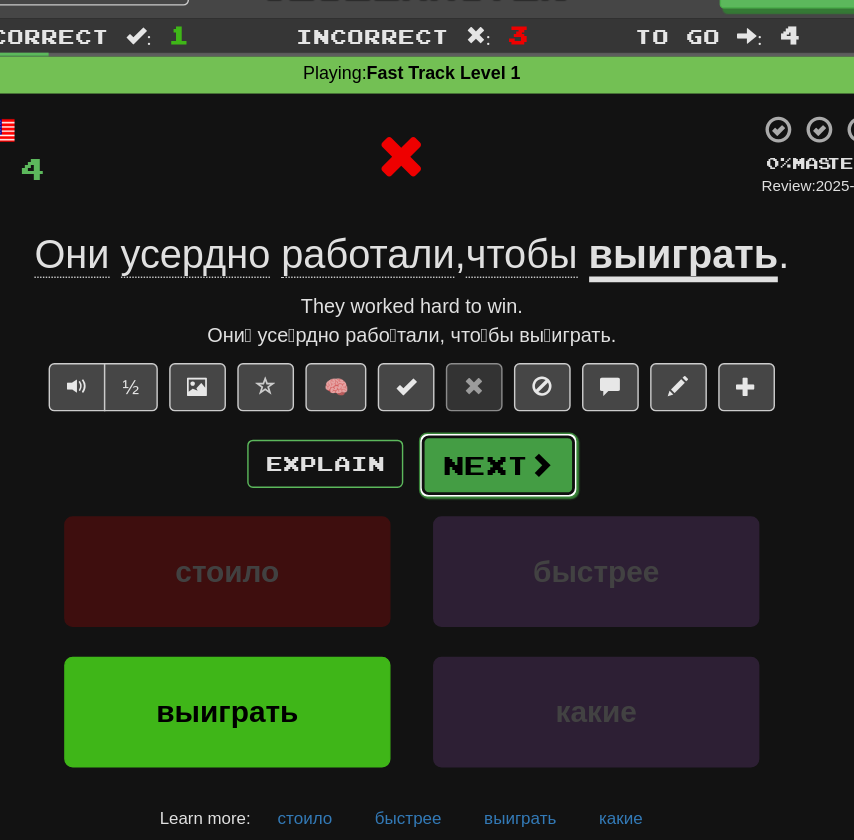 click on "Next" at bounding box center [488, 366] 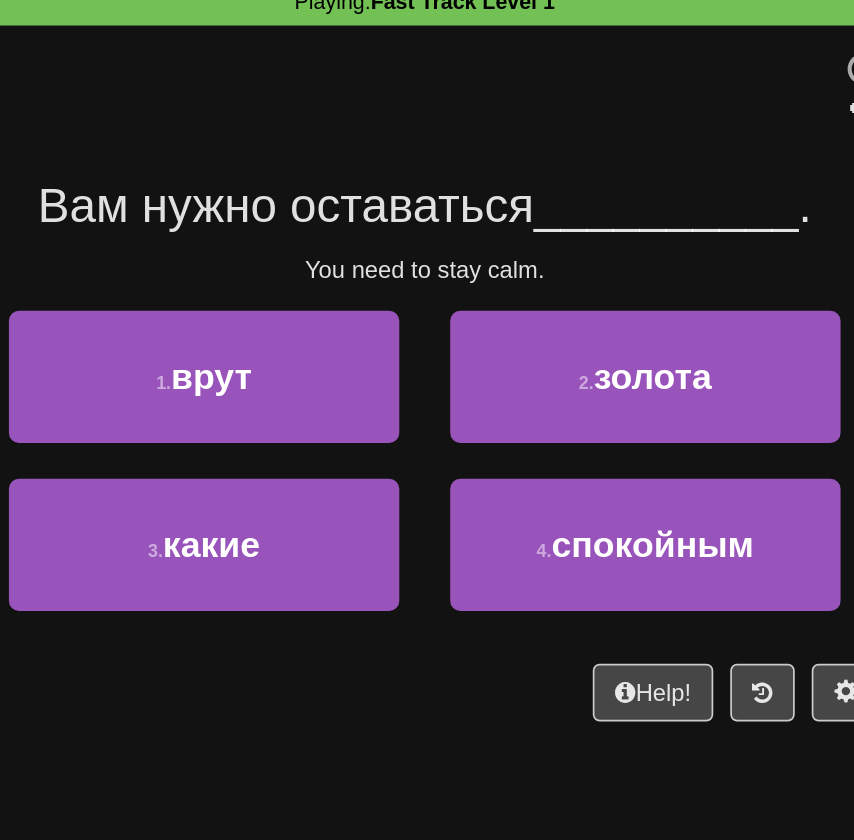 click on "/  Score:   4 0 %  Mastered Вам нужно оставаться  __________ . You need to stay calm. 1 .  врут 2 .  золота 3 .  какие 4 .  спокойным  Help!  Report" at bounding box center [427, 316] 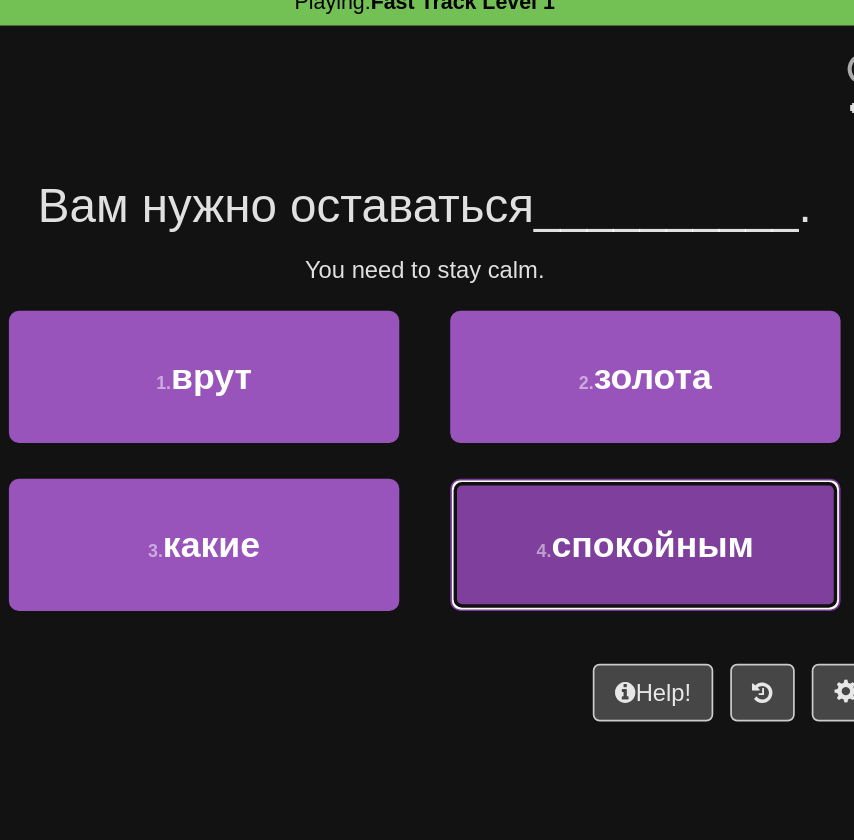 click on "4 .  спокойным" at bounding box center (557, 410) 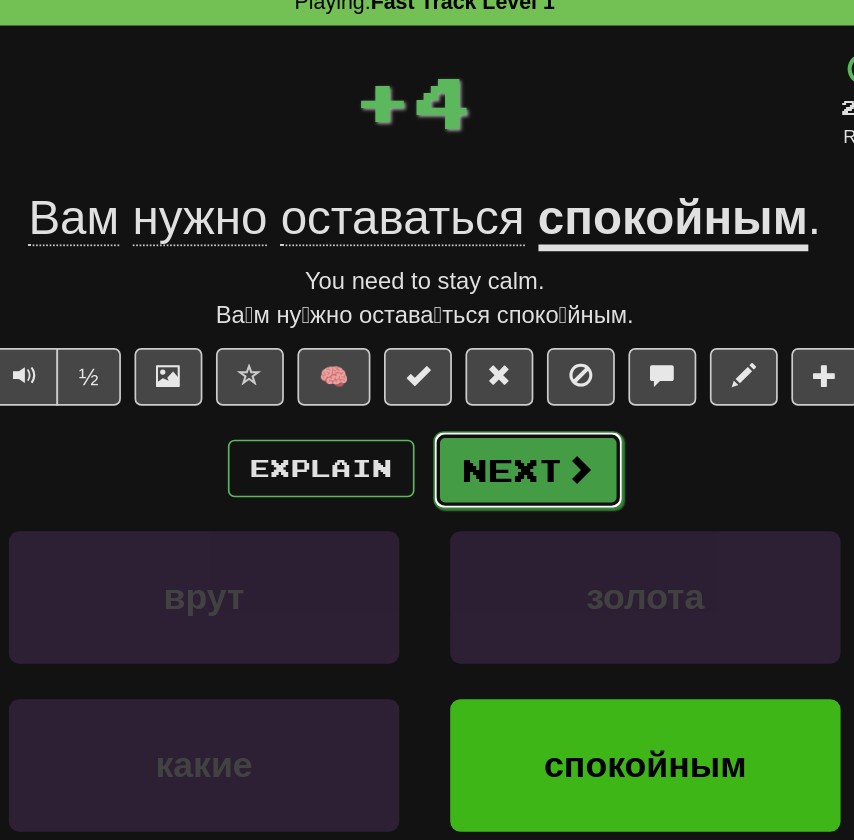 click on "Next" at bounding box center [488, 366] 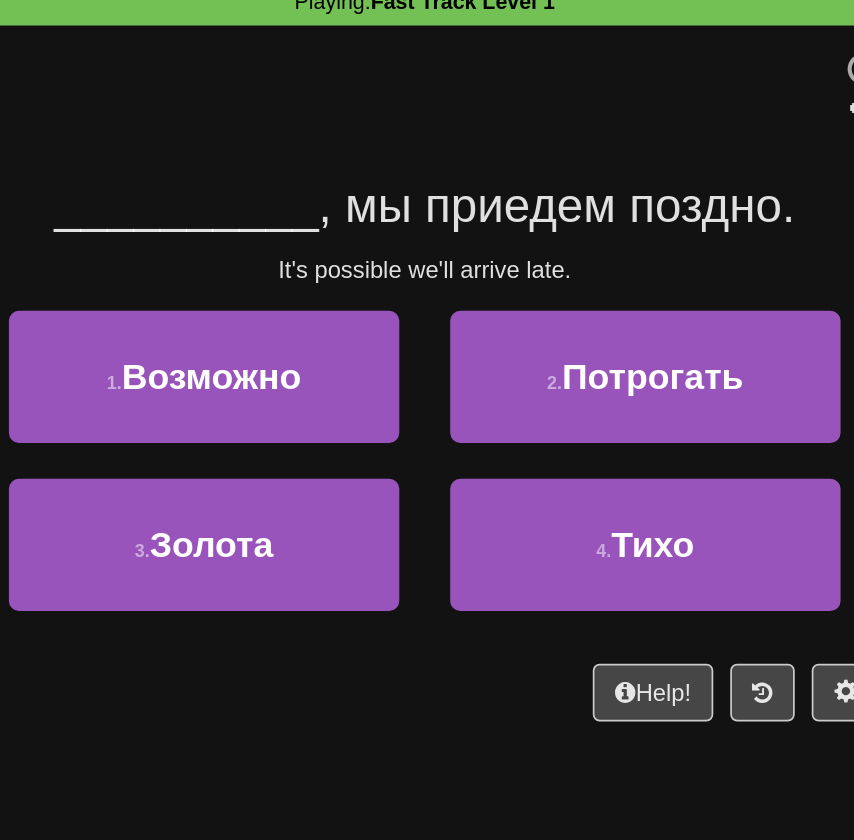 click at bounding box center [419, 145] 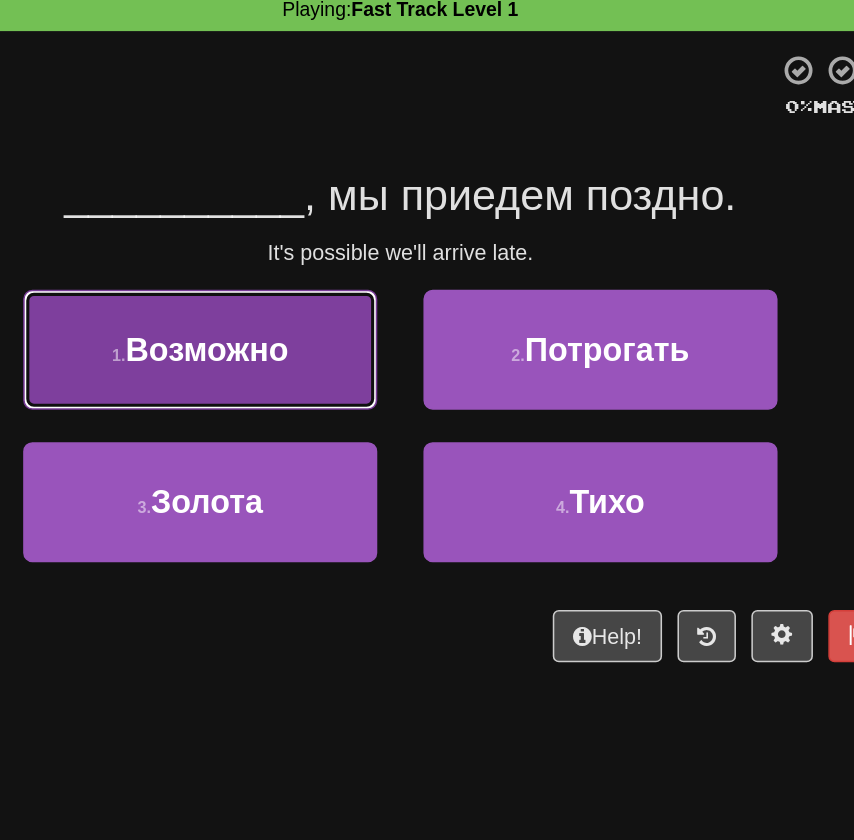 click on "1 .  Возможно" at bounding box center [297, 311] 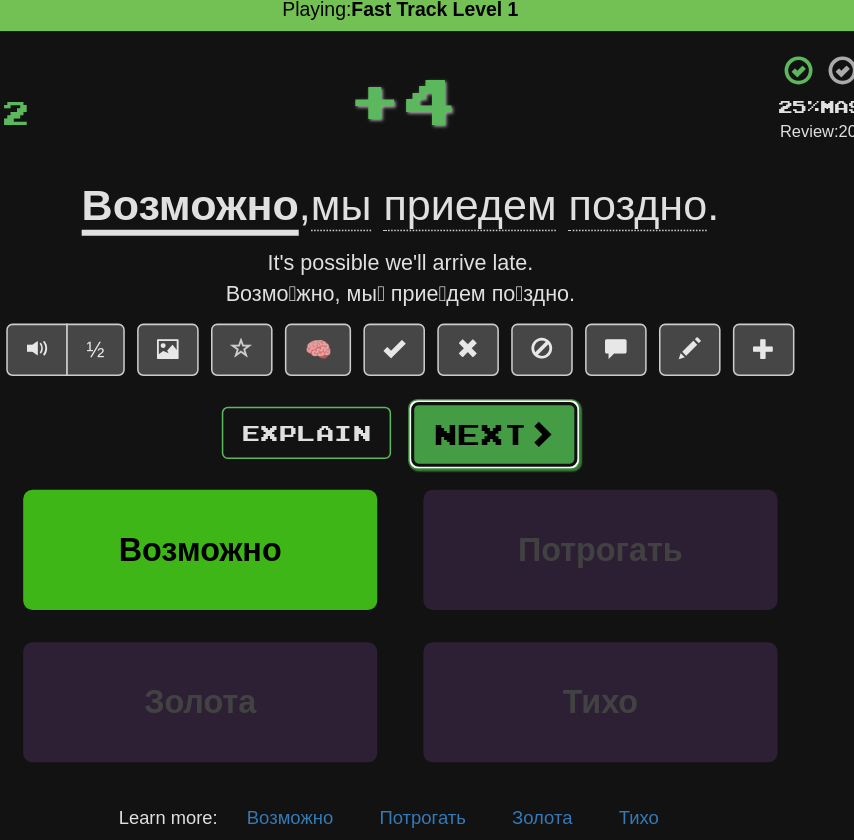 click on "Next" at bounding box center [488, 366] 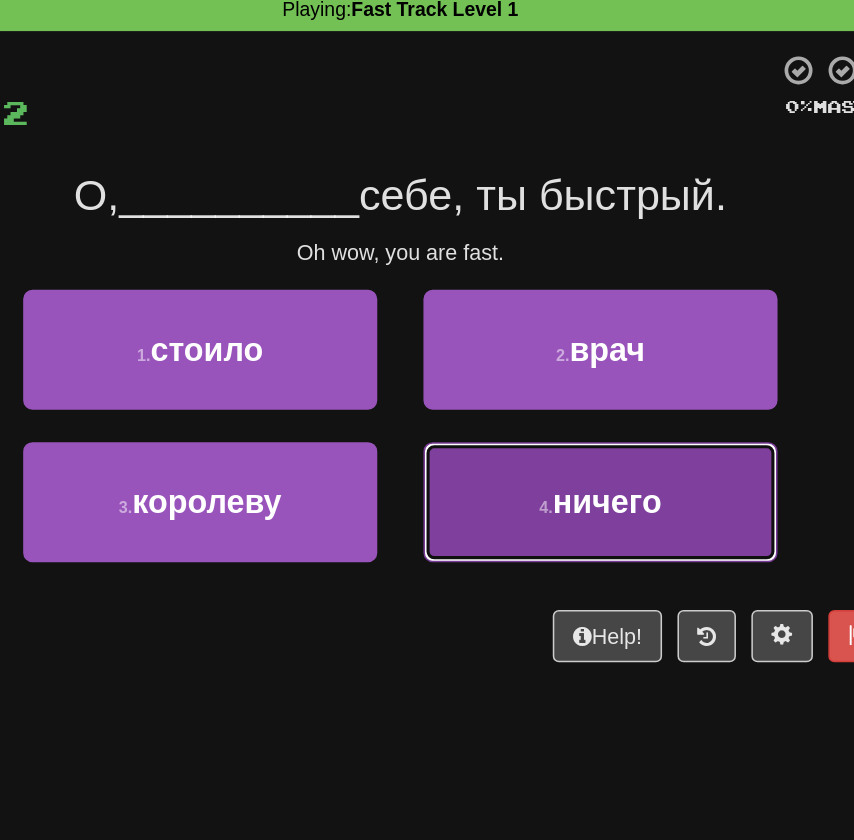 click on "4 .  ничего" at bounding box center [557, 410] 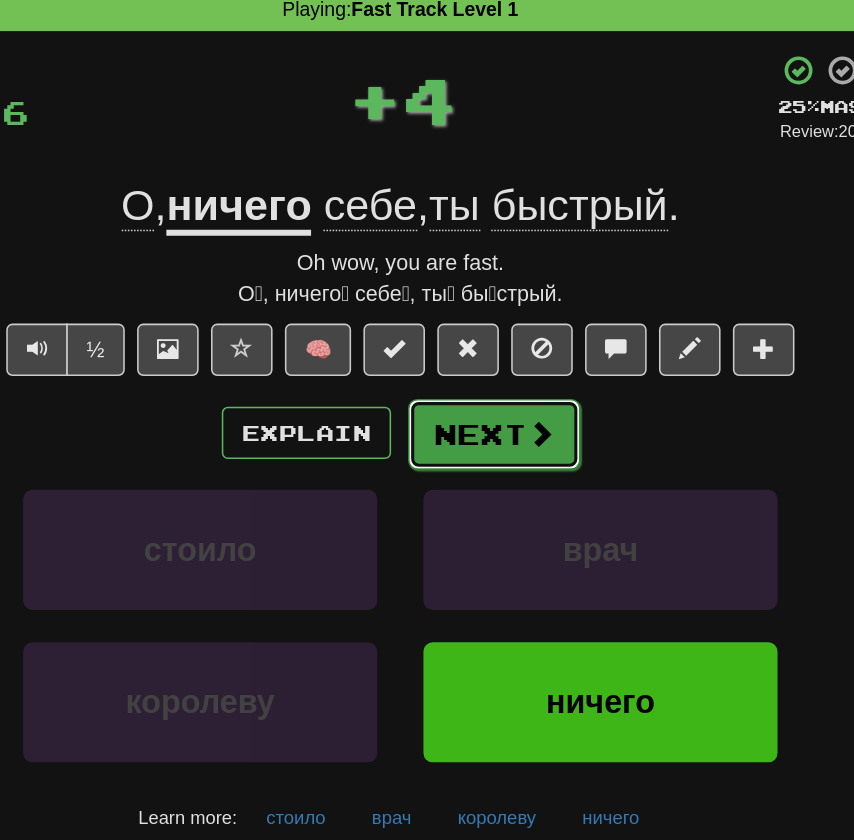 click on "Next" at bounding box center [488, 366] 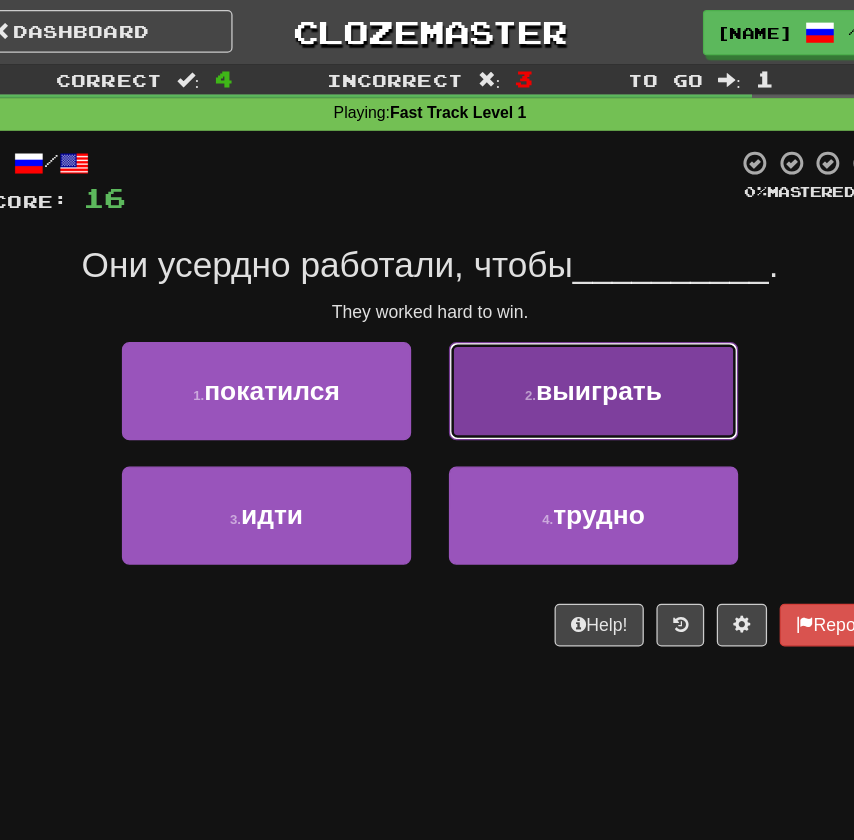 click on "2 .  выиграть" at bounding box center (557, 311) 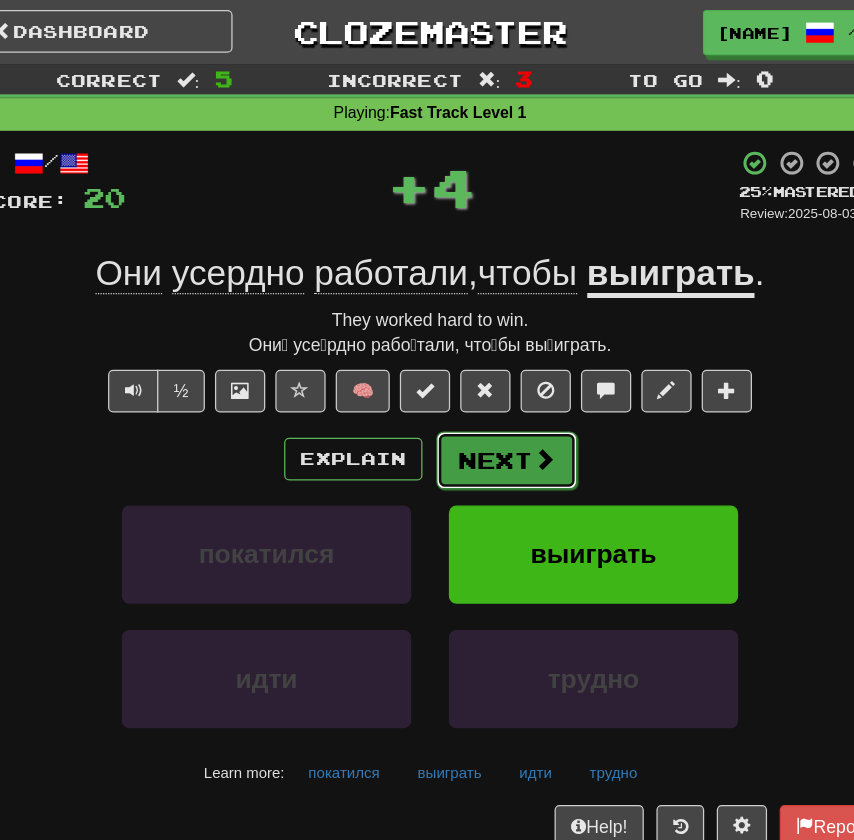 click on "Next" at bounding box center [488, 366] 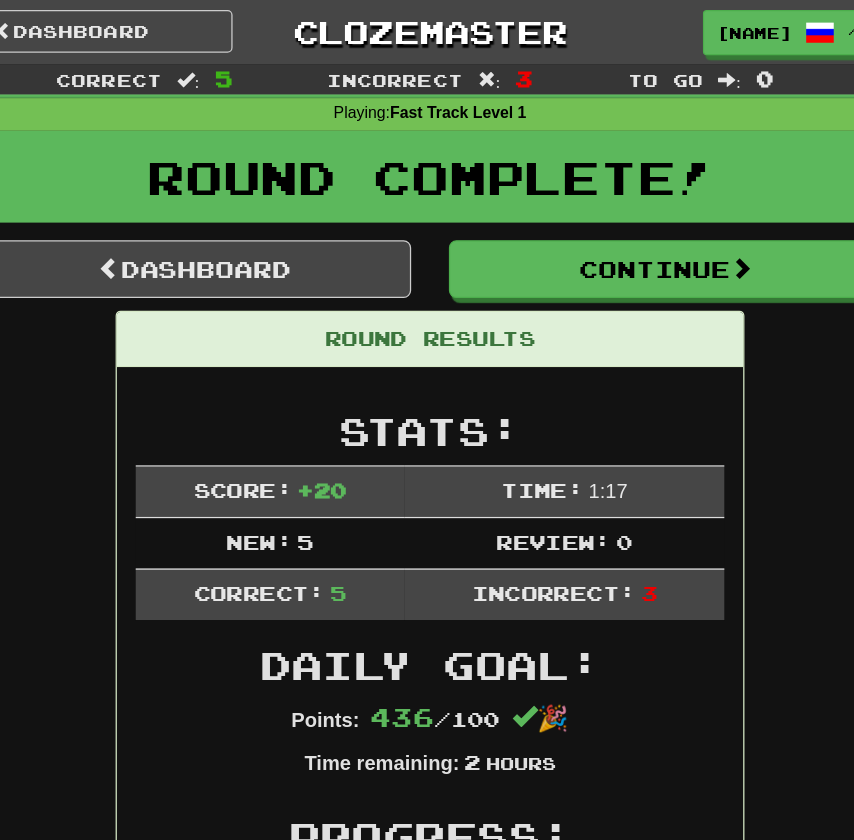click on "Dashboard
Clozemaster
FernKatz
/
Toggle Dropdown
Dashboard
Leaderboard
Activity Feed
Notifications
Profile
Discussions
Deutsch
/
English
Streak:
0
Review:
10
Points Today: 0
Français
/
English
Streak:
0
Review:
63
Daily Goal:  0 /10
Русский
/
English
Streak:
14
Review:
64
Daily Goal:  416 /100
Languages
Account
Logout
FernKatz
/
Toggle Dropdown
Dashboard
Leaderboard
Activity Feed
Notifications
Profile
Discussions
Deutsch
/
English
Streak:
0
Review:
10
Points Today: 0
Français
/
English
Streak:
0
Review:
63
Daily Goal:  0 /10
/" at bounding box center (427, 25) 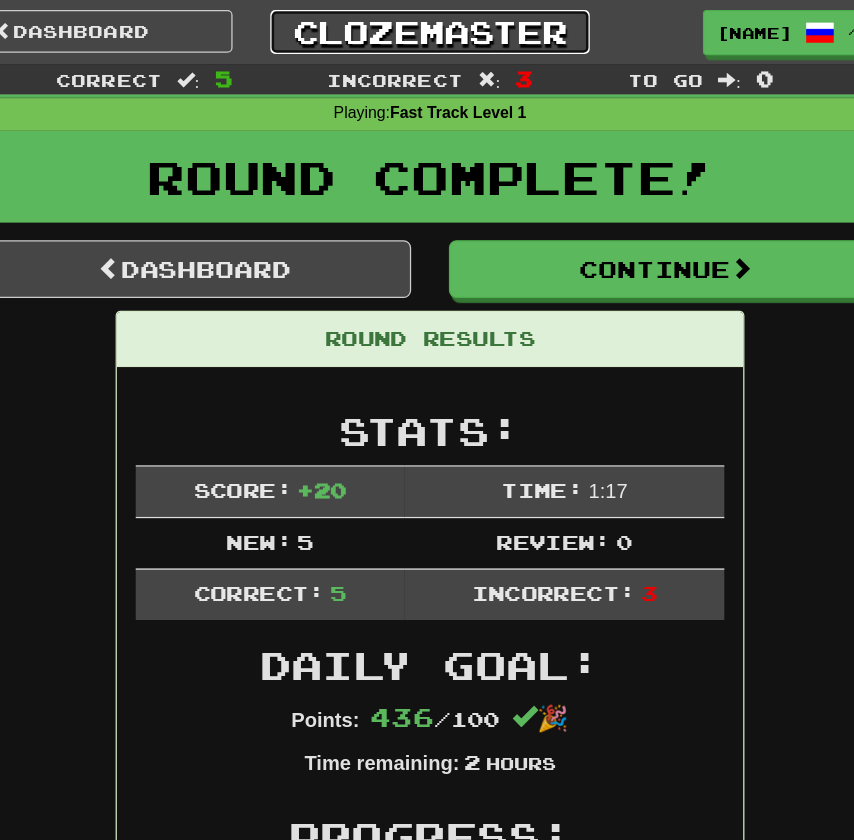 click on "Clozemaster" at bounding box center (427, 25) 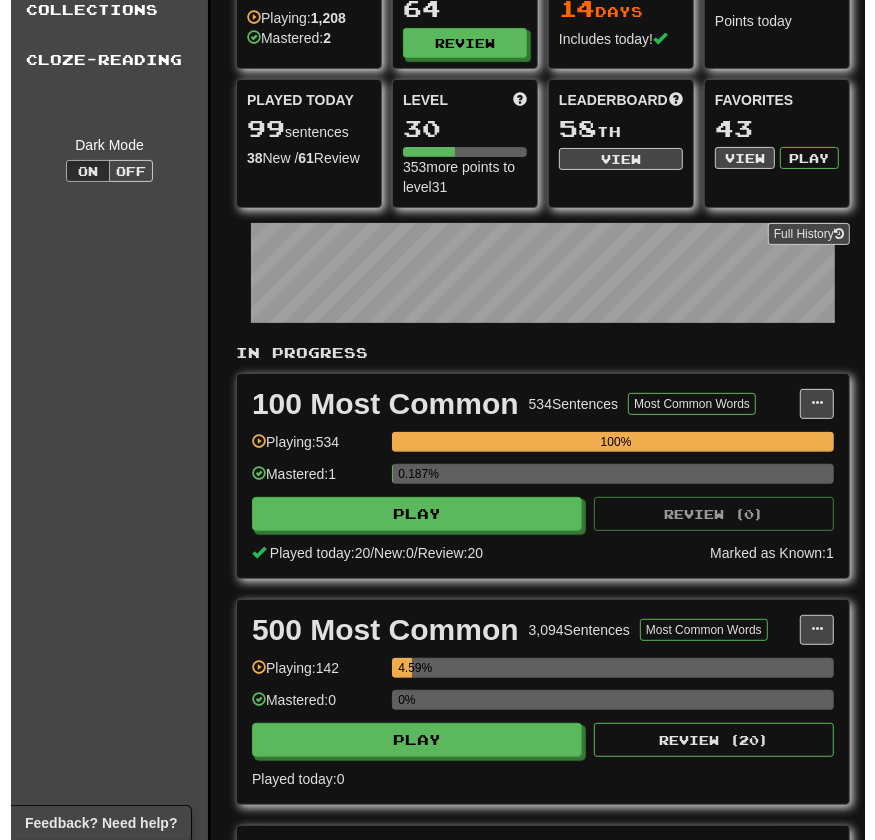 scroll, scrollTop: 514, scrollLeft: 0, axis: vertical 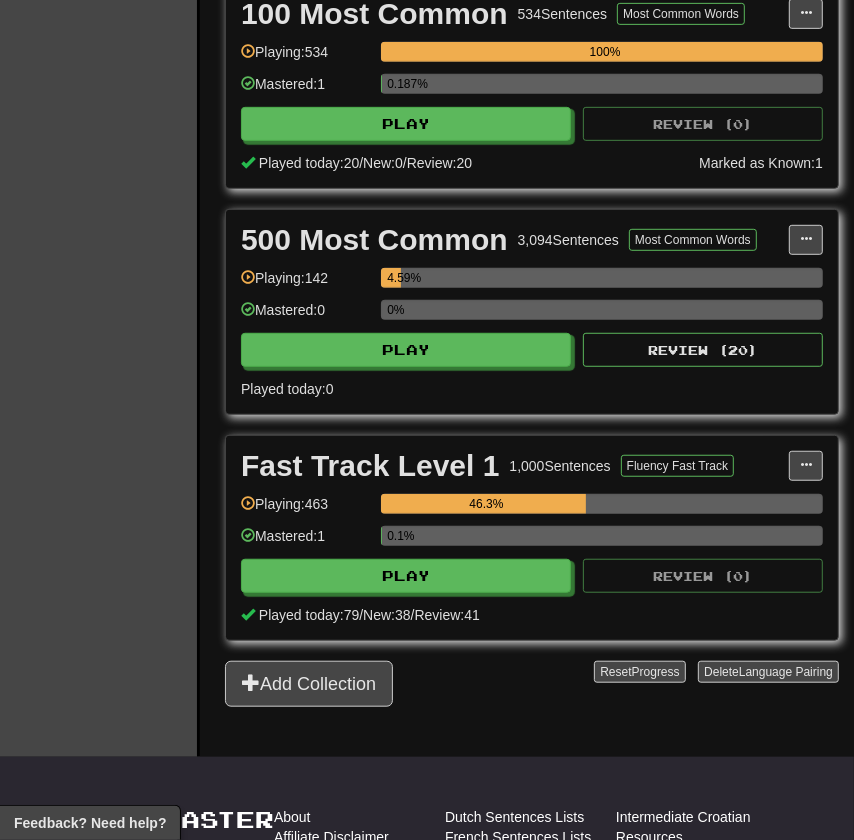 click on "0%" at bounding box center [602, 316] 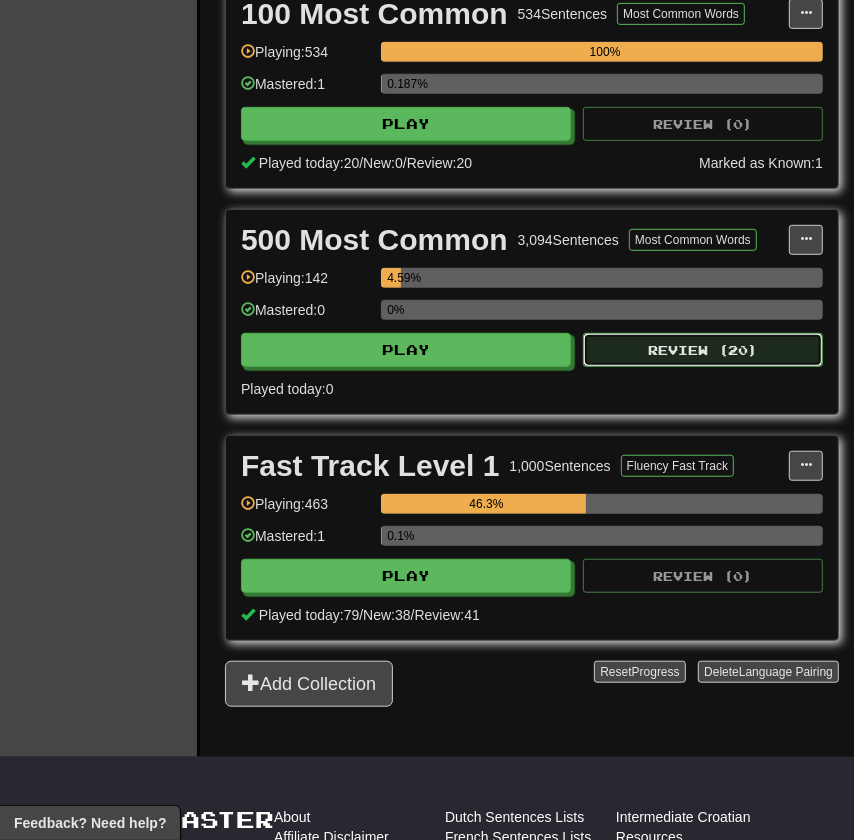 click on "Review ( 20 )" at bounding box center (703, 350) 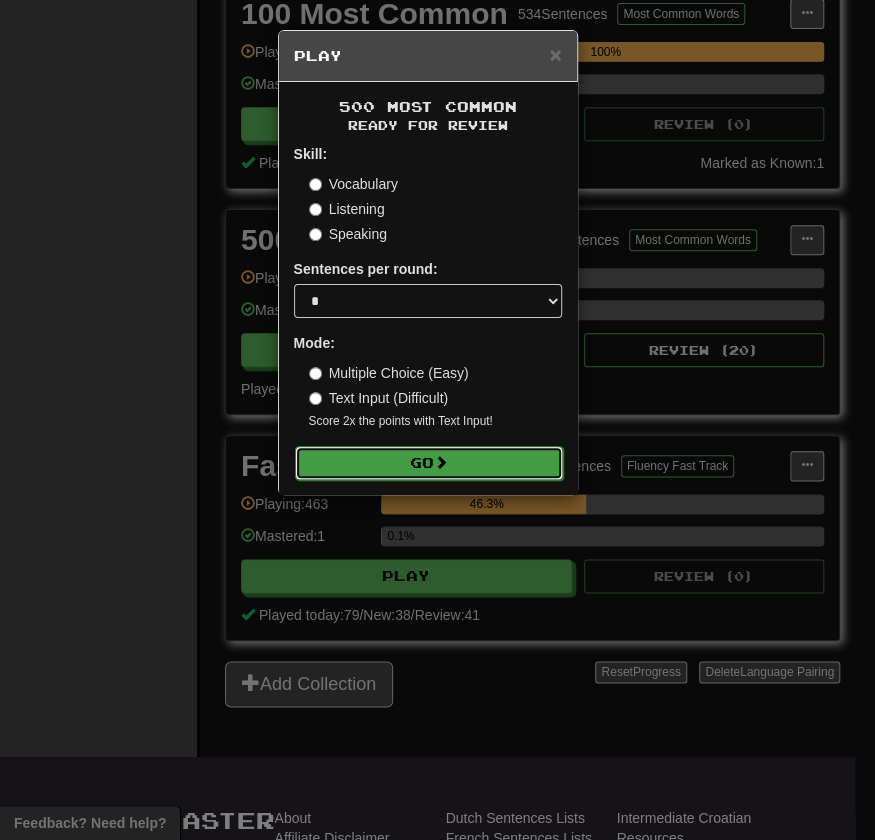 click on "Go" at bounding box center (429, 463) 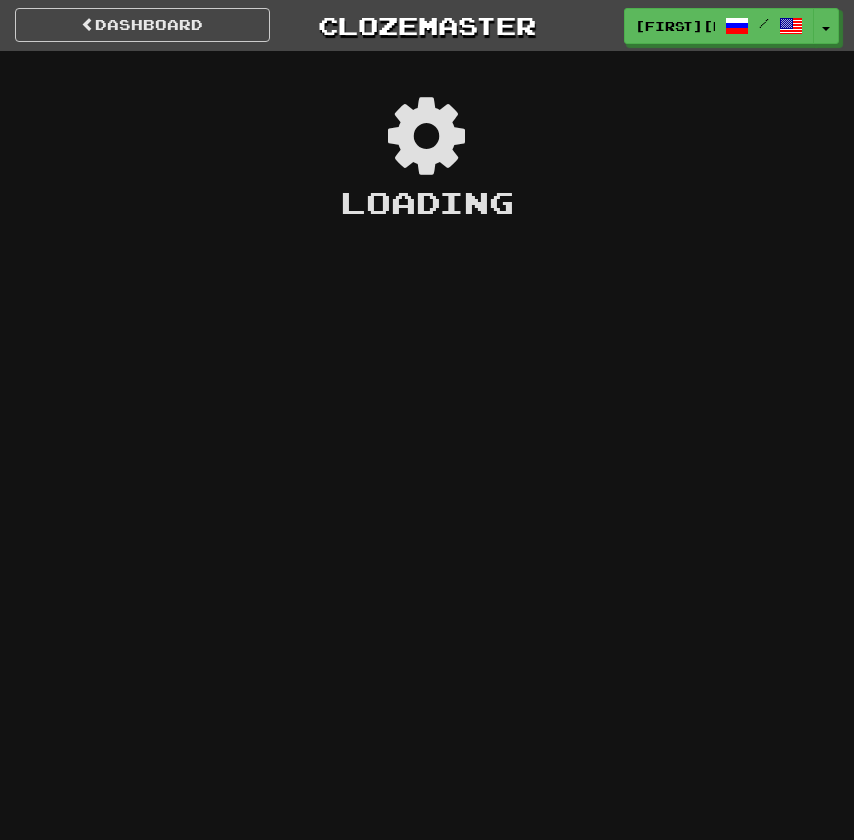 scroll, scrollTop: 0, scrollLeft: 0, axis: both 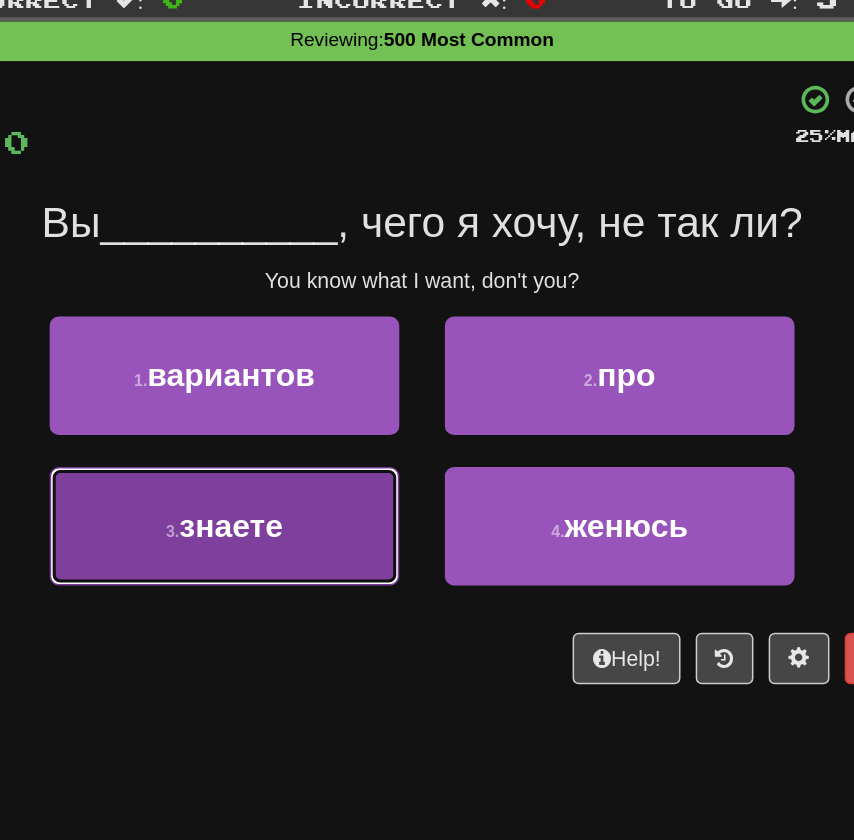click on "3 .  знаете" at bounding box center [297, 410] 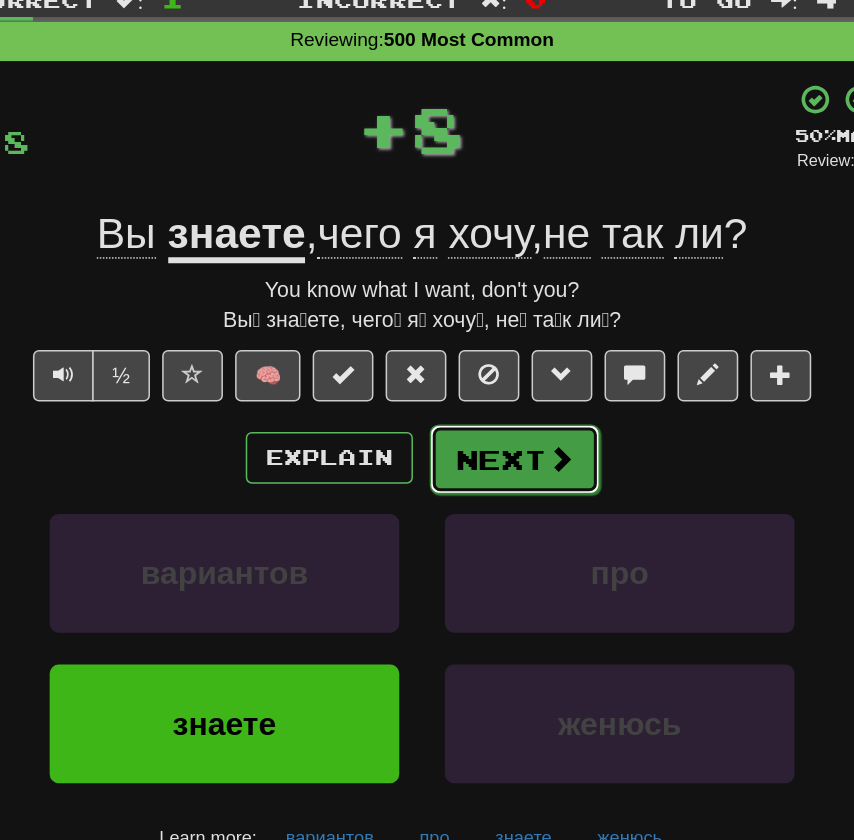 click on "Next" at bounding box center [488, 366] 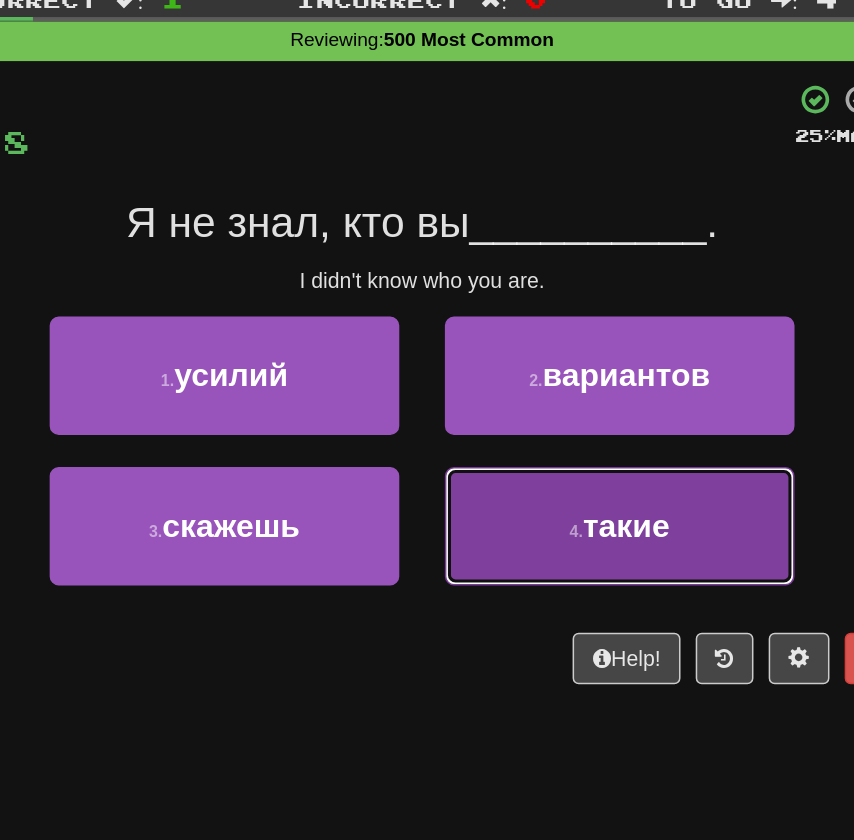 click on "4 .  такие" at bounding box center [557, 410] 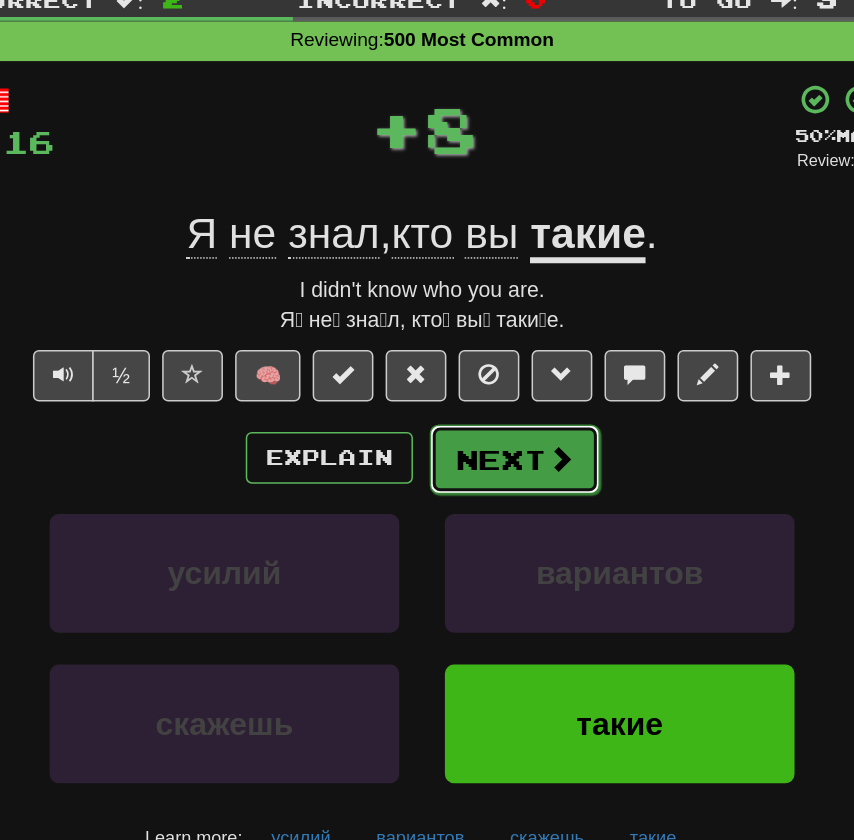click on "Next" at bounding box center [488, 366] 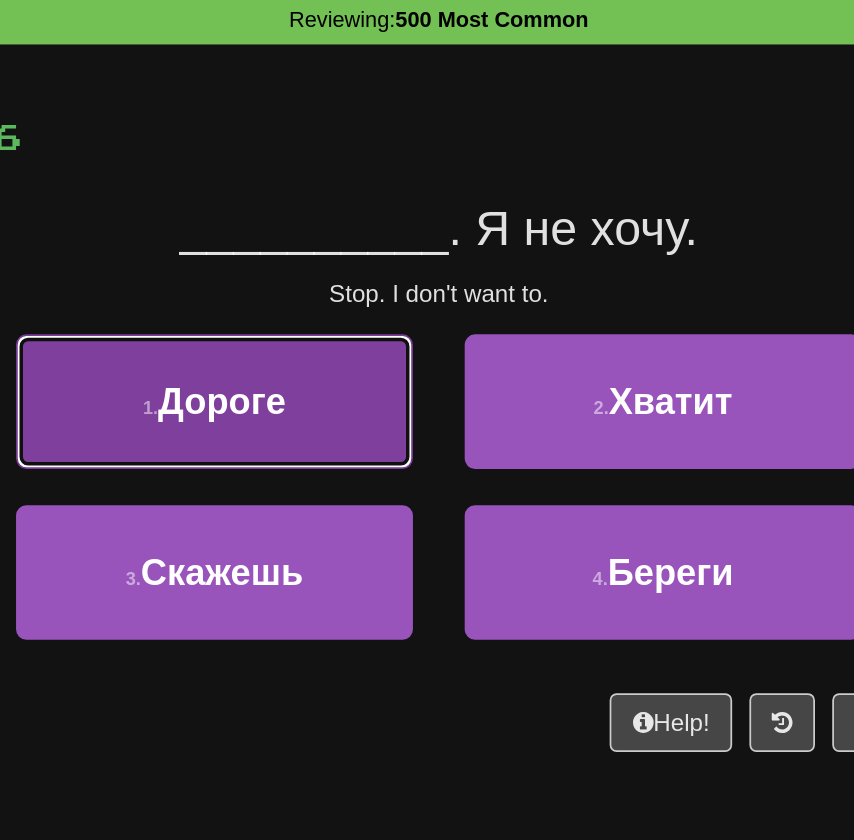 click on "1 .  Дороге" at bounding box center [297, 311] 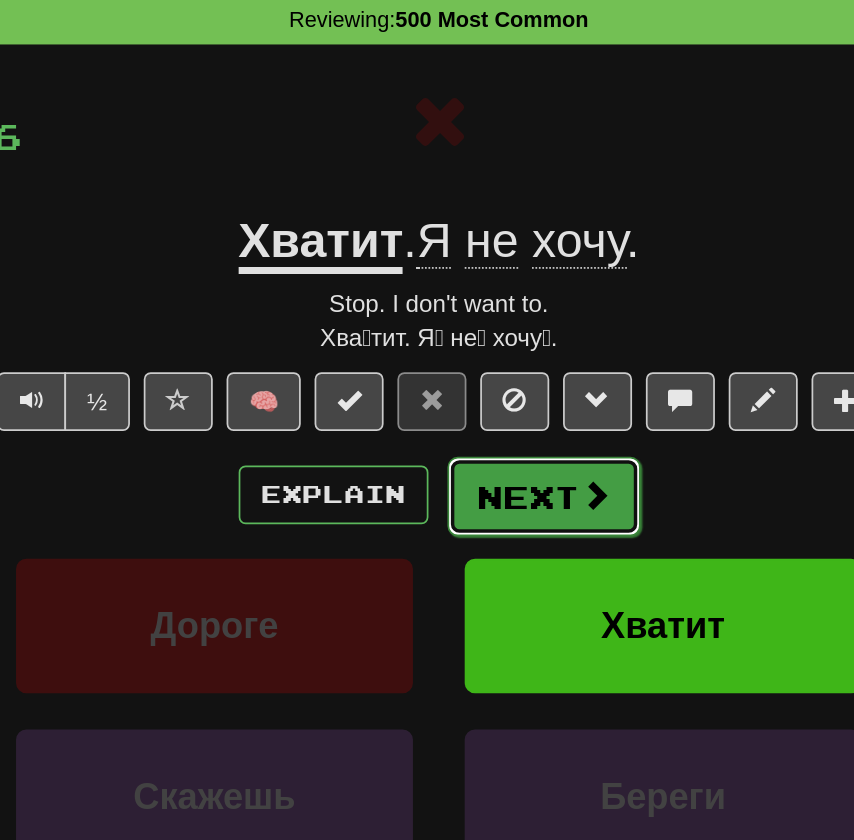 click at bounding box center [518, 365] 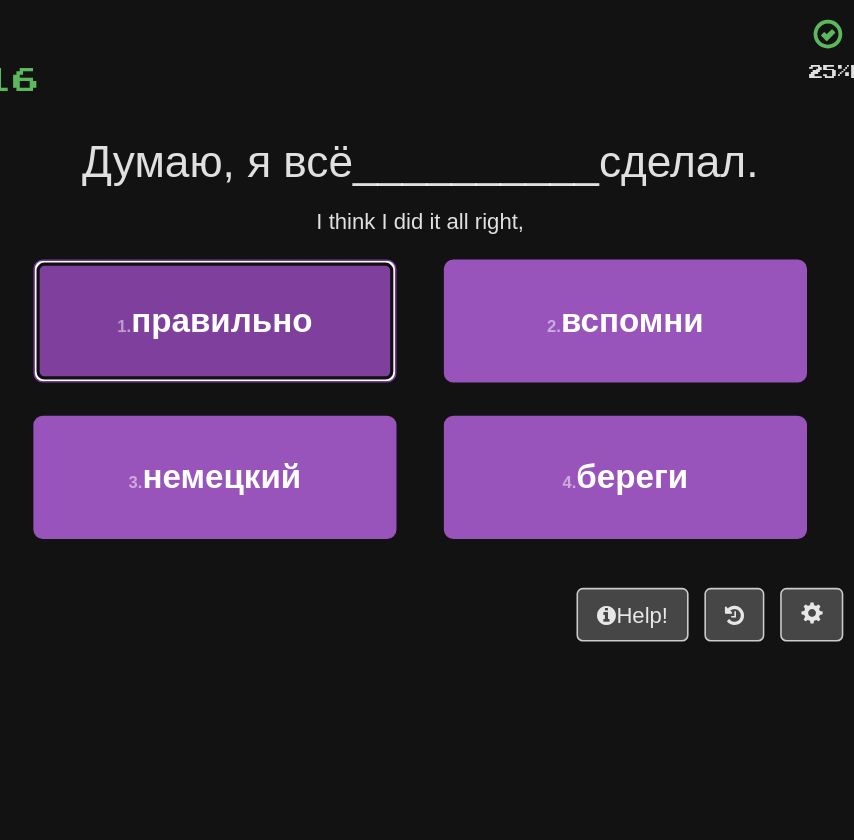 click on "1 .  правильно" at bounding box center [297, 311] 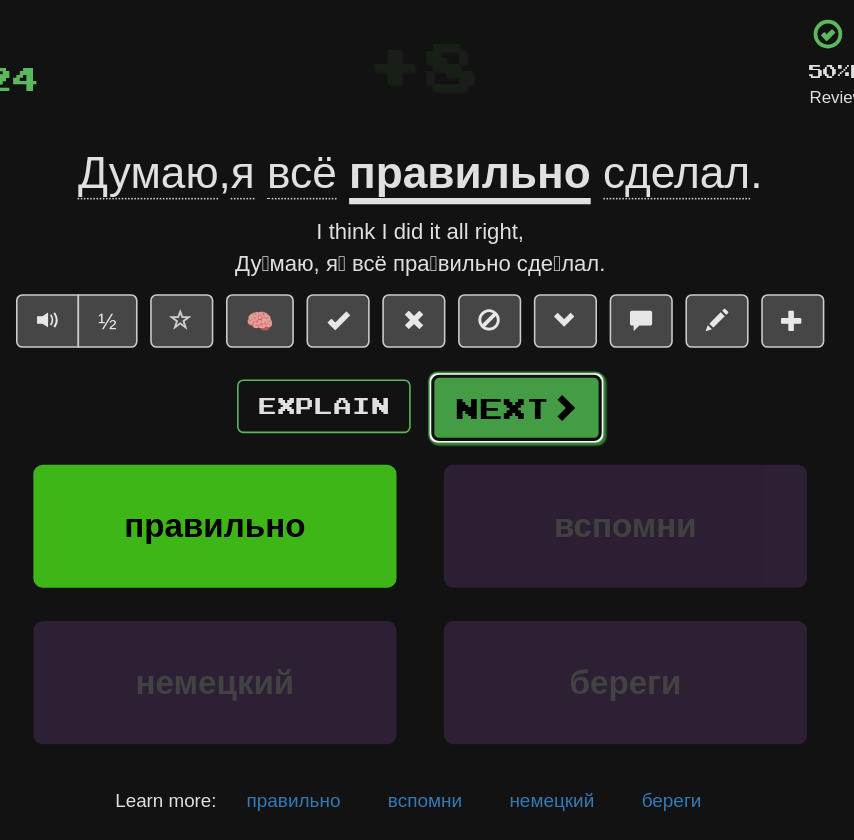 click on "Next" at bounding box center (488, 366) 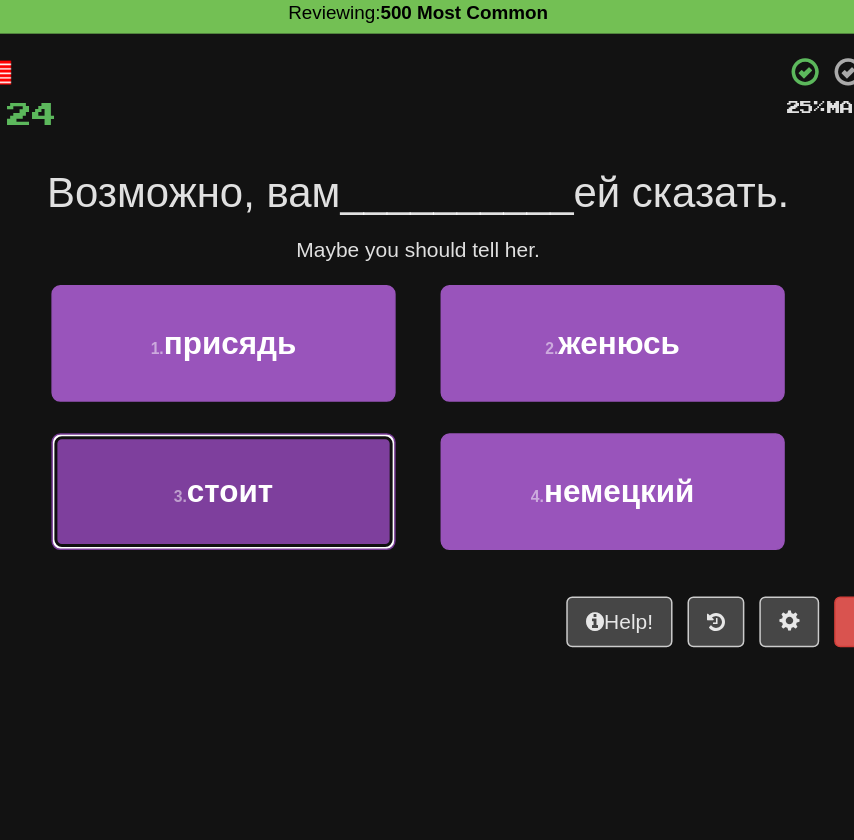 click on "3 .  стоит" at bounding box center (297, 410) 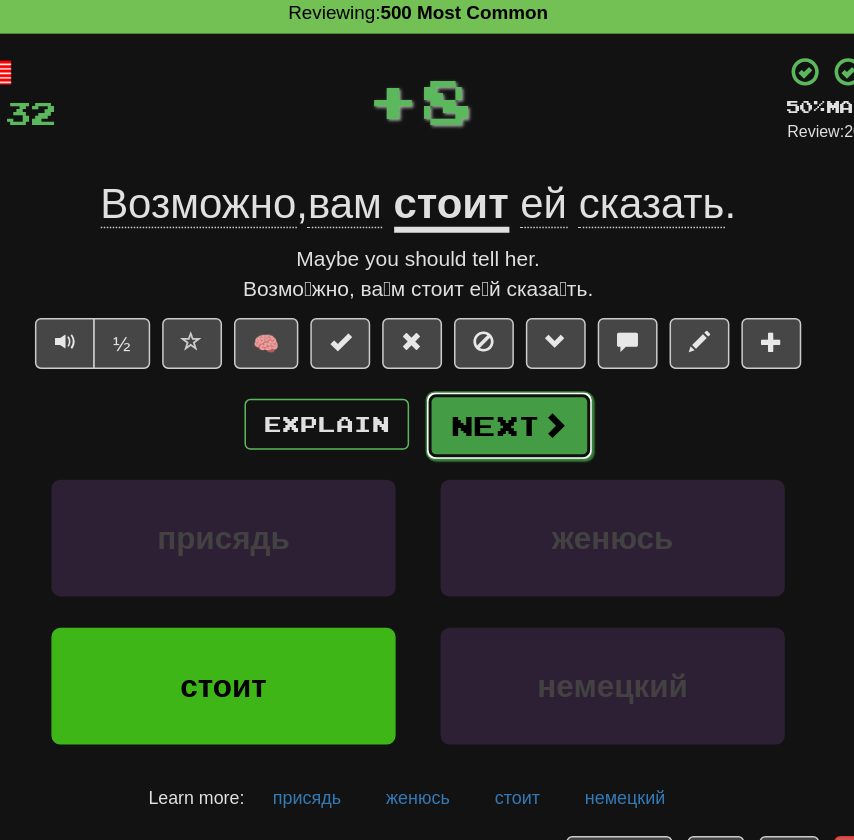 click on "Next" at bounding box center [488, 366] 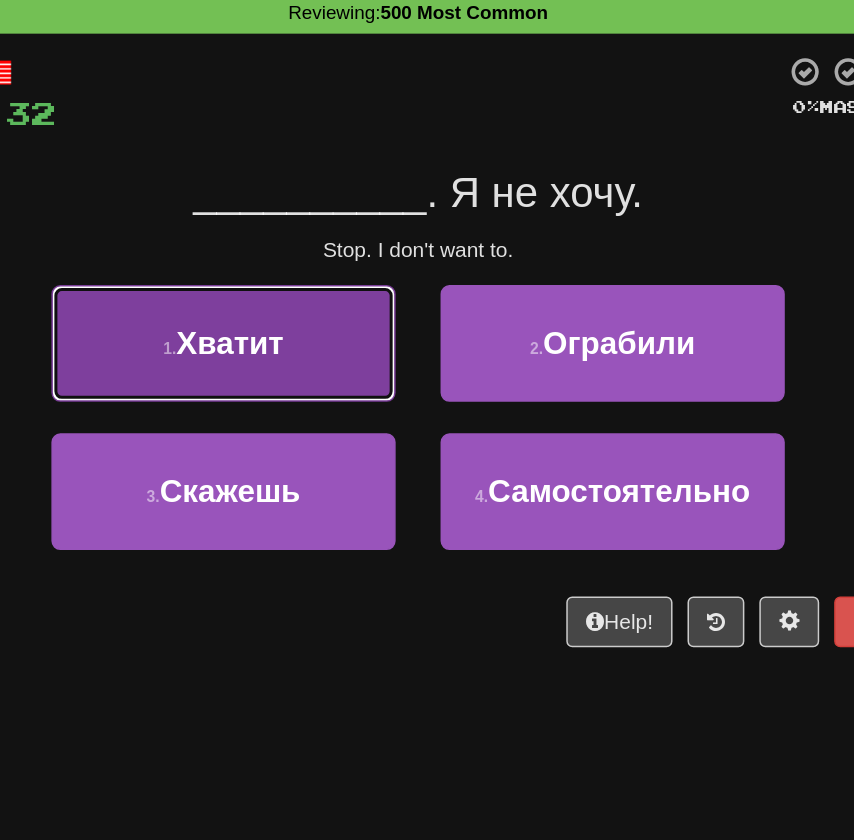 click on "1 .  Хватит" at bounding box center (297, 311) 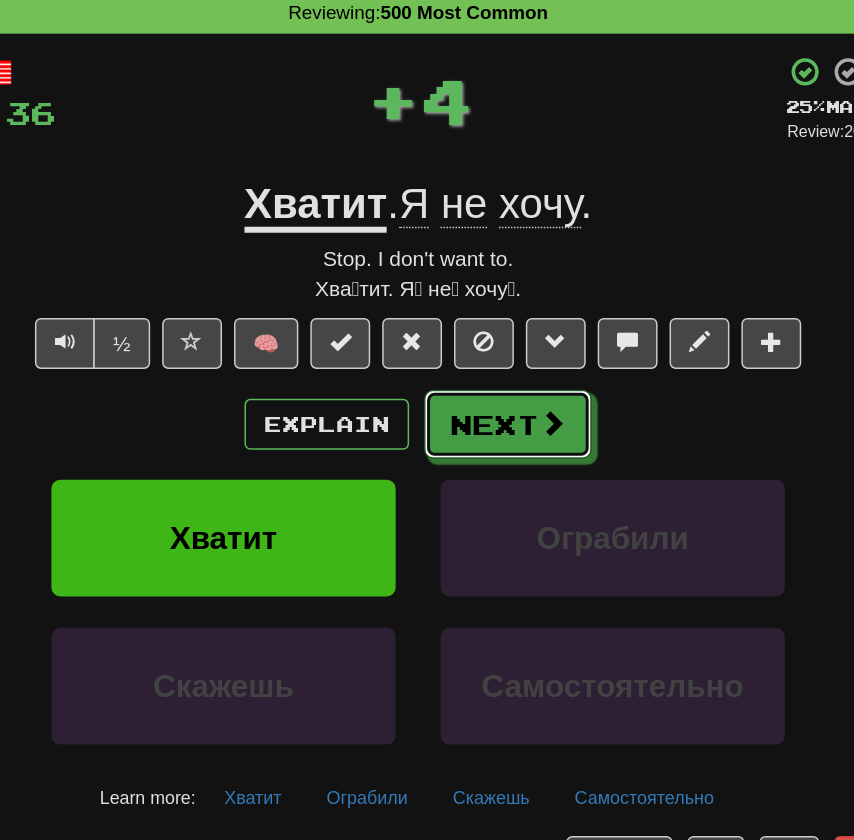 click on "Next" at bounding box center [487, 365] 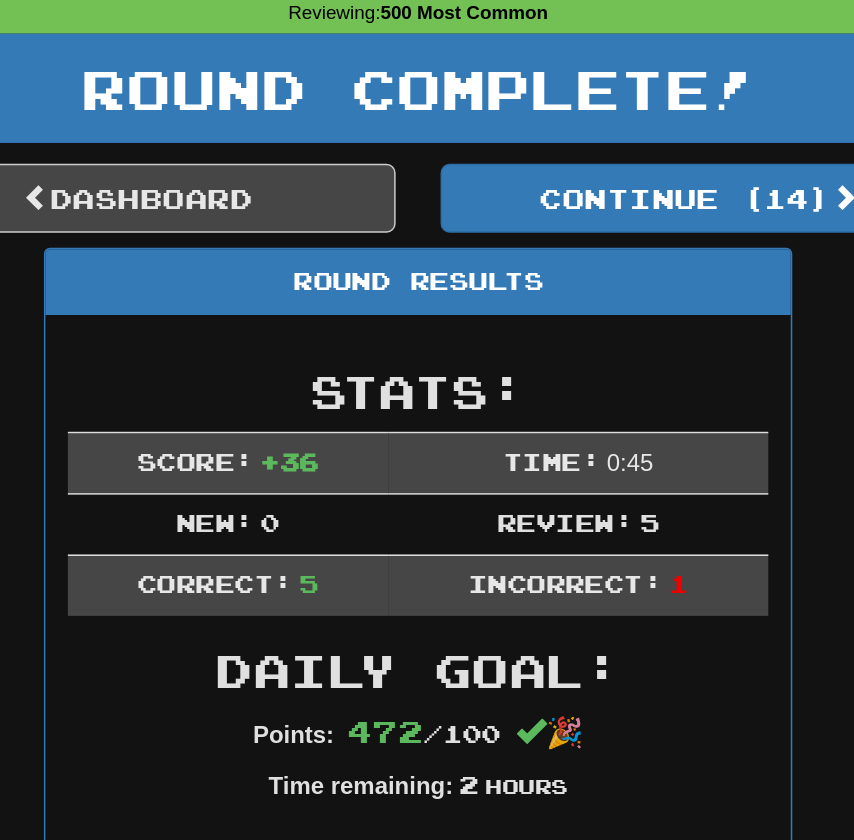 click on "Stats: Score:   + 36 Time:   0 : 45 New:   0 Review:   5 Correct:   5 Incorrect:   1 Daily Goal: Points:   472  /  100  🎉 Time remaining: 2   Hours Progress: 500 Most Common Playing:  142  /  3,094 4.59% Mastered:  0  /  3,094 0% Ready for Review:  14  /  Level:  30 317  points to level  31  - keep going! Ranked:  57 th  this week ( 56  points to  56 th ) Sentences:  Report Вы  знаете , чего я хочу, не так ли? You know what I want, don't you?  Report Я не знал, кто вы  такие . I didn't know who you are.  Report Хватит . Я не хочу. Stop. I don't want to.  Report Думаю, я всё  правильно  сделал. I think I did it all right,  Report Возможно, вам  стоит  ей сказать. Maybe you should tell her." at bounding box center [427, 989] 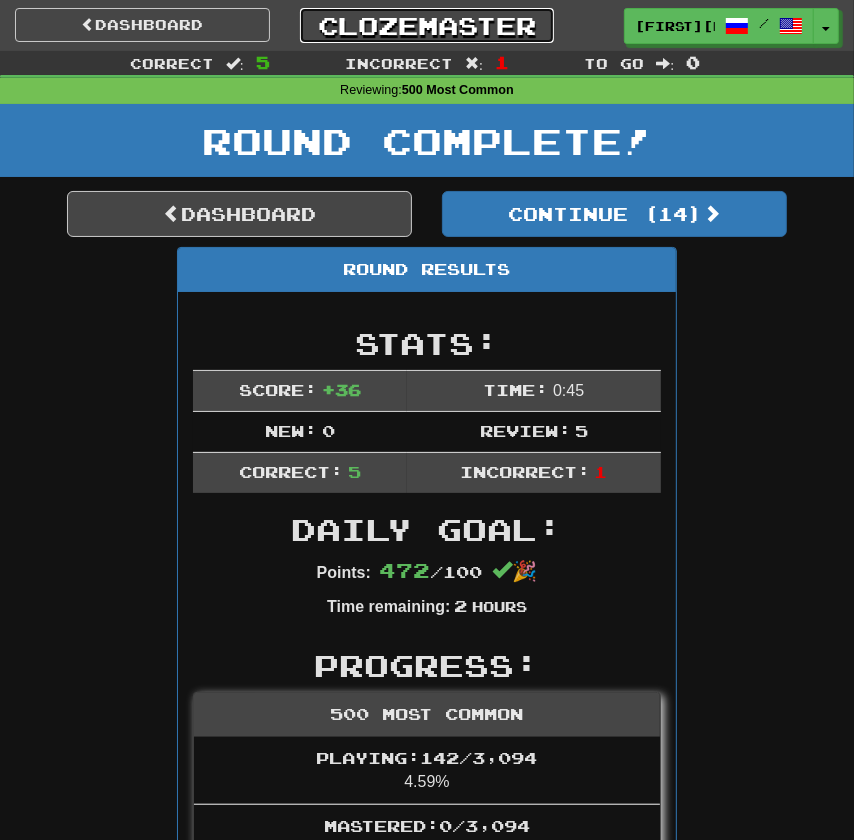 click on "Clozemaster" at bounding box center (427, 25) 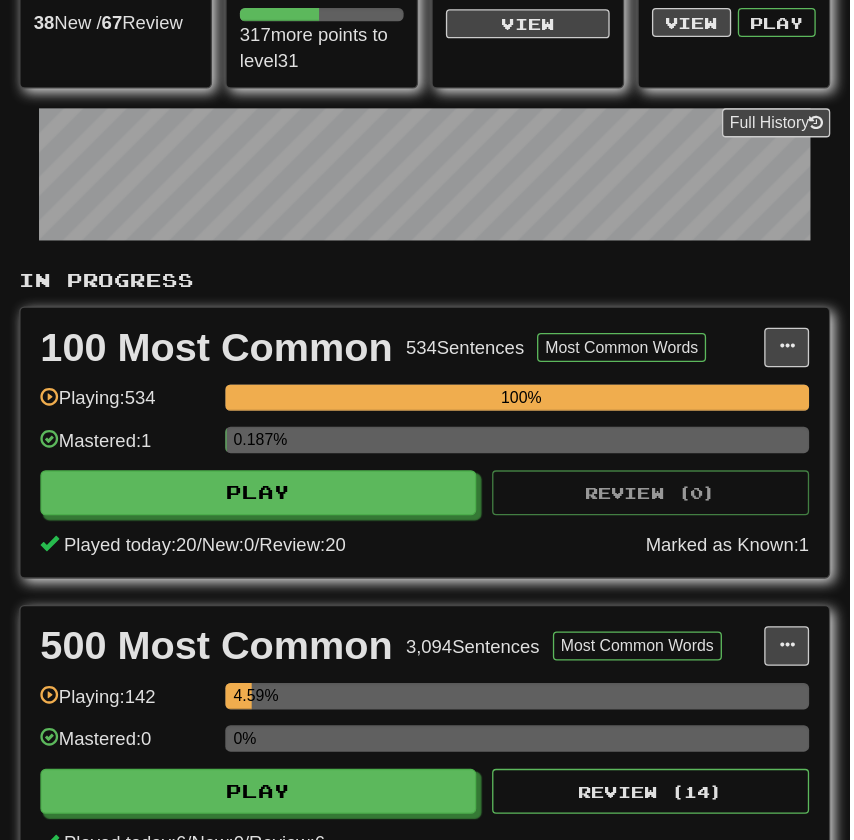 scroll, scrollTop: 0, scrollLeft: 0, axis: both 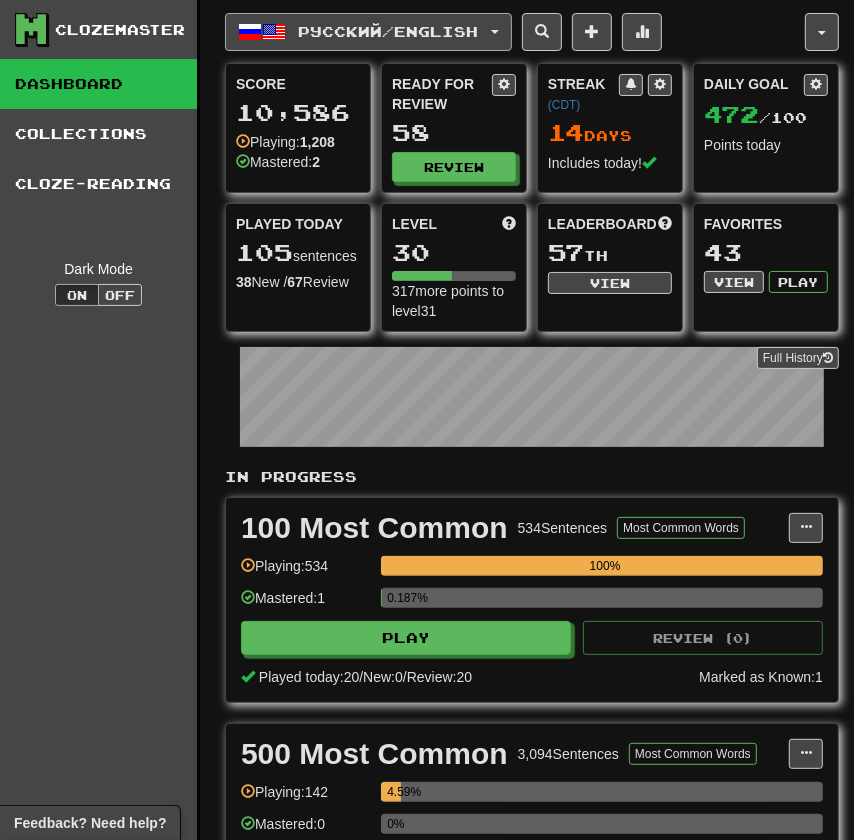 click on "Русский  /  English" at bounding box center [389, 31] 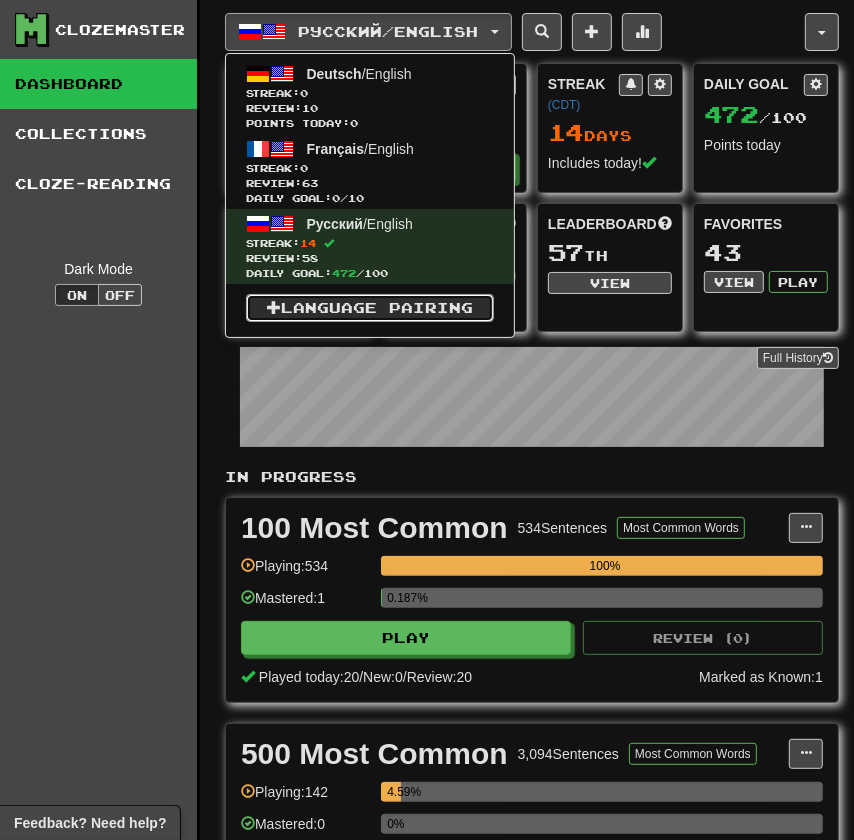 click on "Language Pairing" at bounding box center (370, 308) 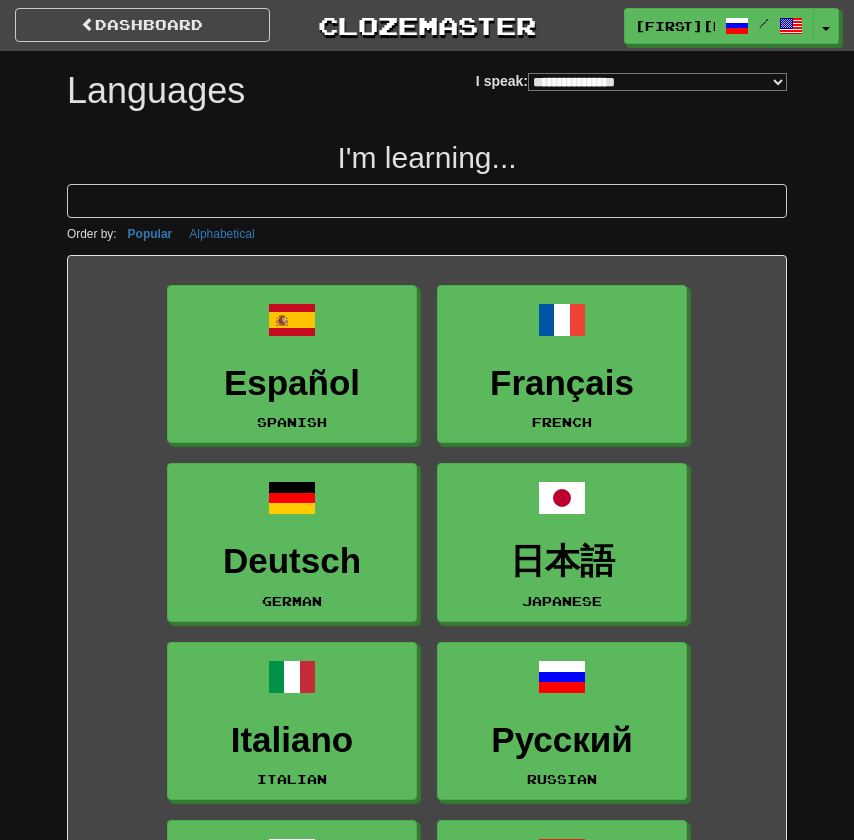 select on "*******" 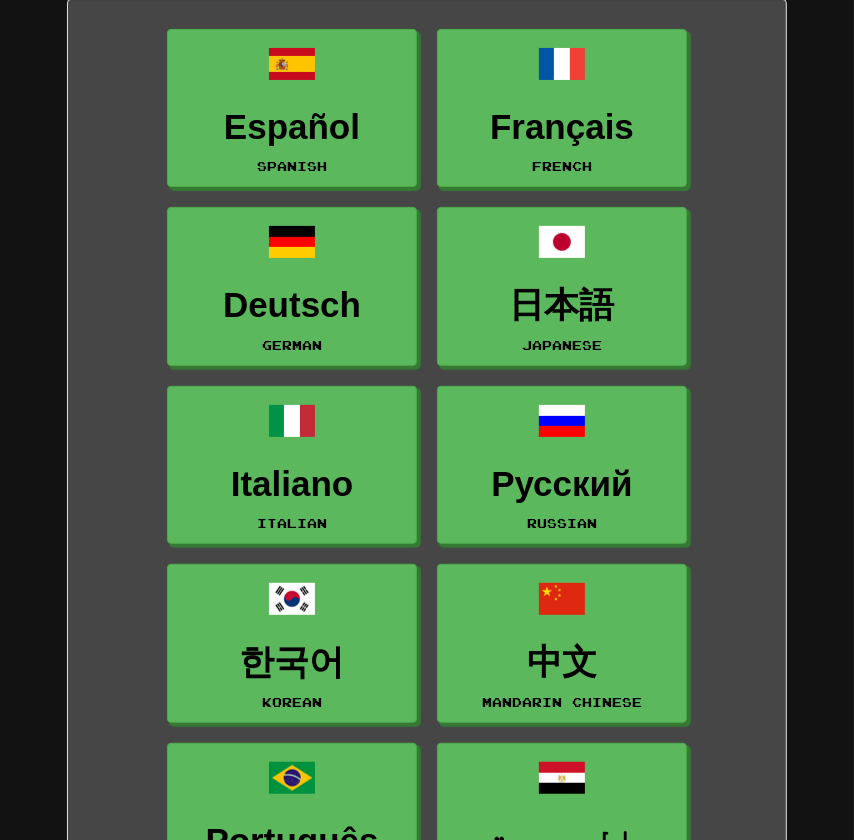 scroll, scrollTop: 256, scrollLeft: 0, axis: vertical 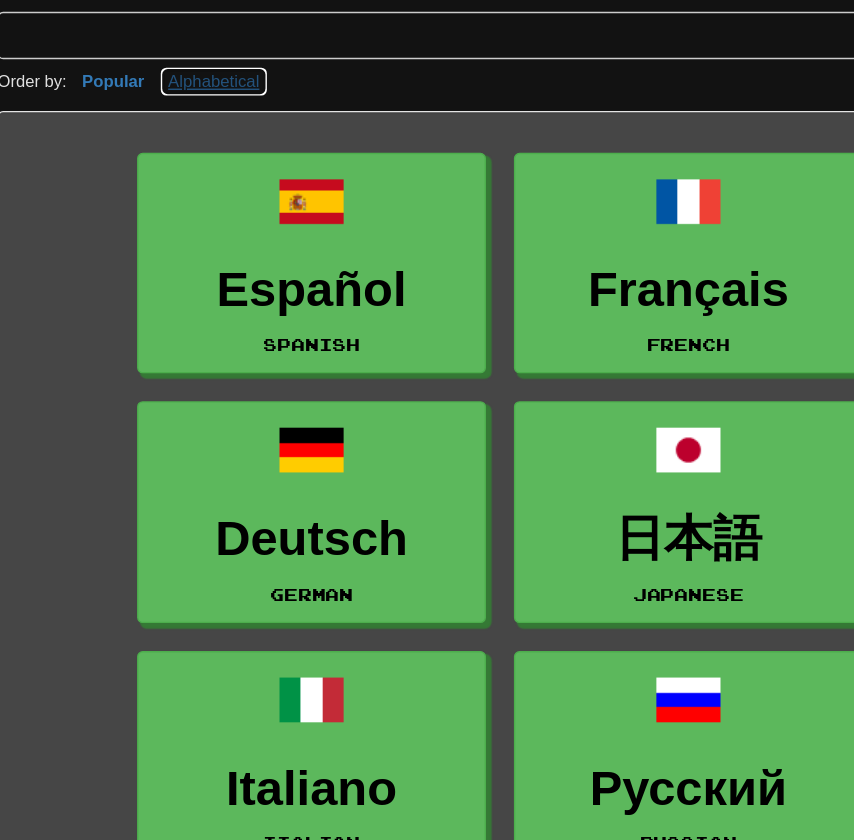 click on "Alphabetical" at bounding box center [221, 69] 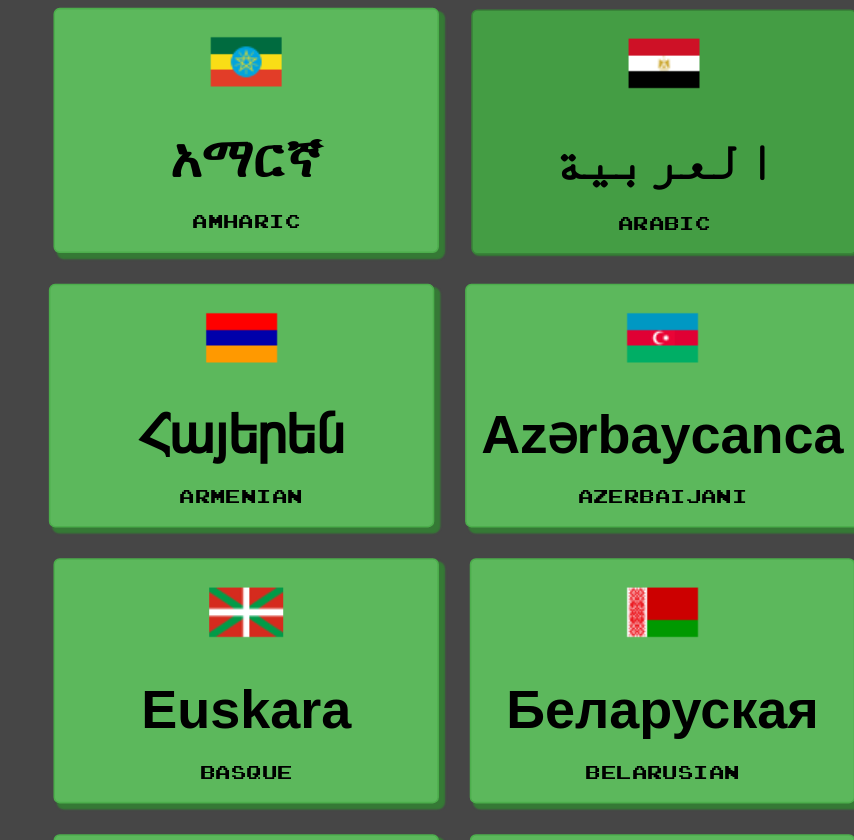 scroll, scrollTop: 163, scrollLeft: 0, axis: vertical 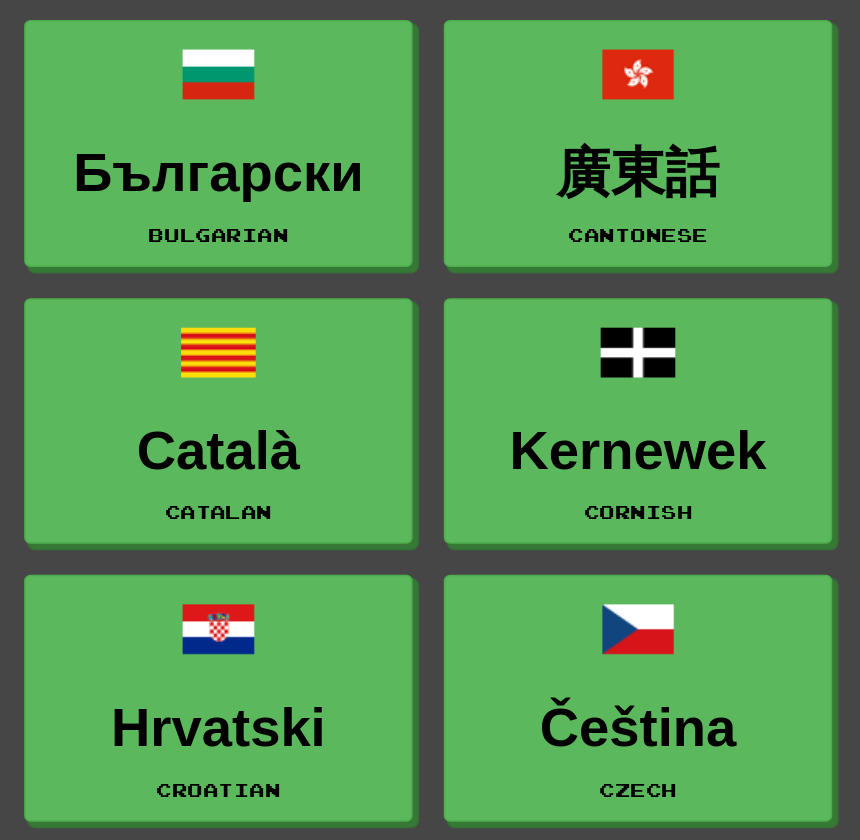 click on "Čeština Czech" at bounding box center (565, 736) 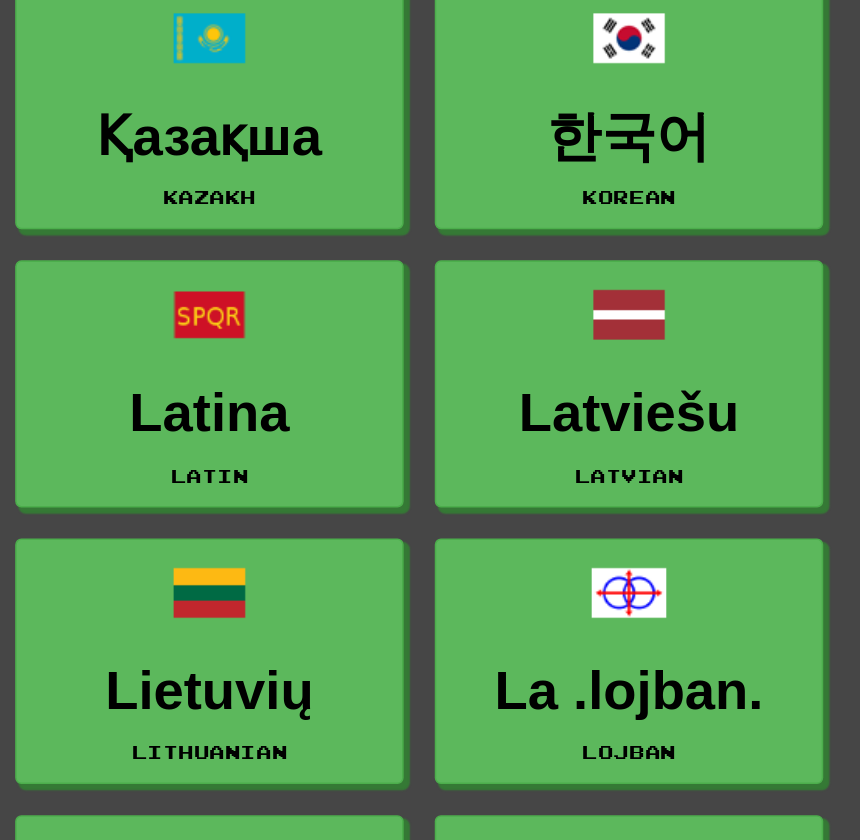 scroll, scrollTop: 3265, scrollLeft: 0, axis: vertical 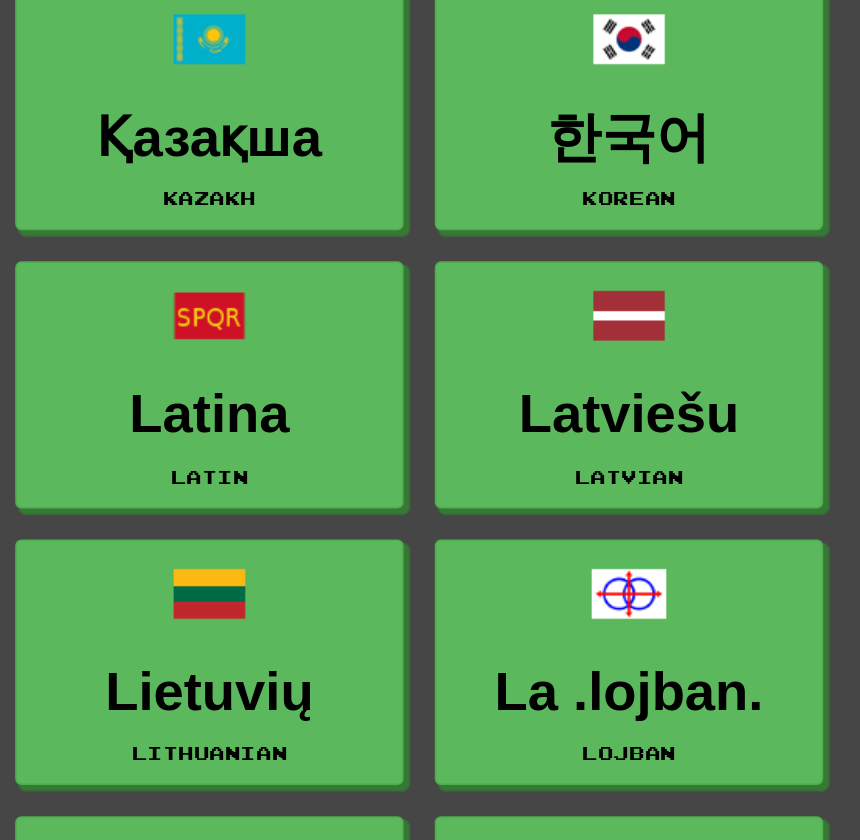 click on "Afrikaans Afrikaans Shqip Albanian አማርኛ Amharic العربية Arabic Հայերեն Armenian Azərbaycanca Azerbaijani Euskara Basque Беларуская Belarusian বাংলা Bengali Brezhoneg Breton Български Bulgarian 廣東話 Cantonese Català Catalan Kernewek Cornish Hrvatski Croatian Čeština Czech Dansk Danish Nederlands Dutch Esperanto Esperanto Eesti Estonian Suomi Finnish Français French Galego Galician ქართული Georgian Deutsch German Ελληνικά Greek Avañe'ẽ Guarani עברית Hebrew हिन्दी Hindi Magyar Hungarian Íslenska Icelandic Bahasa Indonesia Indonesian Interlingue Interlingue Gaeilge Irish Italiano Italian 日本語 Japanese Қазақша Kazakh 한국어 Korean Latina Latin Latviešu Latvian Lietuvių Lithuanian La .lojban. Lojban Македонски Macedonian 中文 Mandarin Chinese 中文 (Traditional) Mandarin Chinese Traditional Māori Maori Nahuatl Nahuatl Norsk bokmål Norwegian Bokmål Occitan Occitan فارسی Polski" at bounding box center (430, 134) 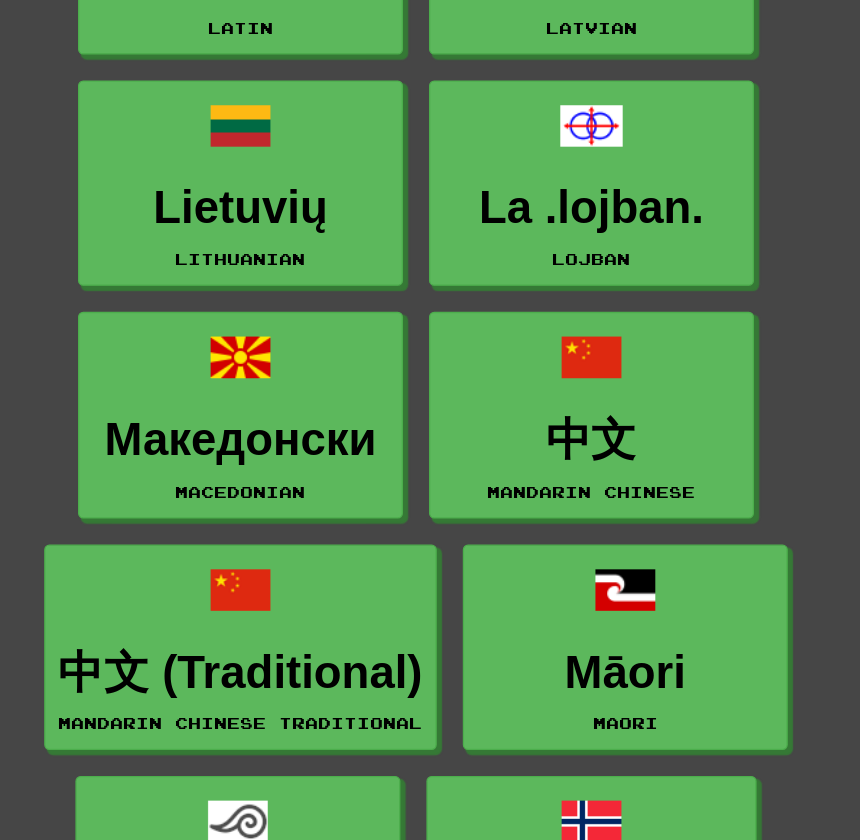 scroll, scrollTop: 3601, scrollLeft: 0, axis: vertical 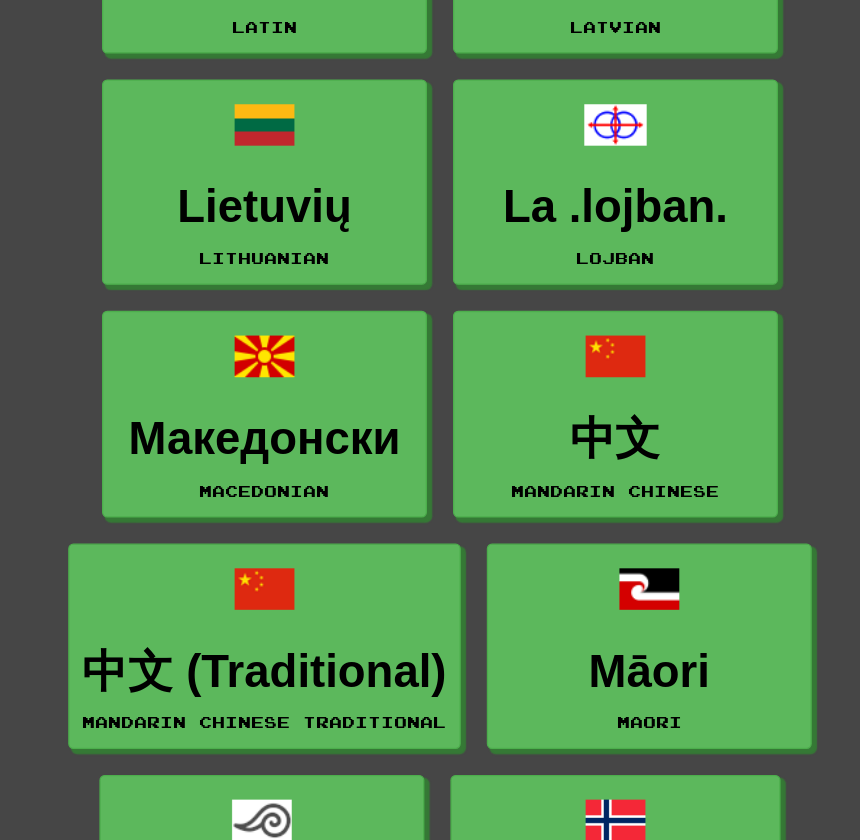 drag, startPoint x: 734, startPoint y: 498, endPoint x: 716, endPoint y: 497, distance: 18.027756 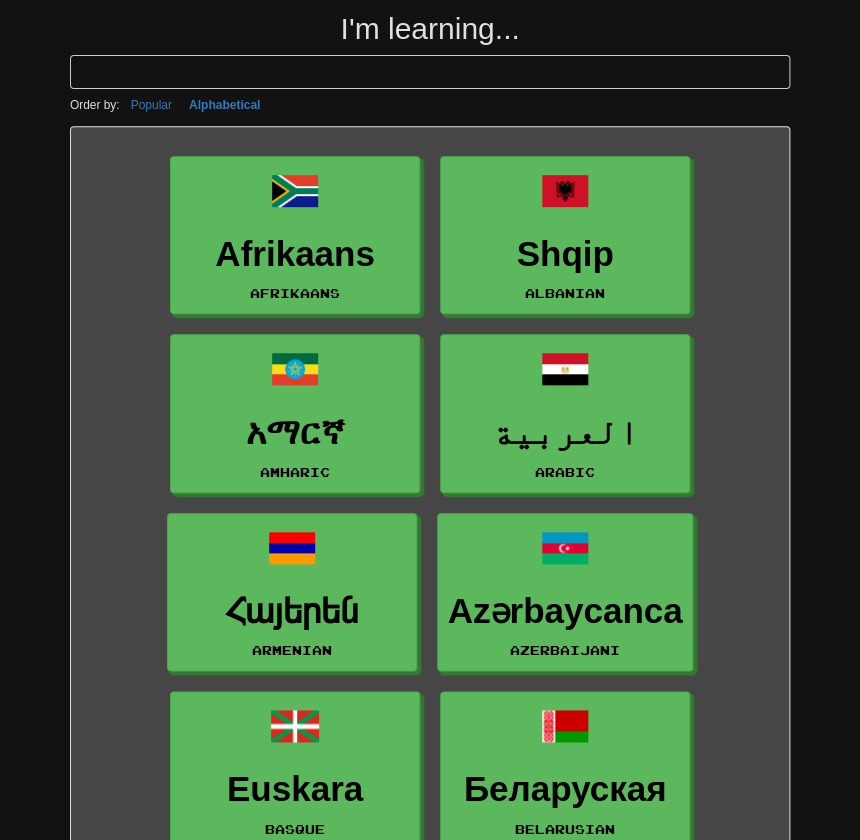 scroll, scrollTop: 0, scrollLeft: 0, axis: both 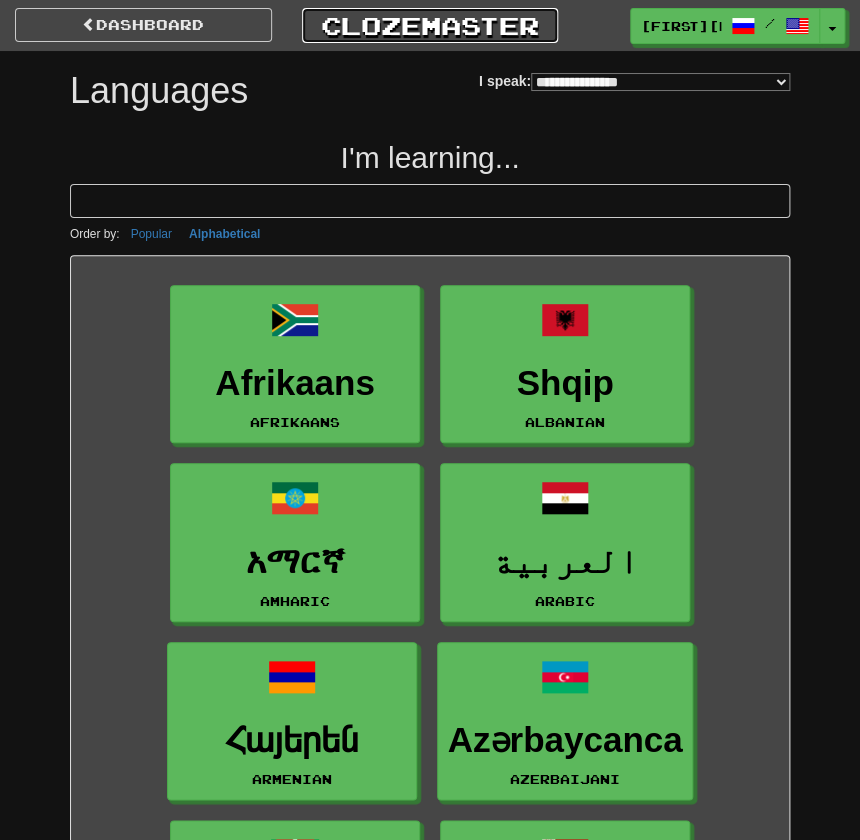 click on "Clozemaster" at bounding box center (430, 25) 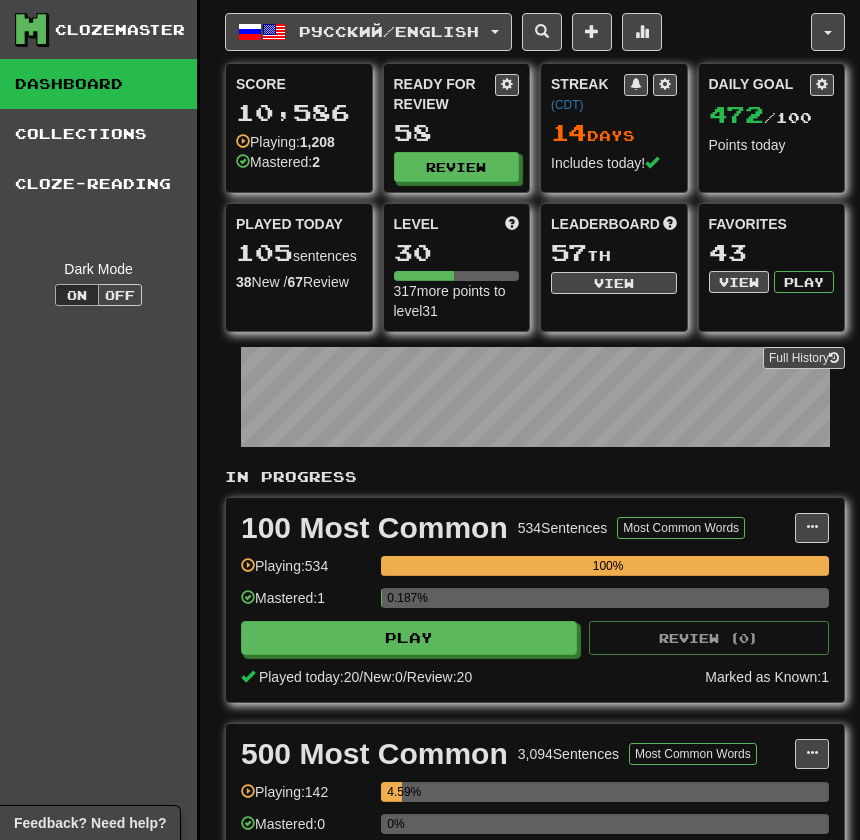 scroll, scrollTop: 0, scrollLeft: 0, axis: both 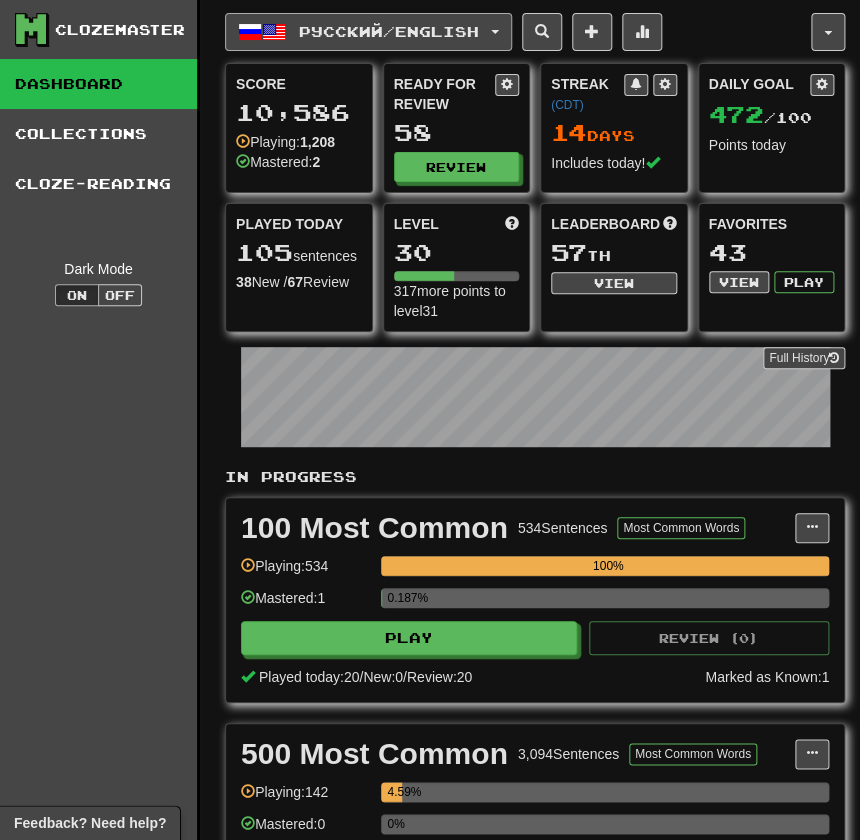 click on "Русский  /  English" at bounding box center [368, 32] 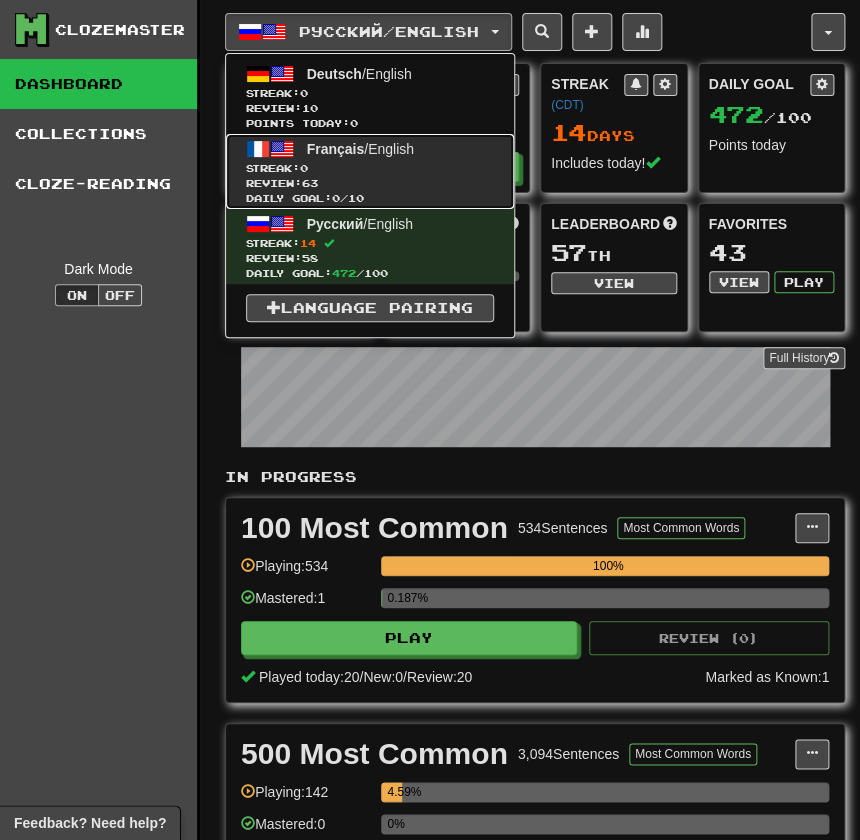 click on "Français  /  English Streak:  0   Review:  63 Daily Goal:  0  /  10" at bounding box center [370, 171] 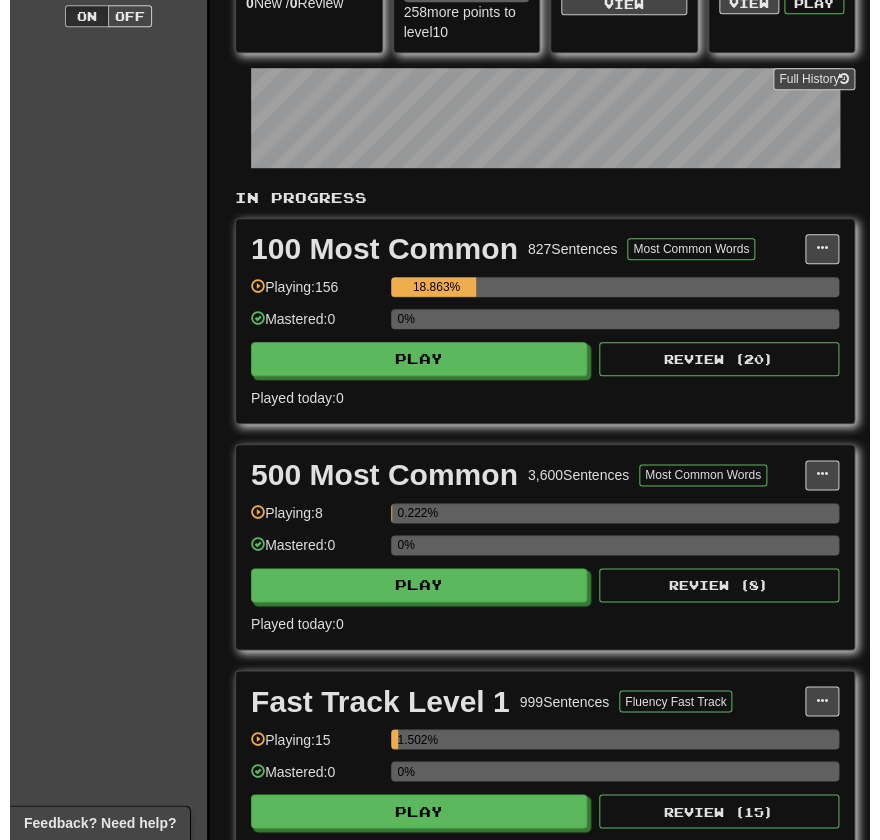 scroll, scrollTop: 277, scrollLeft: 0, axis: vertical 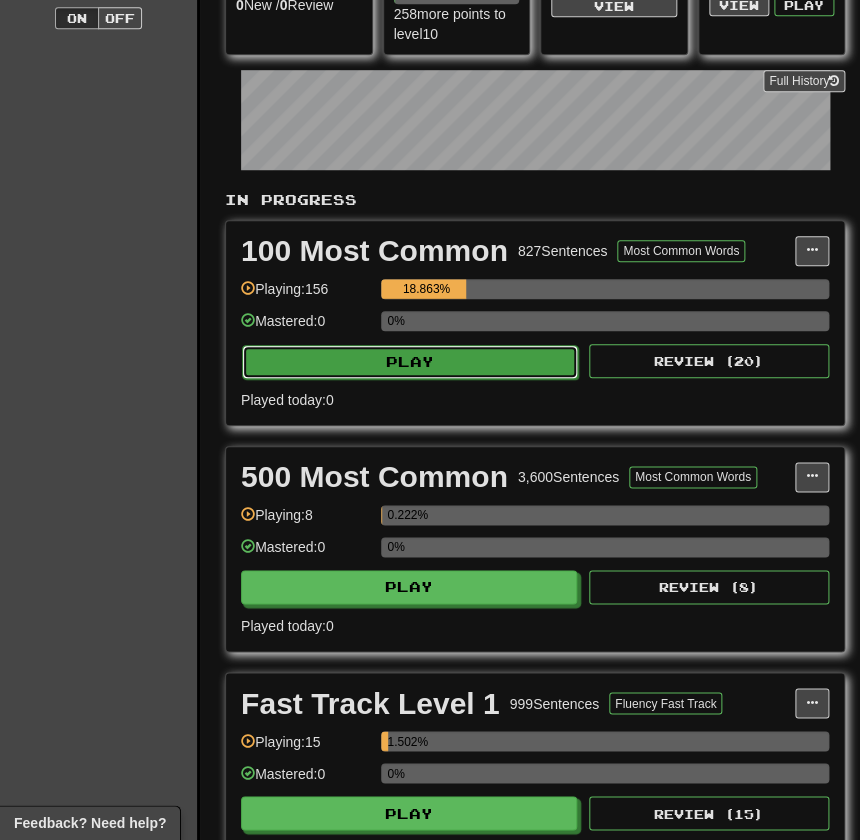 click on "Play" at bounding box center [410, 362] 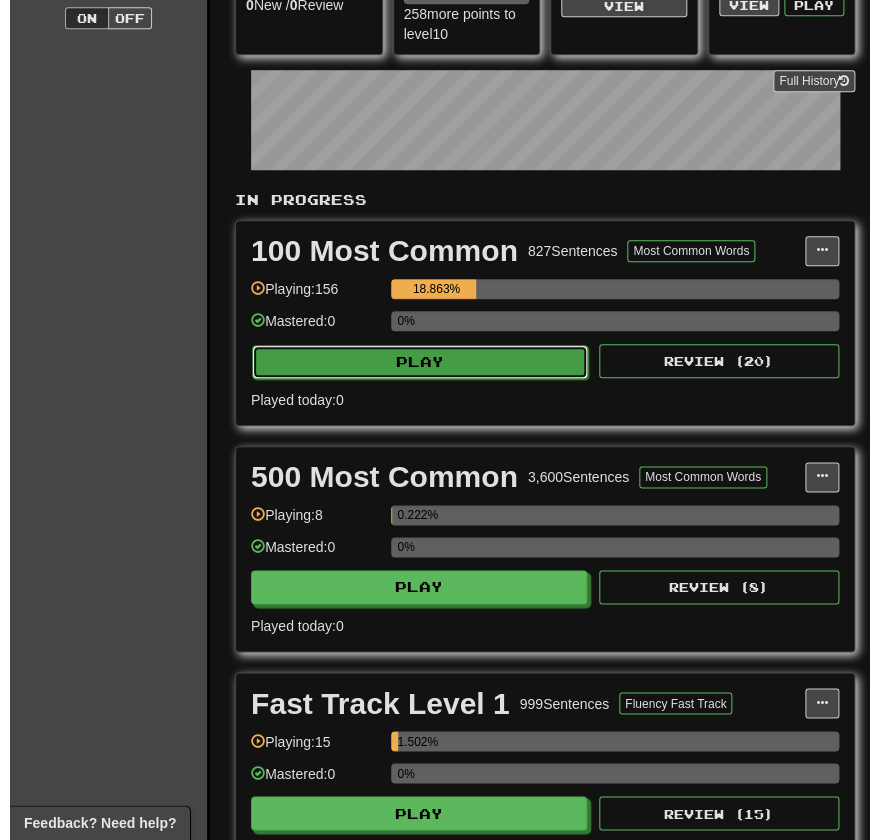 select on "**" 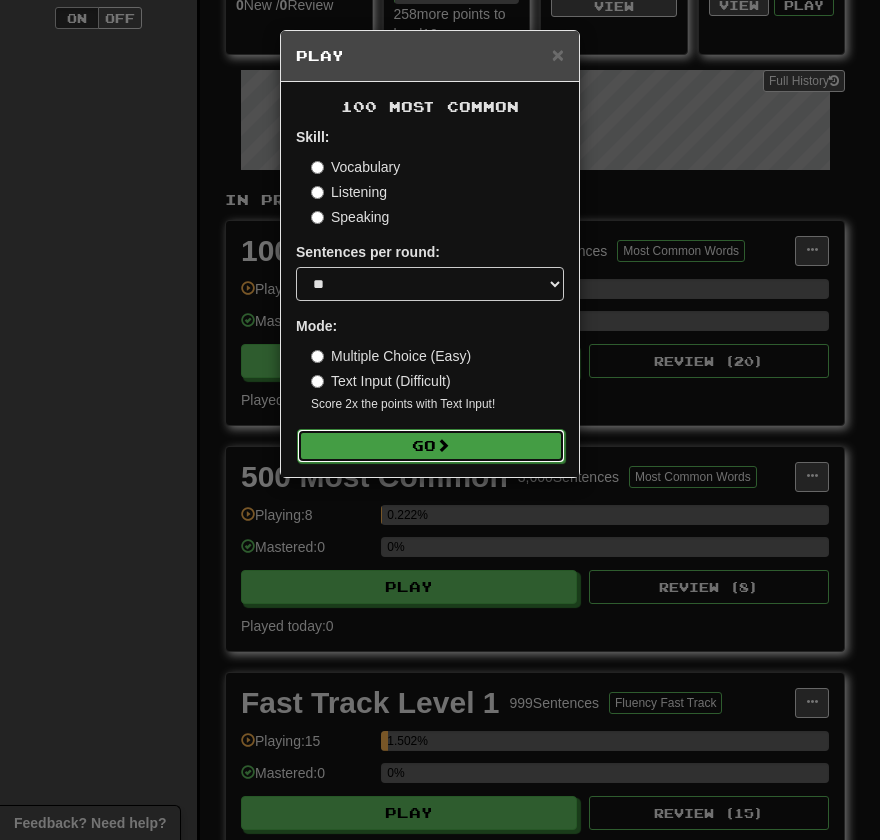 click on "Go" at bounding box center (431, 446) 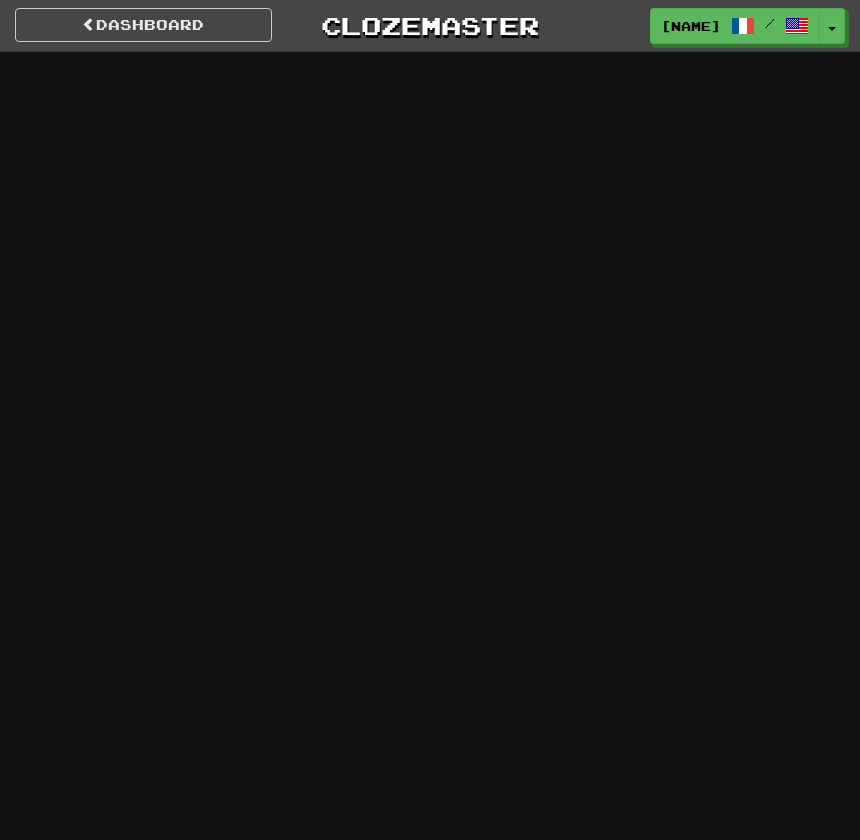scroll, scrollTop: 0, scrollLeft: 0, axis: both 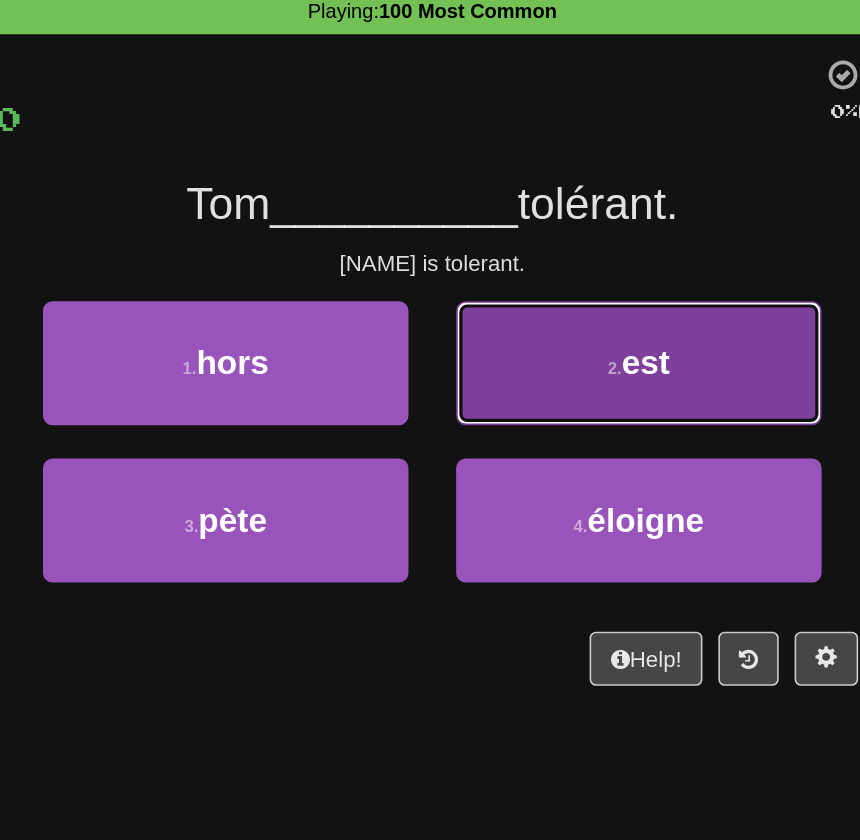 click on "2 .  est" at bounding box center [560, 311] 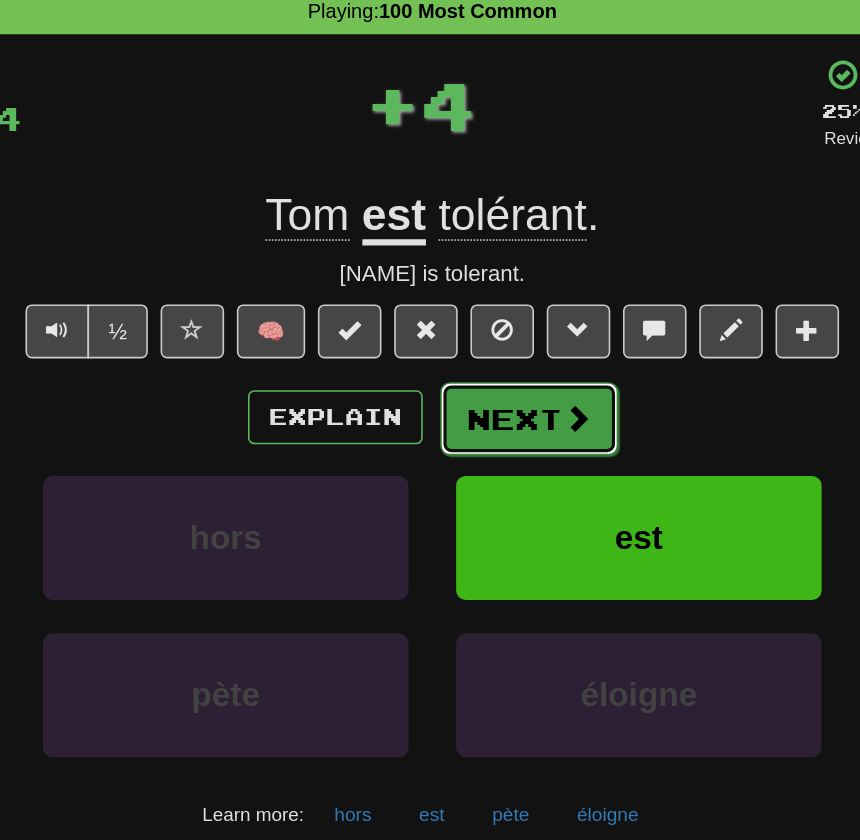 click on "Next" at bounding box center [491, 346] 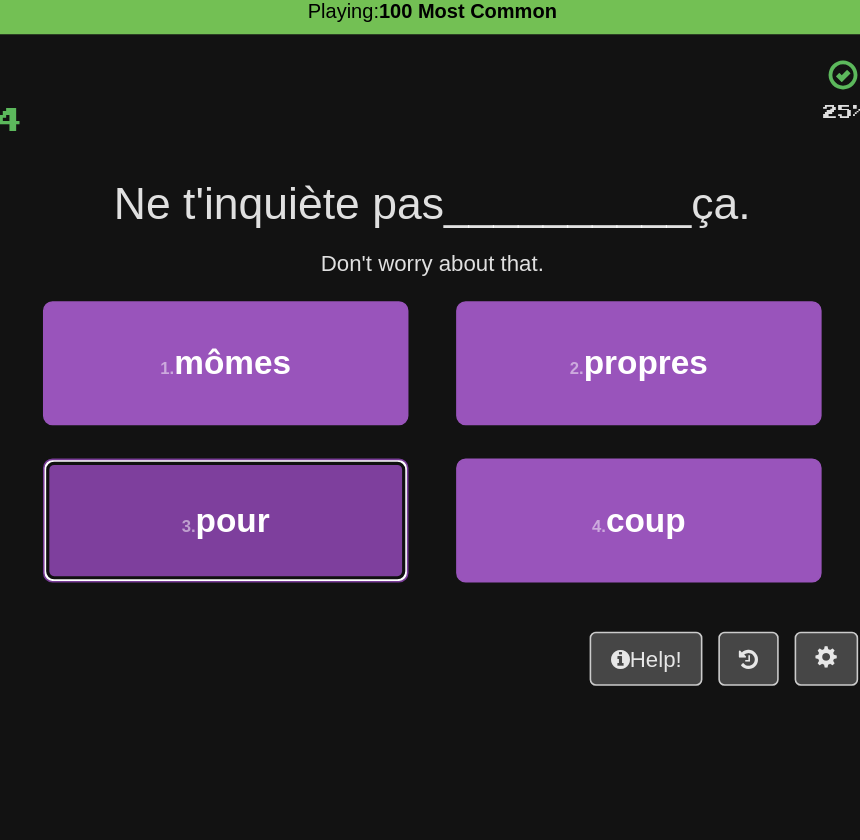 click on "3 .  pour" at bounding box center [300, 410] 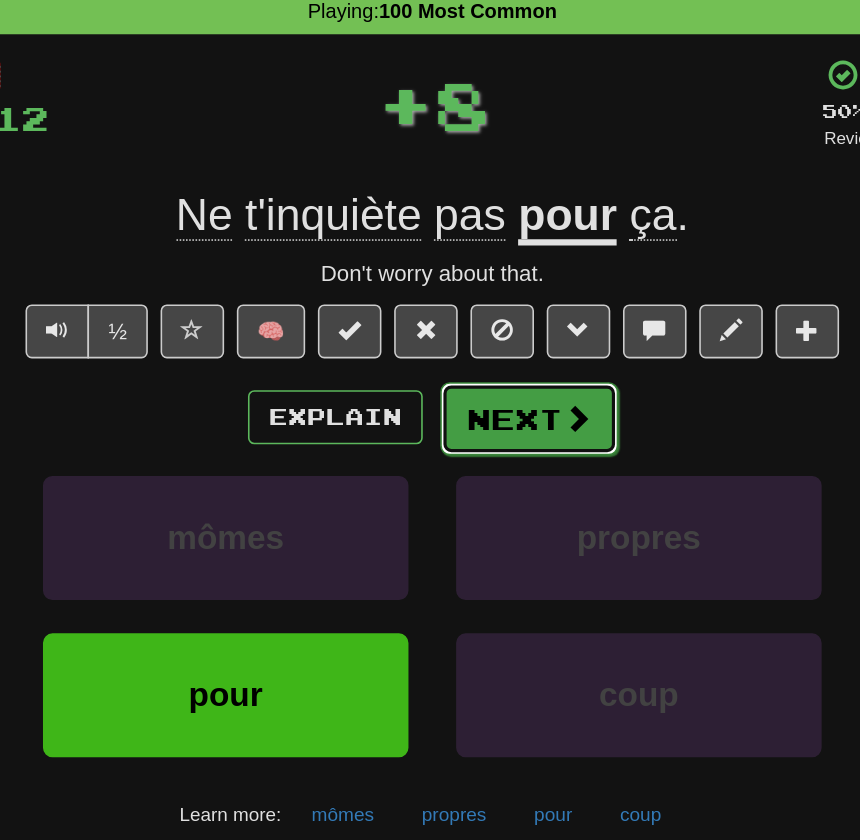 click on "Next" at bounding box center [491, 346] 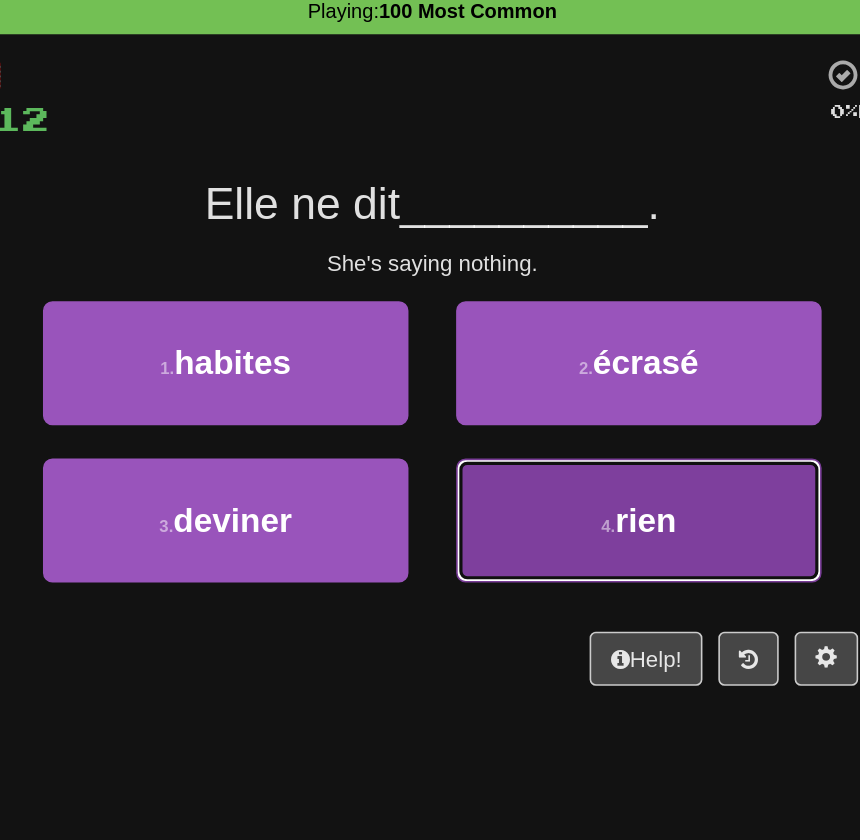 click on "4 .  rien" at bounding box center (560, 410) 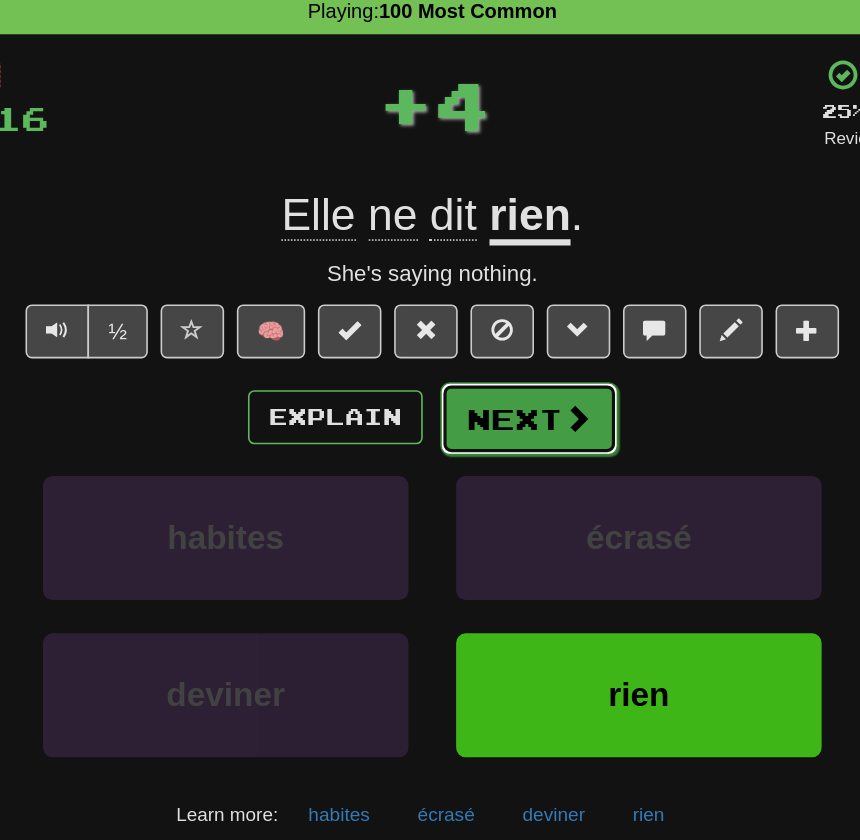 click on "Next" at bounding box center [491, 346] 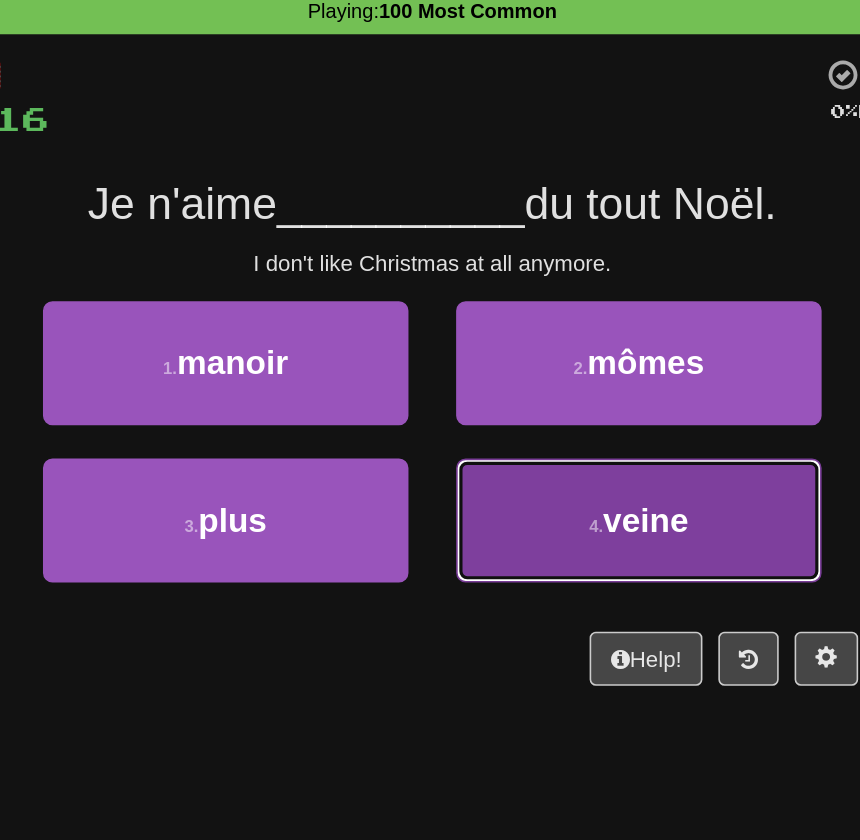click on "4 .  veine" at bounding box center (560, 410) 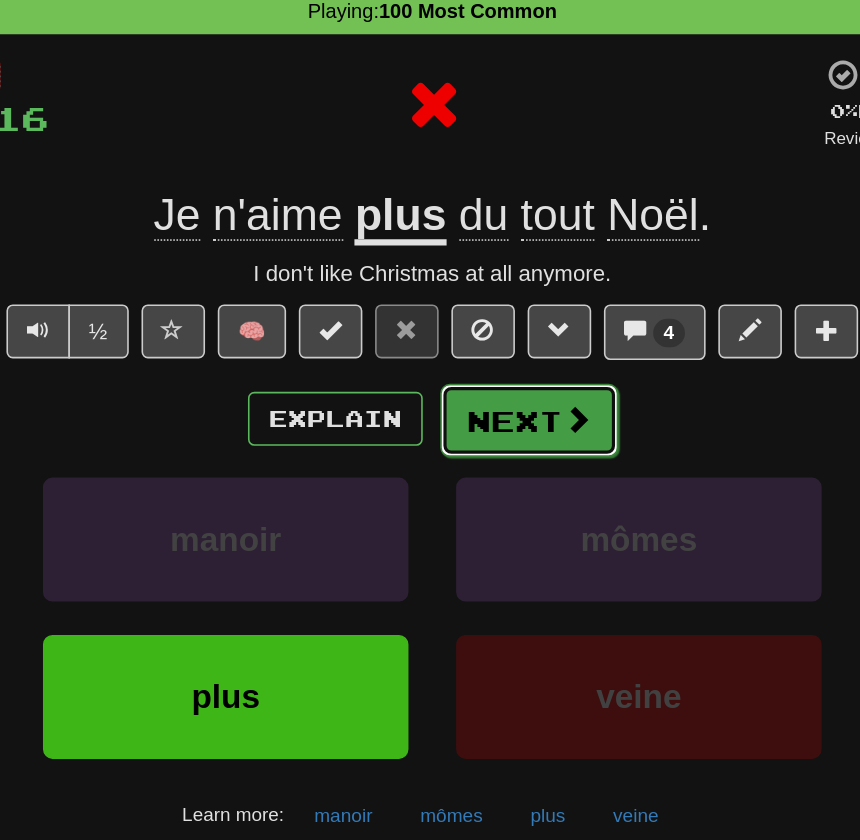 click on "Next" at bounding box center [491, 347] 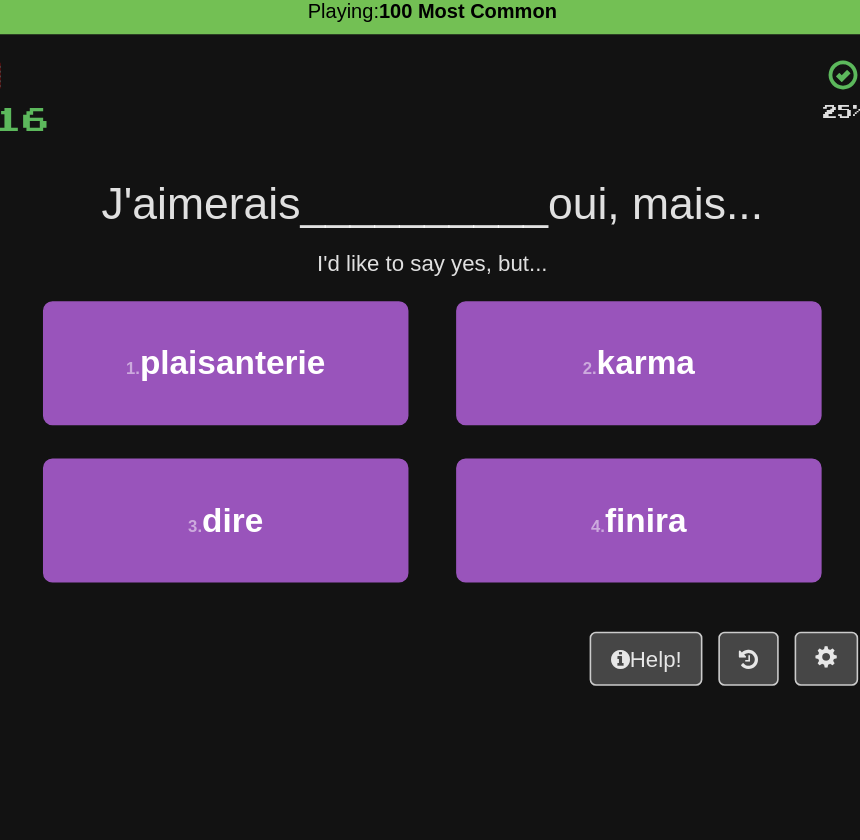 click on "3 .  dire" at bounding box center [300, 420] 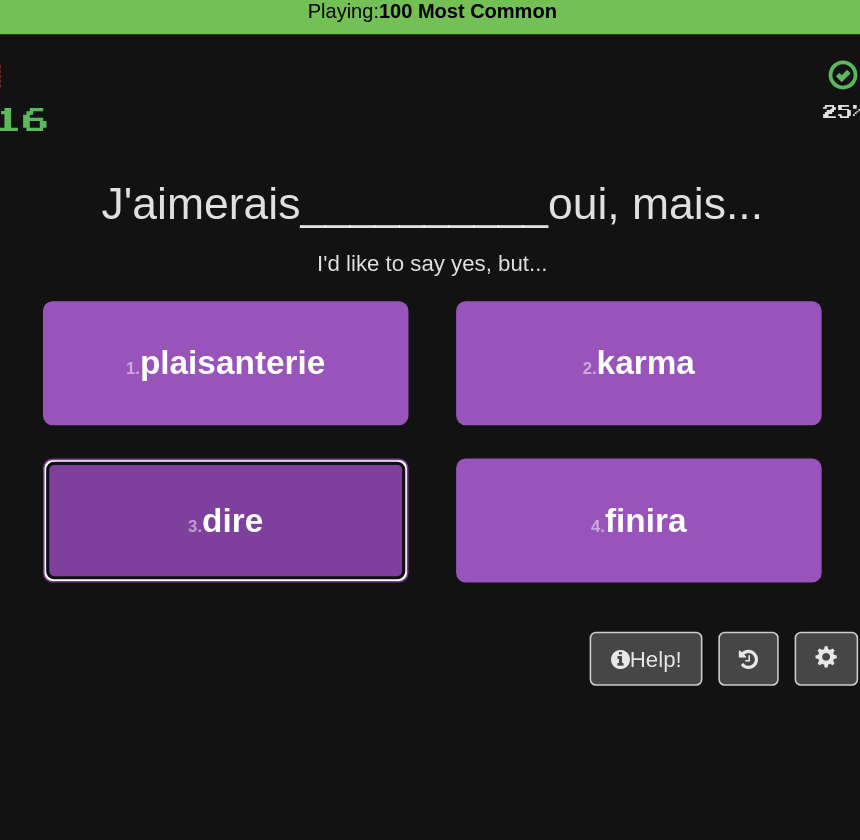 click on "3 .  dire" at bounding box center [300, 410] 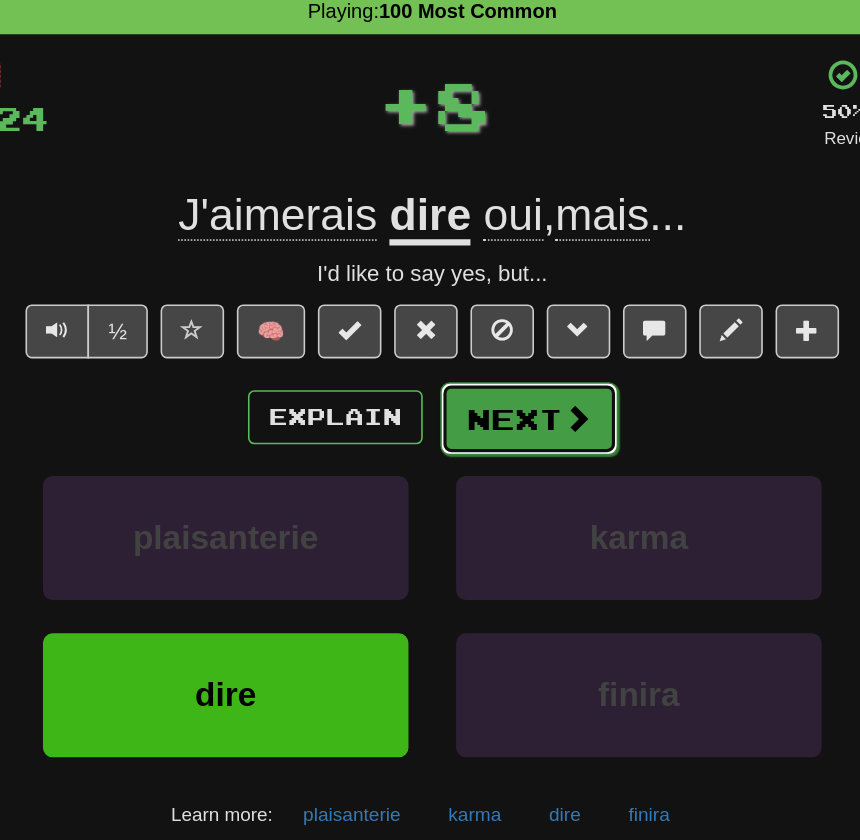 click on "Next" at bounding box center [491, 346] 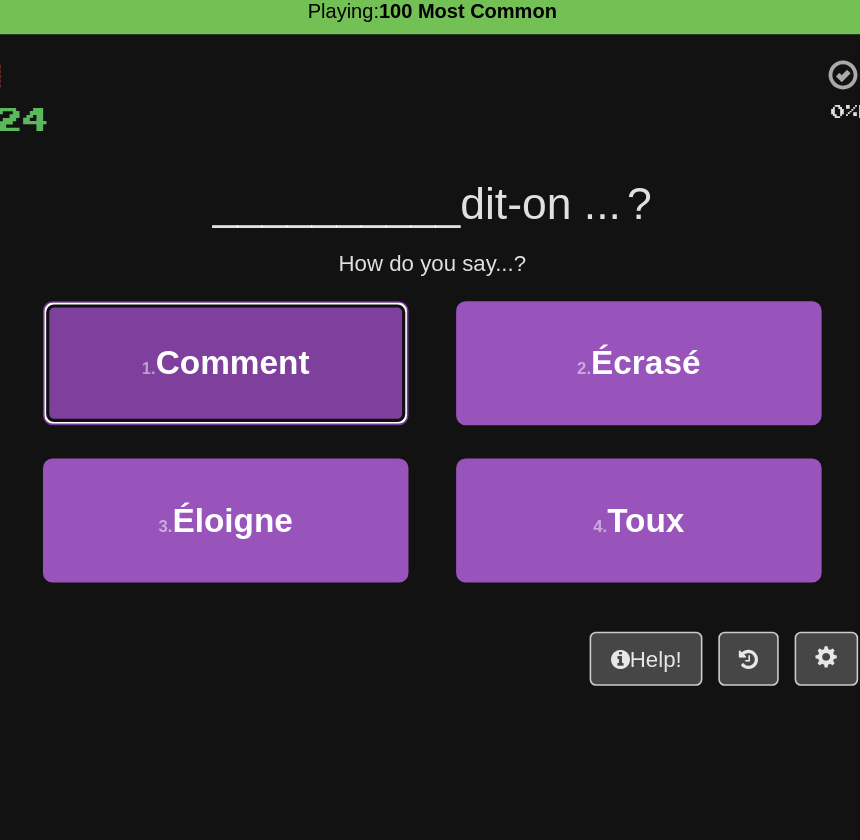 click on "1 .  Comment" at bounding box center [300, 311] 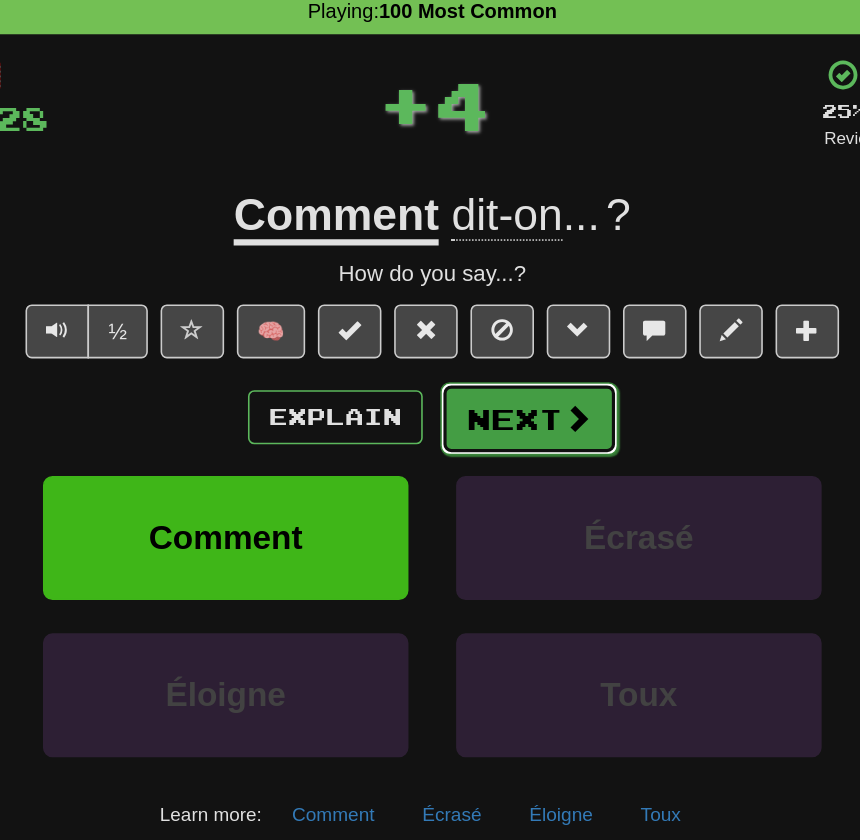 click on "Next" at bounding box center [491, 346] 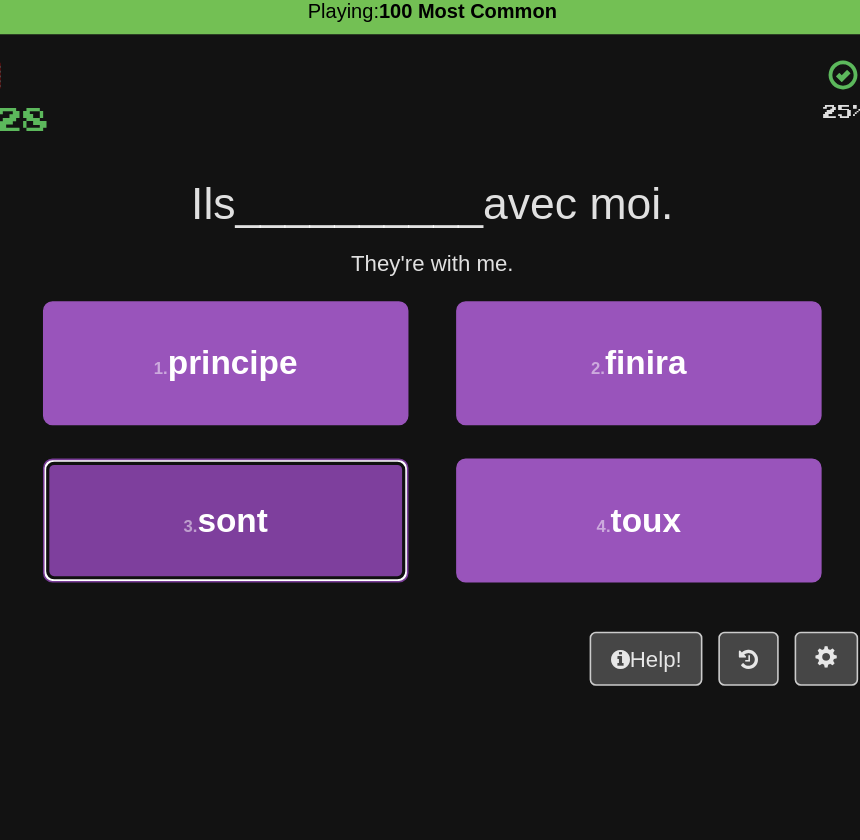 click on "3 .  sont" at bounding box center (300, 410) 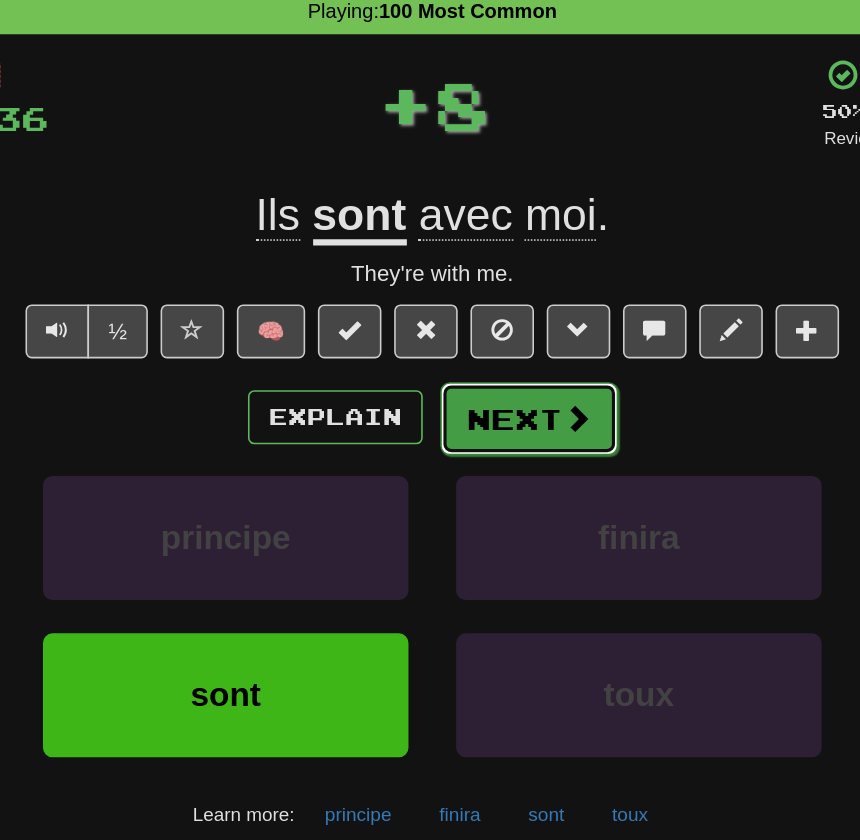 click on "Next" at bounding box center [491, 346] 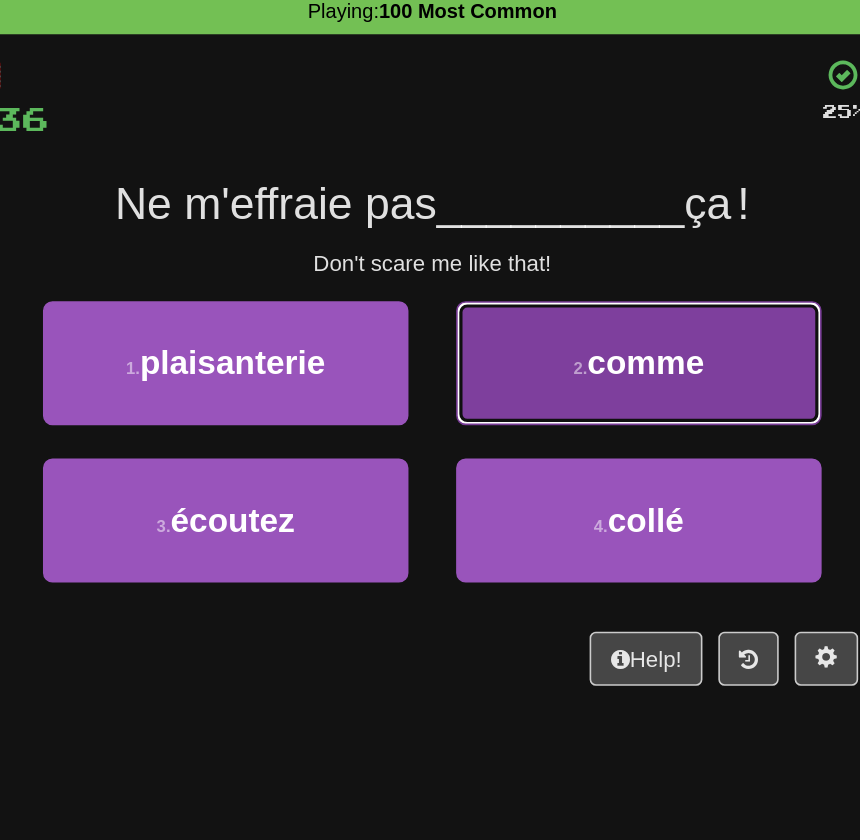 click on "2 .  comme" at bounding box center (560, 311) 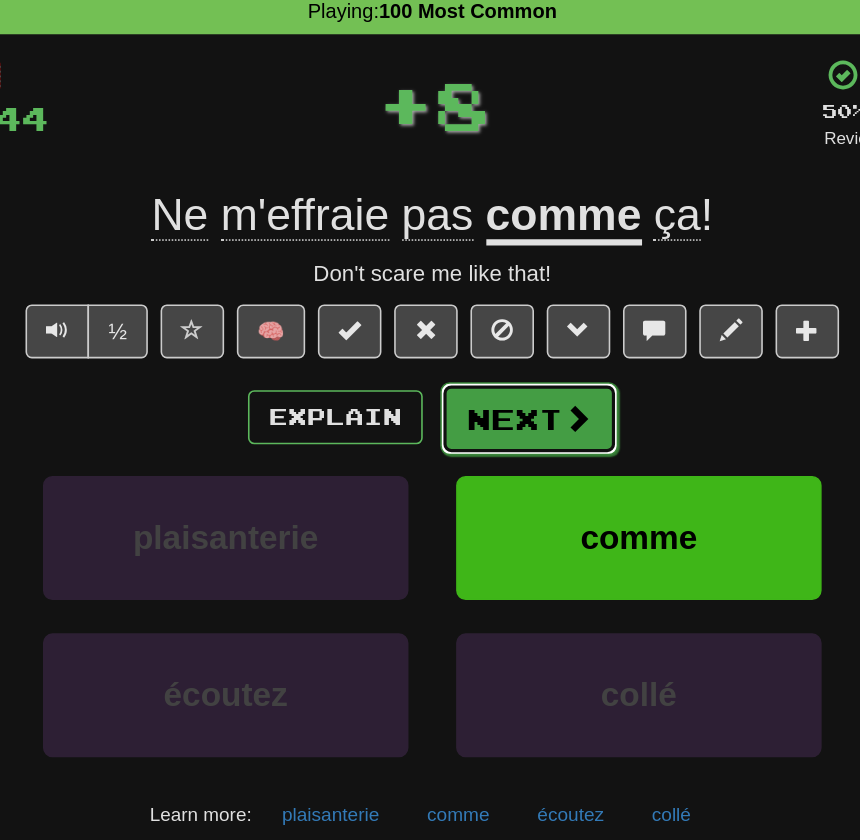 click on "Next" at bounding box center (491, 346) 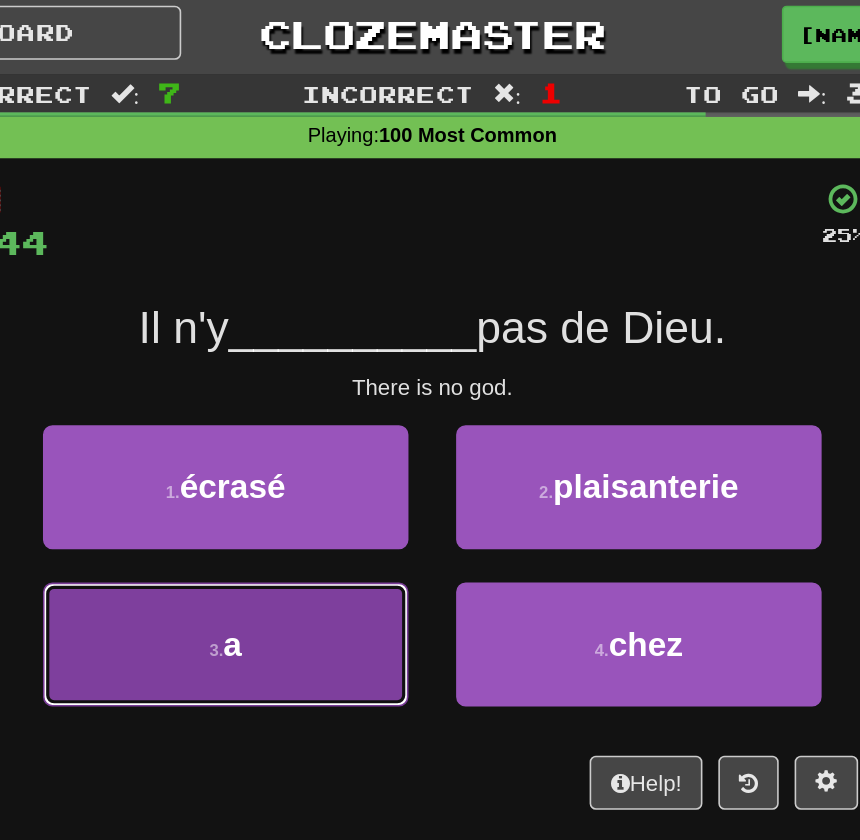 click on "3 .  a" at bounding box center [300, 410] 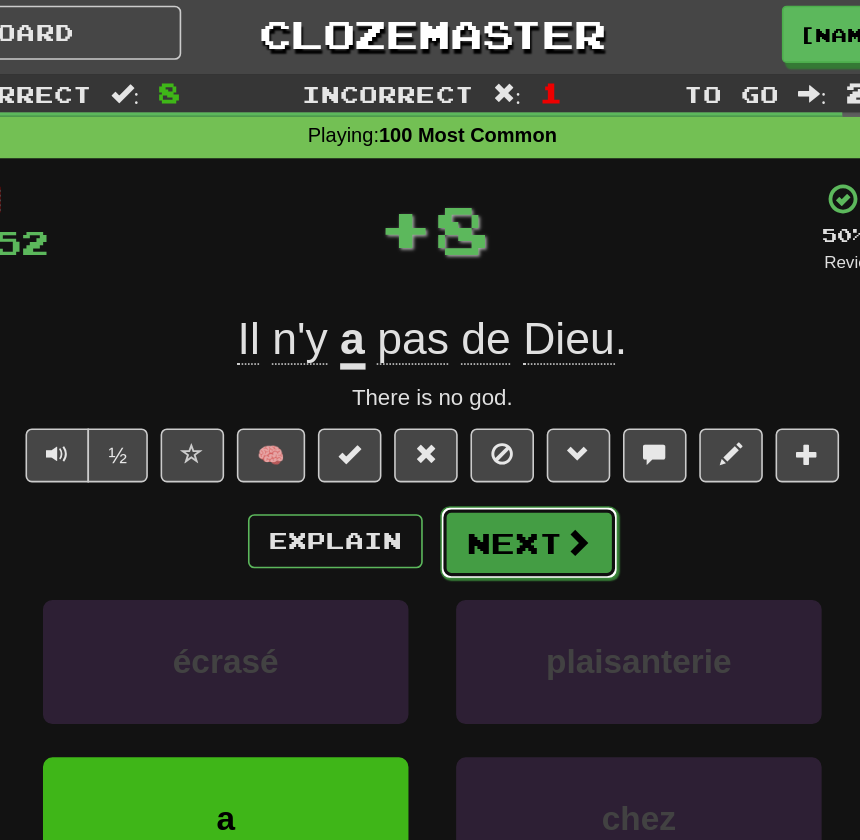 click on "Next" at bounding box center (491, 346) 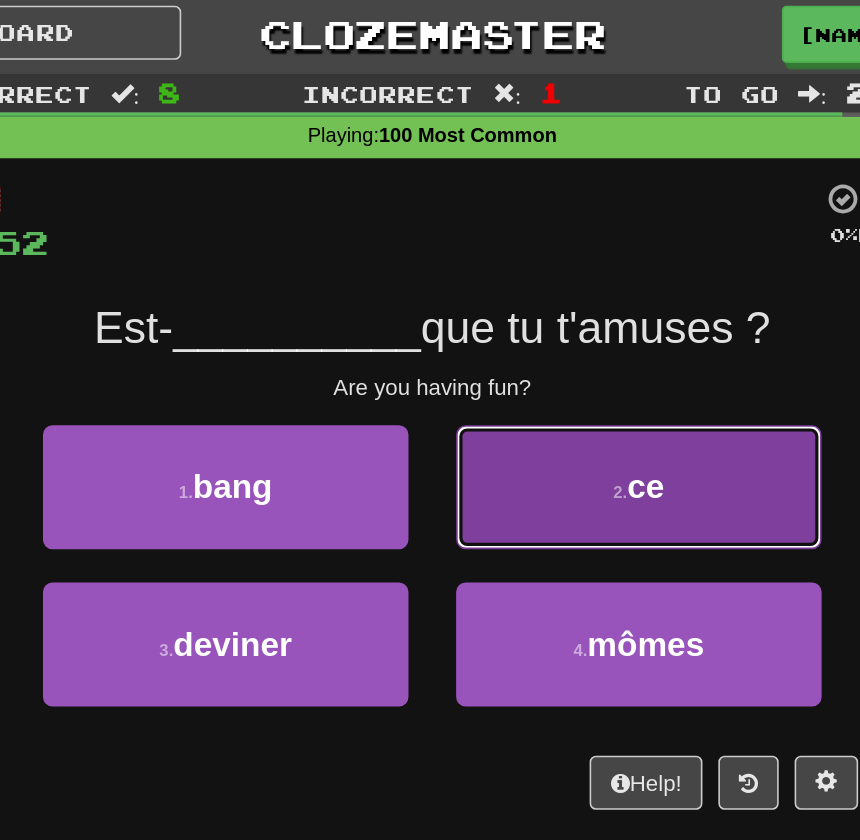 click on "2 .  ce" at bounding box center (560, 311) 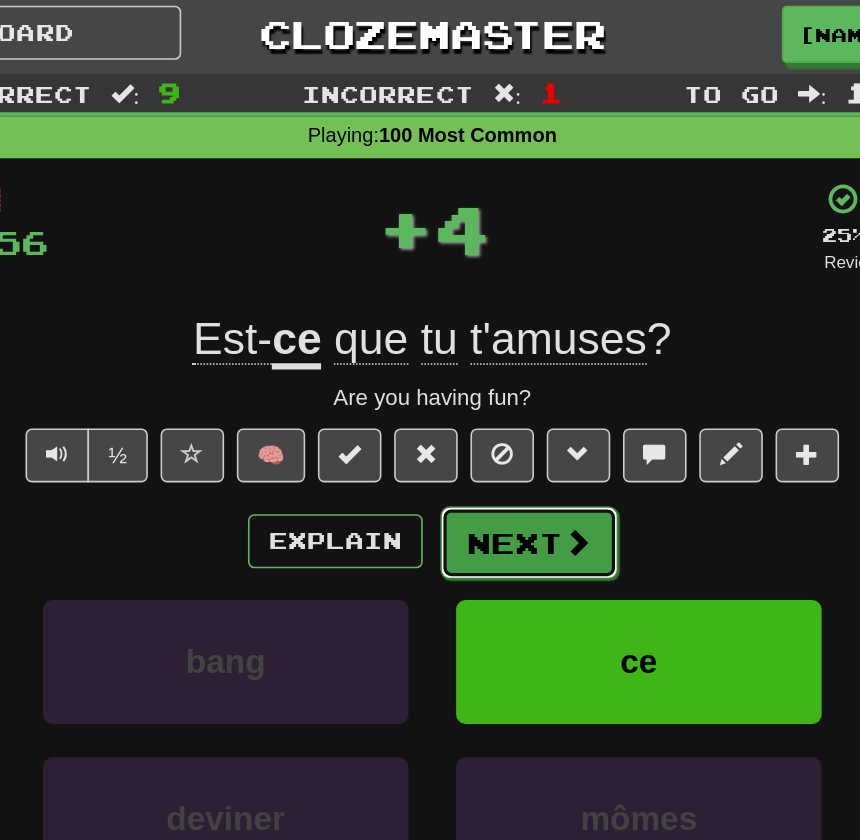 click on "Next" at bounding box center [491, 346] 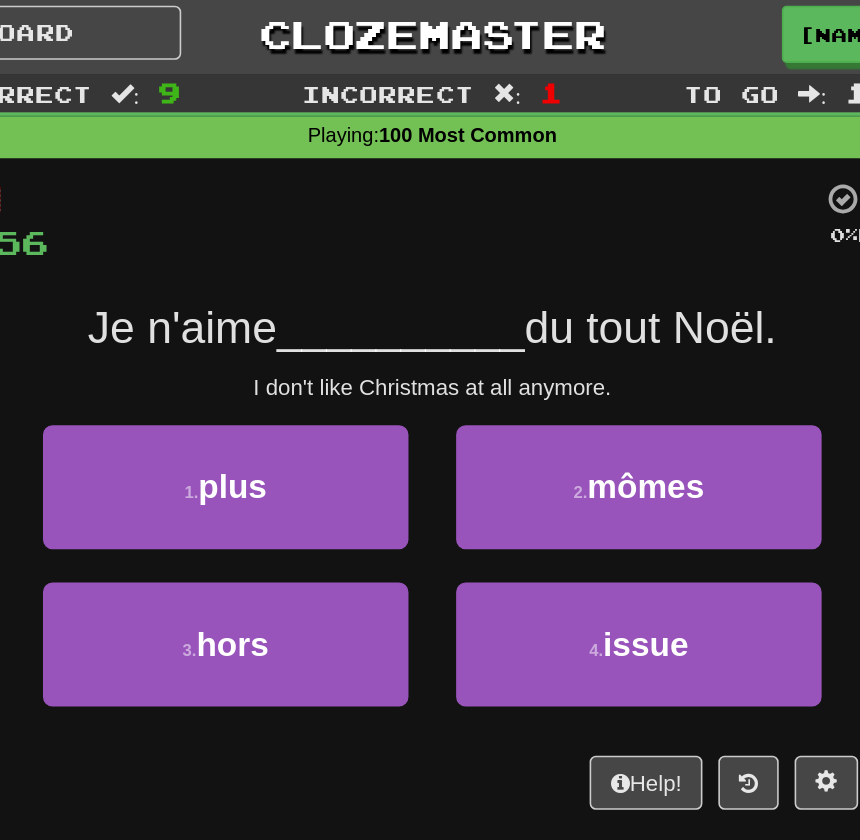 click on "__________" at bounding box center (410, 210) 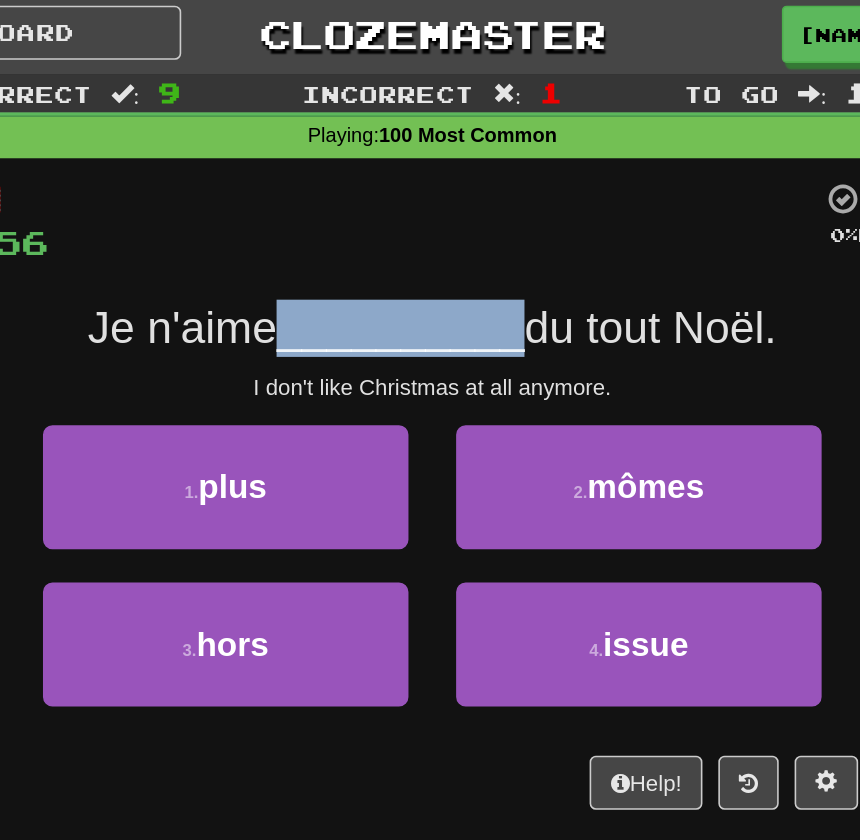 drag, startPoint x: 330, startPoint y: 221, endPoint x: 482, endPoint y: 215, distance: 152.11838 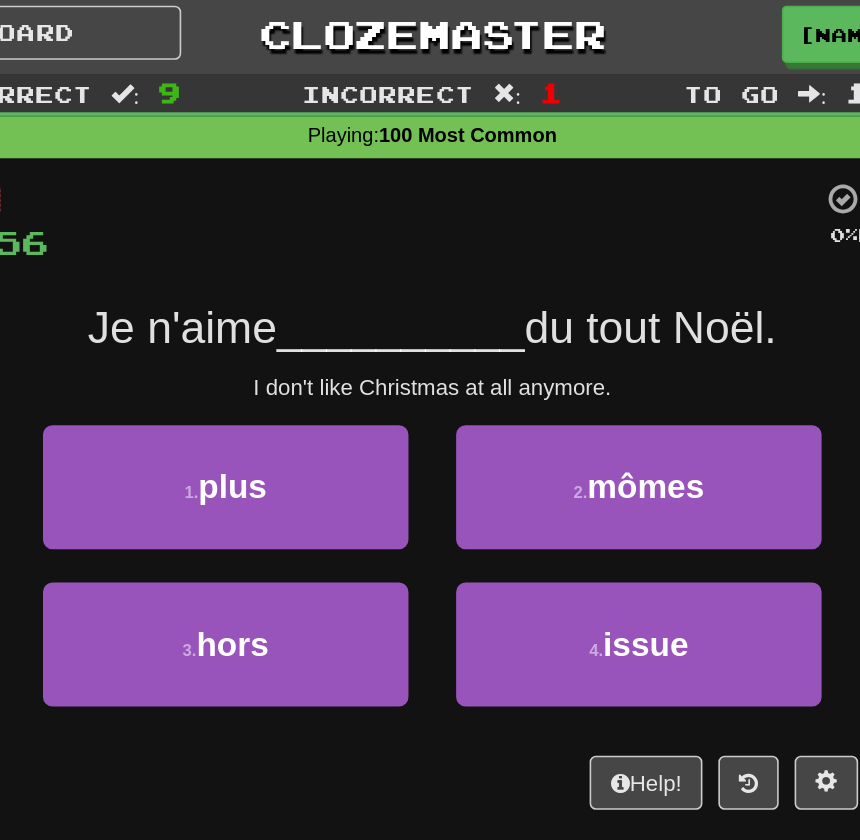 click on "Je n'aime  __________  du tout Noël." at bounding box center [430, 211] 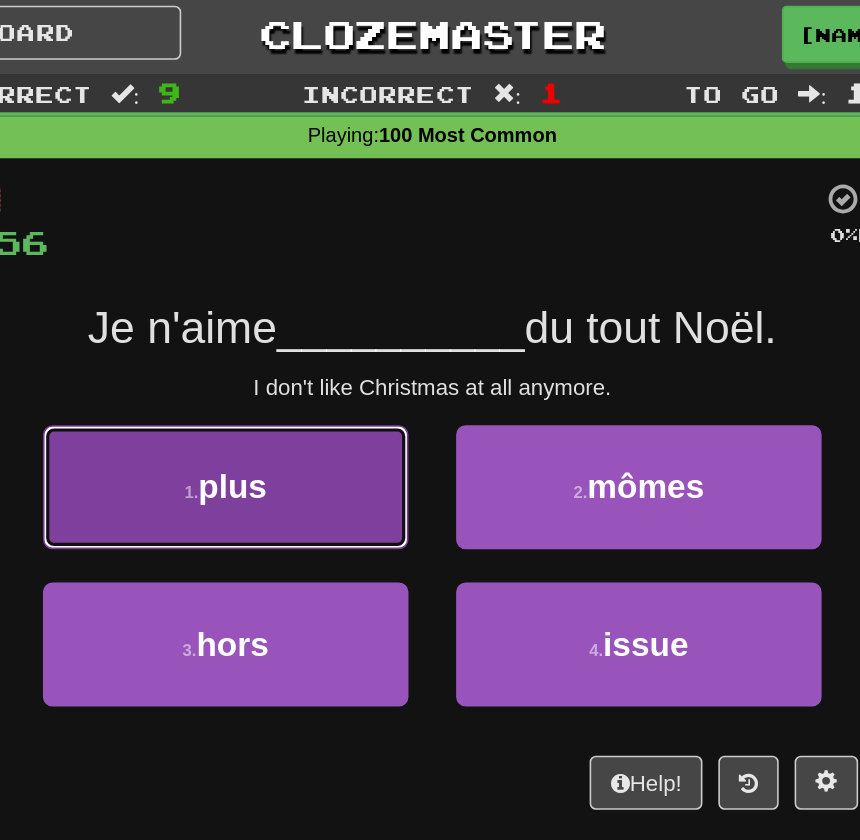 click on "1 .  plus" at bounding box center [300, 311] 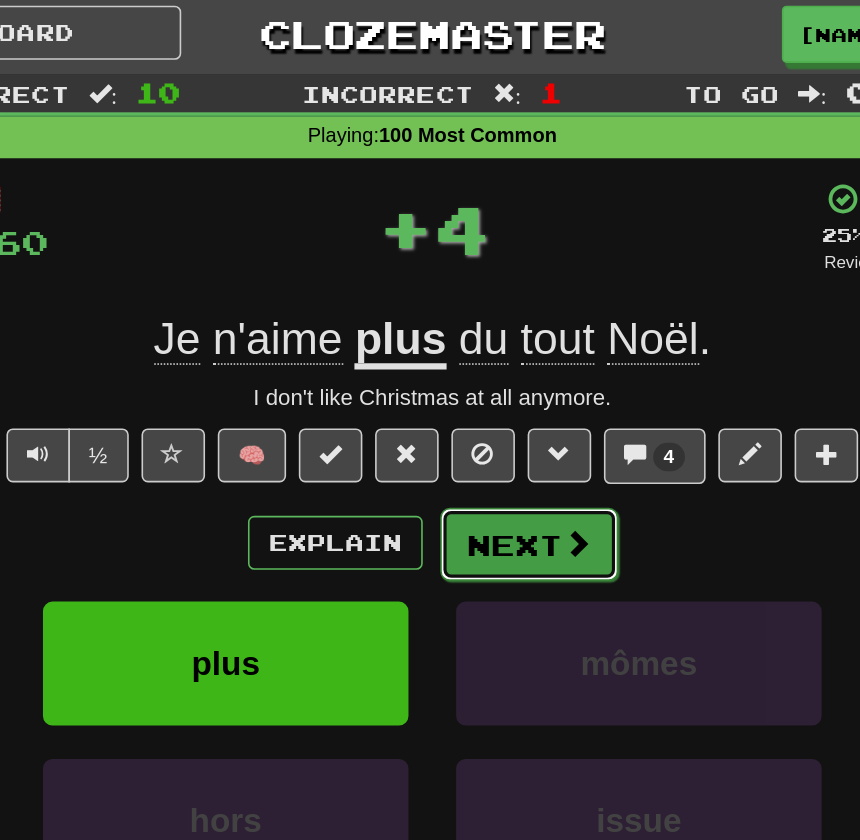 click on "Next" at bounding box center (491, 347) 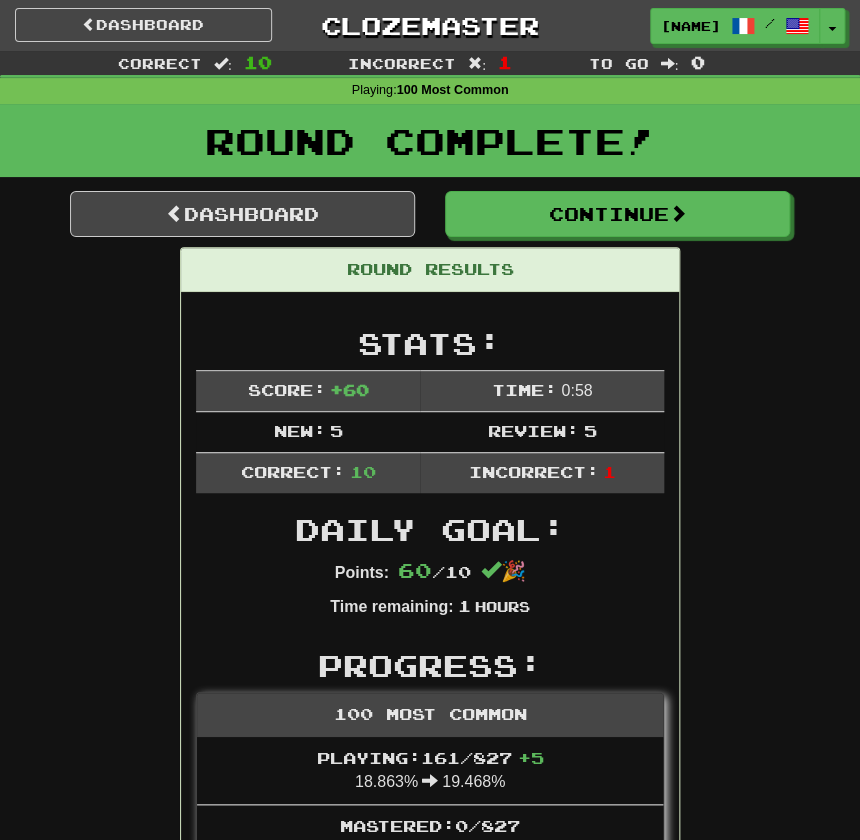 click on "Dashboard
Clozemaster
FernKatz
/
Toggle Dropdown
Dashboard
Leaderboard
Activity Feed
Notifications
Profile
Discussions
Deutsch
/
English
Streak:
0
Review:
10
Points Today: 0
Français
/
English
Streak:
0
Review:
63
Daily Goal:  0 /10
Русский
/
English
Streak:
14
Review:
58
Daily Goal:  472 /100
Languages
Account
Logout
FernKatz
/
Toggle Dropdown
Dashboard
Leaderboard
Activity Feed
Notifications
Profile
Discussions
Deutsch
/
English
Streak:
0
Review:
10
Points Today: 0
Français
/
English
Streak:
0
Review:
63
Daily Goal:  0 /10
/" at bounding box center (430, 25) 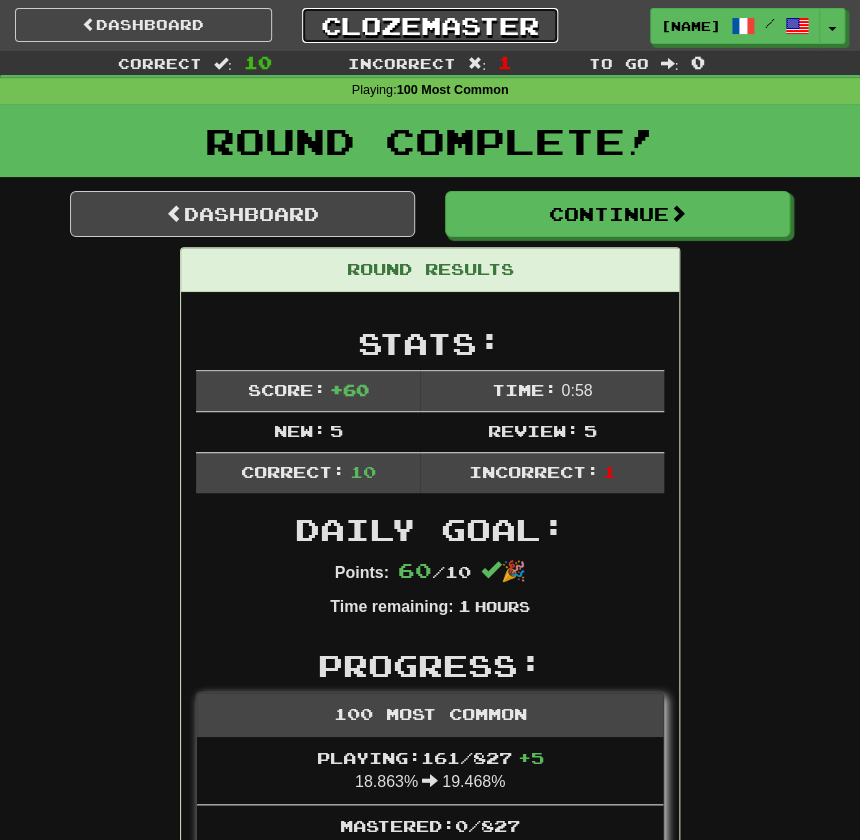 click on "Clozemaster" at bounding box center (430, 25) 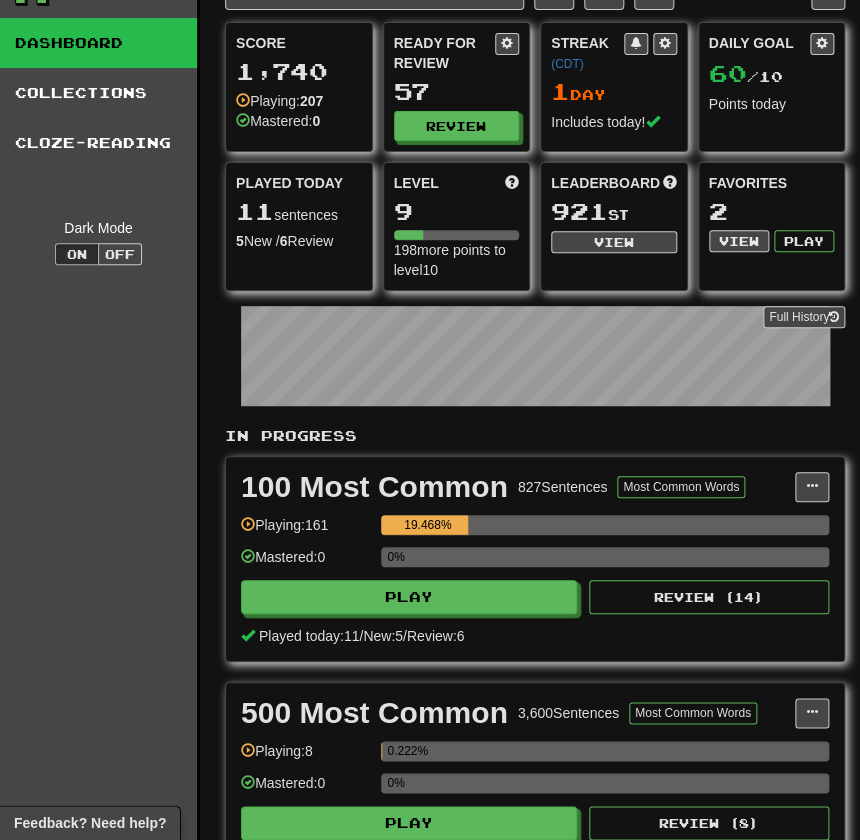 scroll, scrollTop: 0, scrollLeft: 0, axis: both 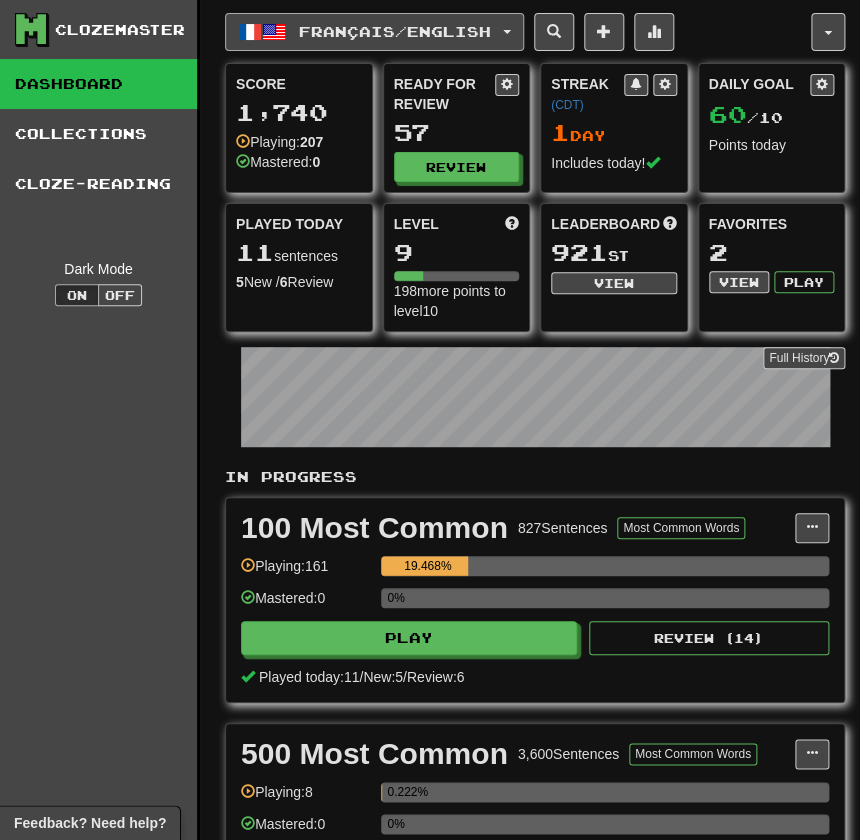 click on "Français  /  English" at bounding box center (374, 32) 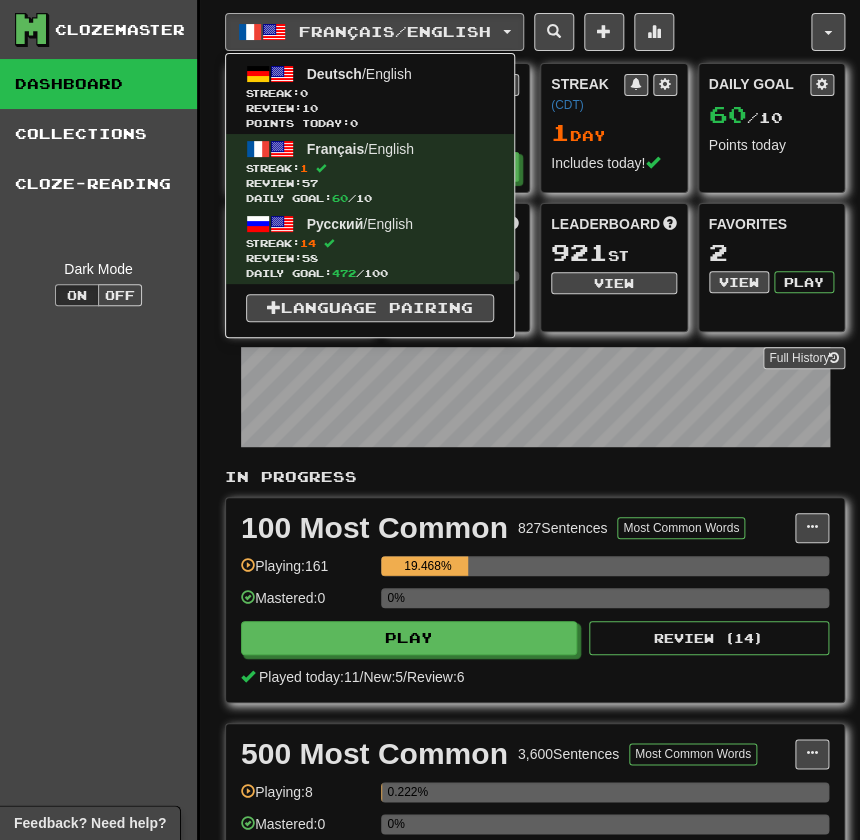 click on "0%" at bounding box center [605, 598] 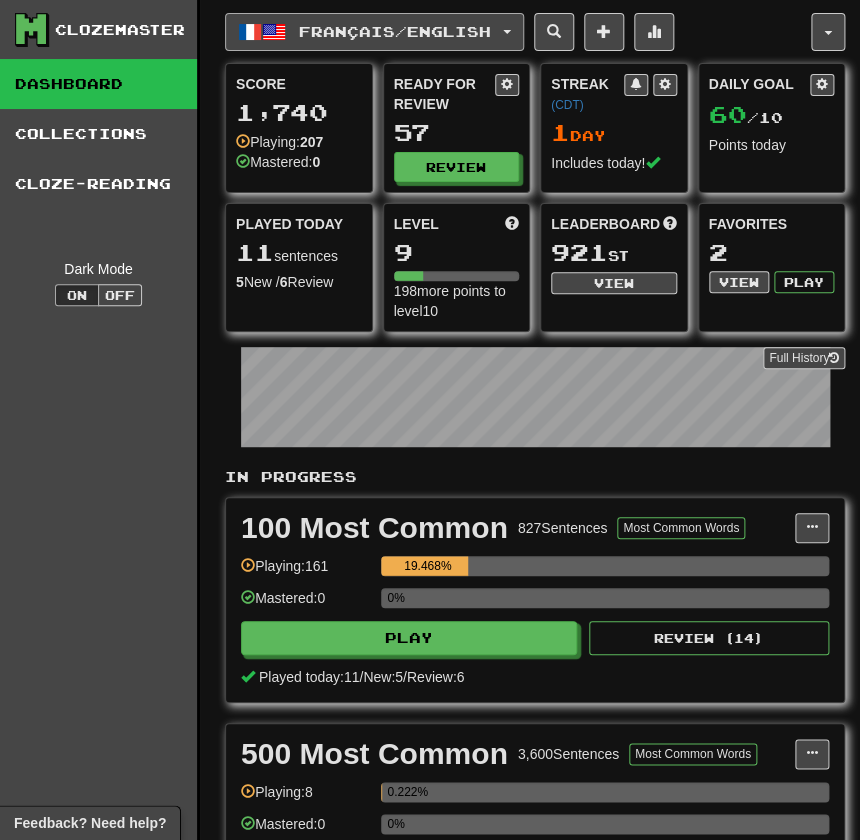 click on "Français  /  English" at bounding box center (395, 31) 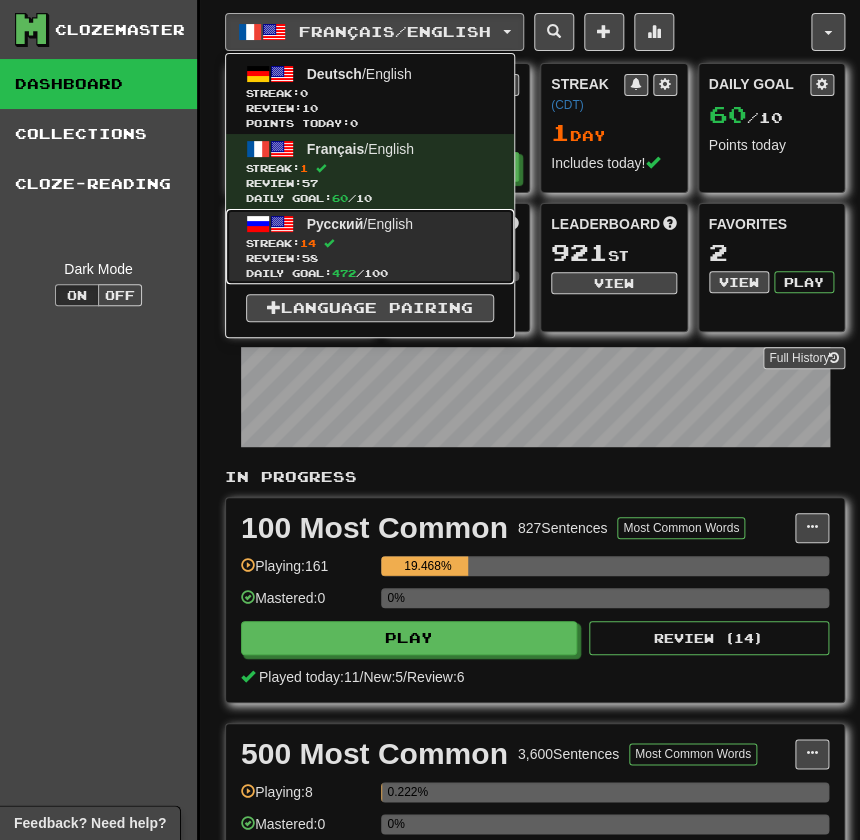 click on "Review:  58" at bounding box center [370, 258] 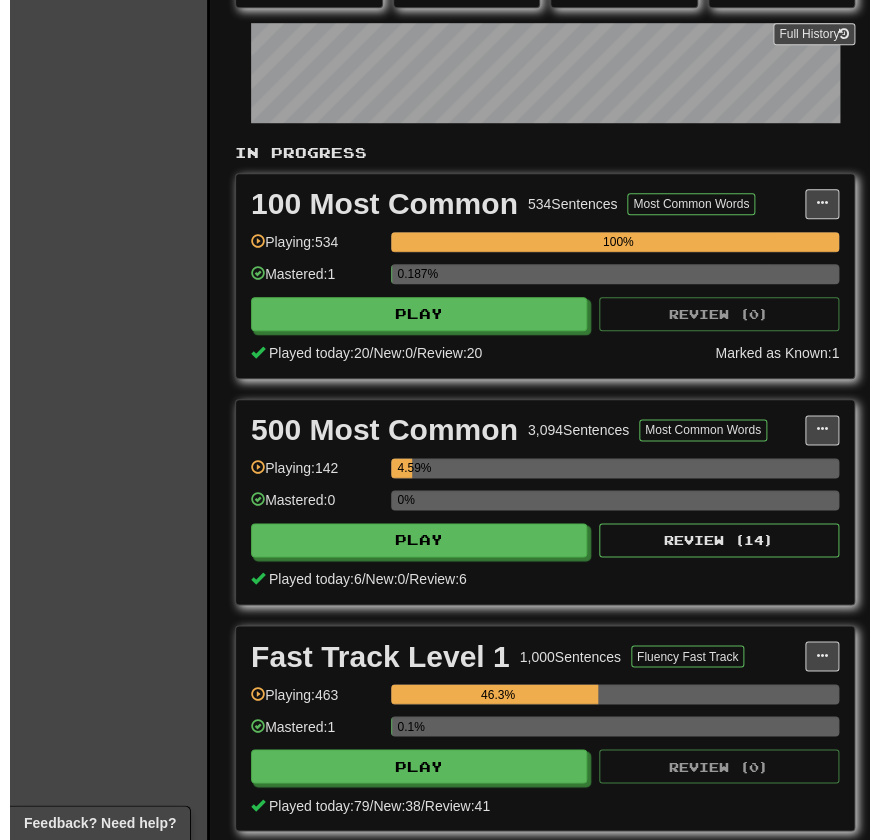 scroll, scrollTop: 325, scrollLeft: 0, axis: vertical 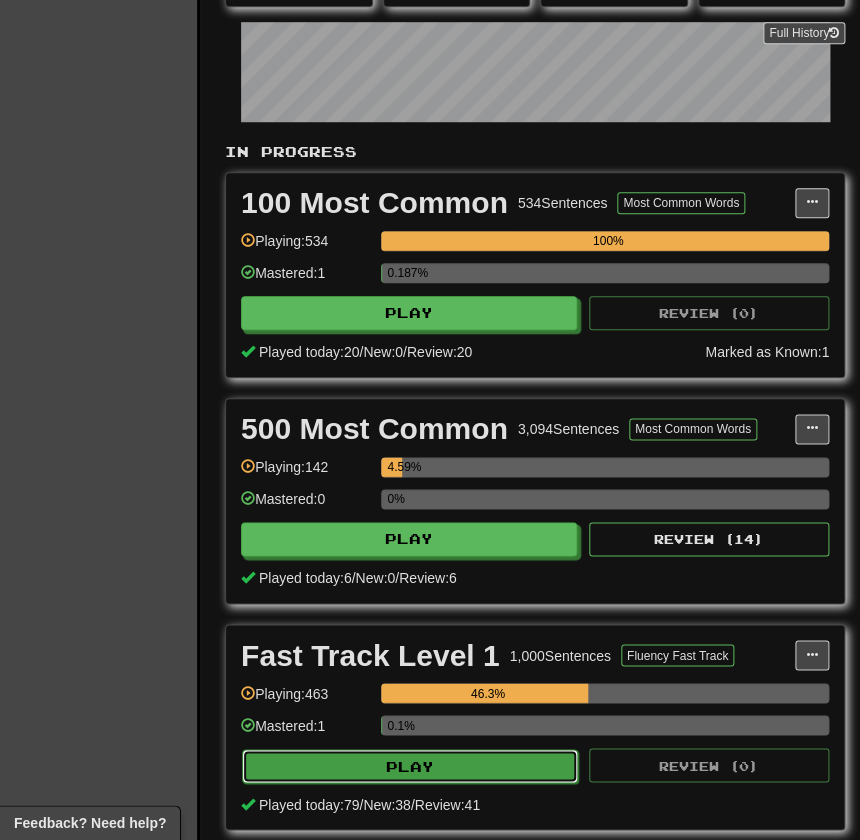 click on "Play" at bounding box center (410, 766) 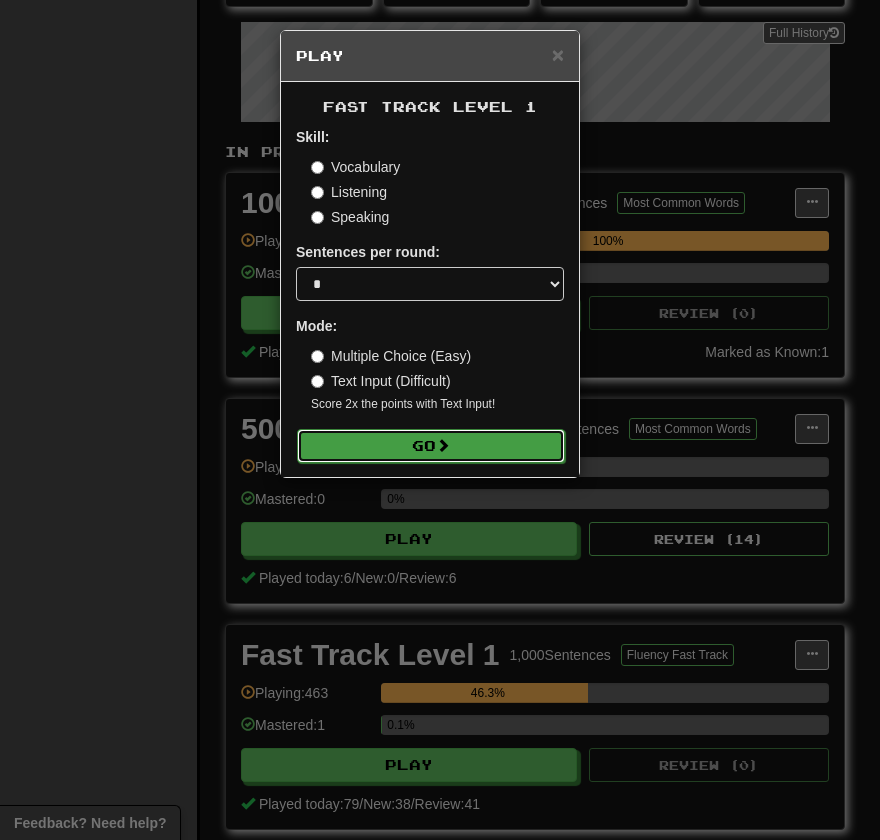 click on "Go" at bounding box center (431, 446) 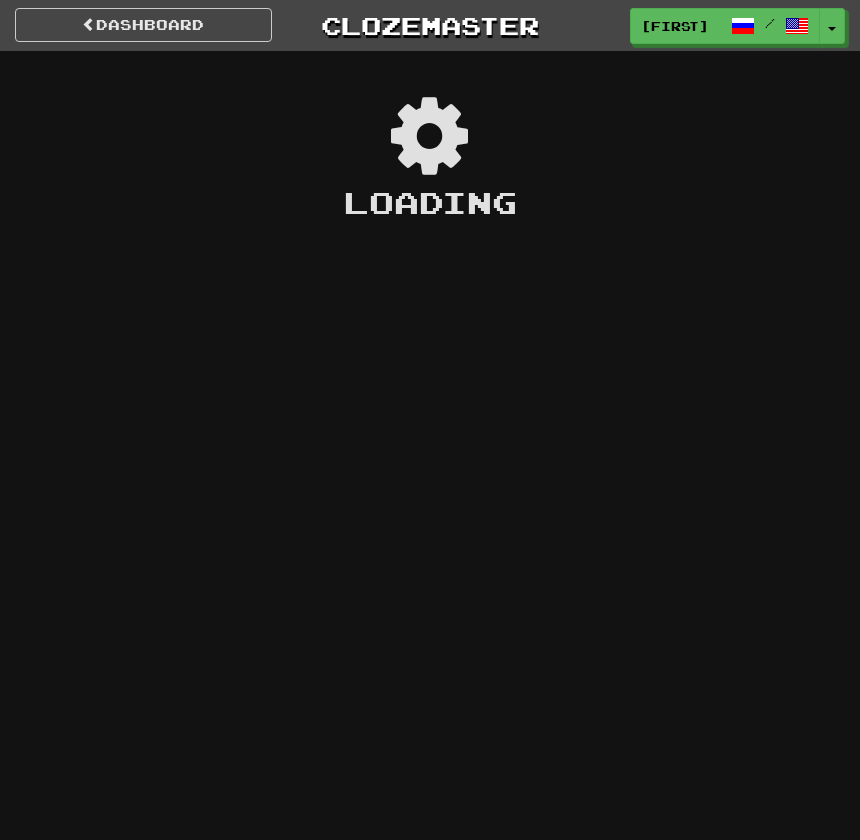 scroll, scrollTop: 0, scrollLeft: 0, axis: both 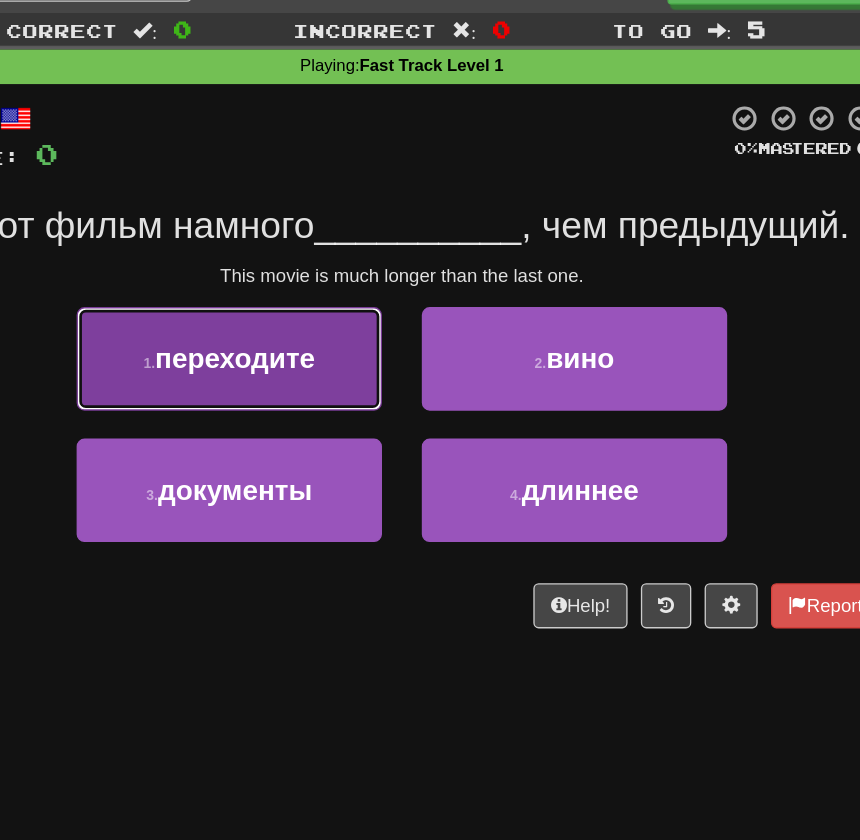 click on "1 .  переходите" at bounding box center (300, 311) 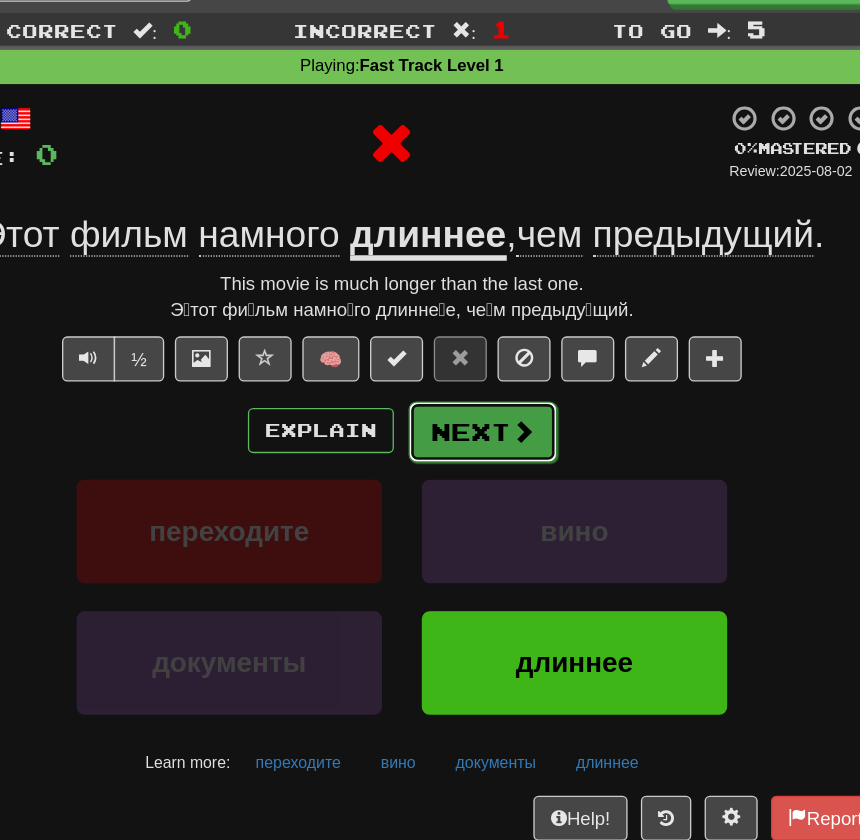click on "Next" at bounding box center [491, 366] 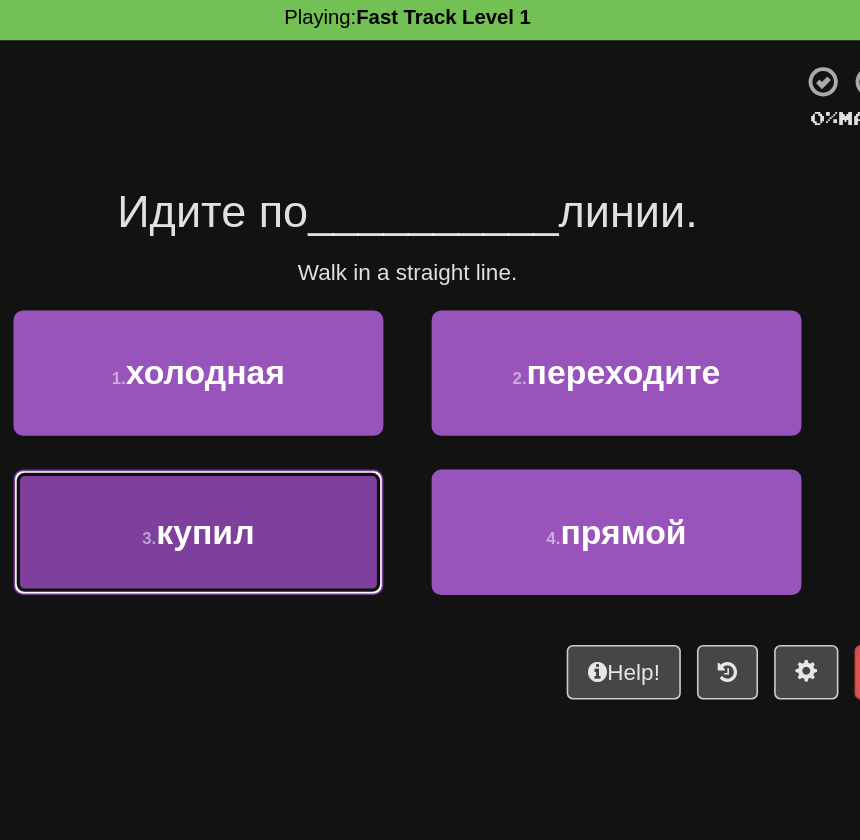 click on "3 .  купил" at bounding box center (300, 410) 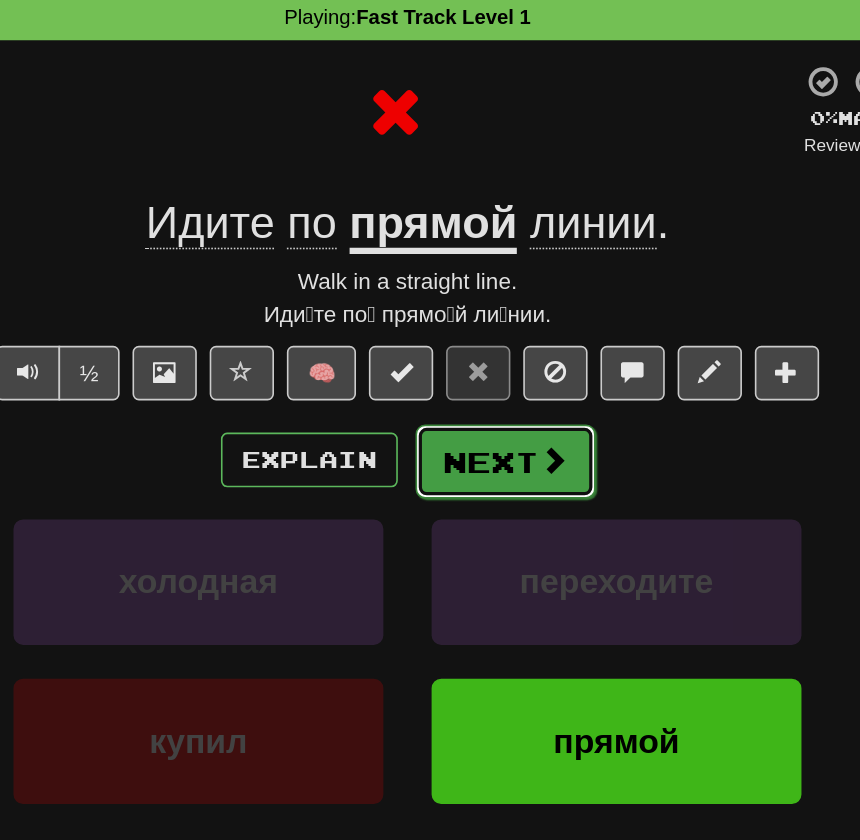 click on "Next" at bounding box center [491, 366] 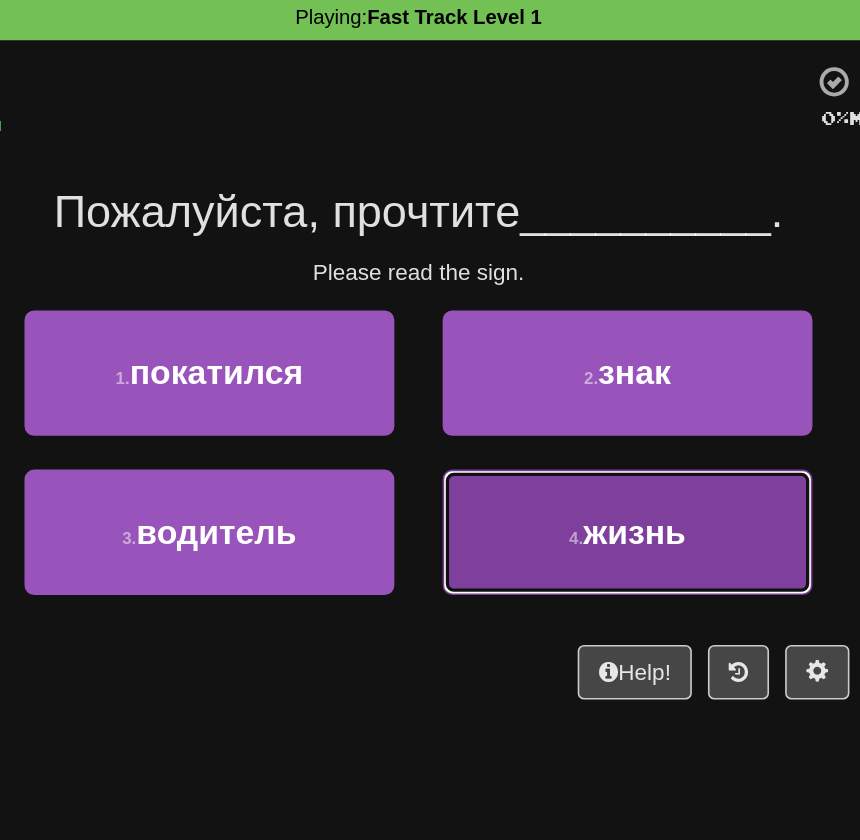 click on "4 .  жизнь" at bounding box center [560, 410] 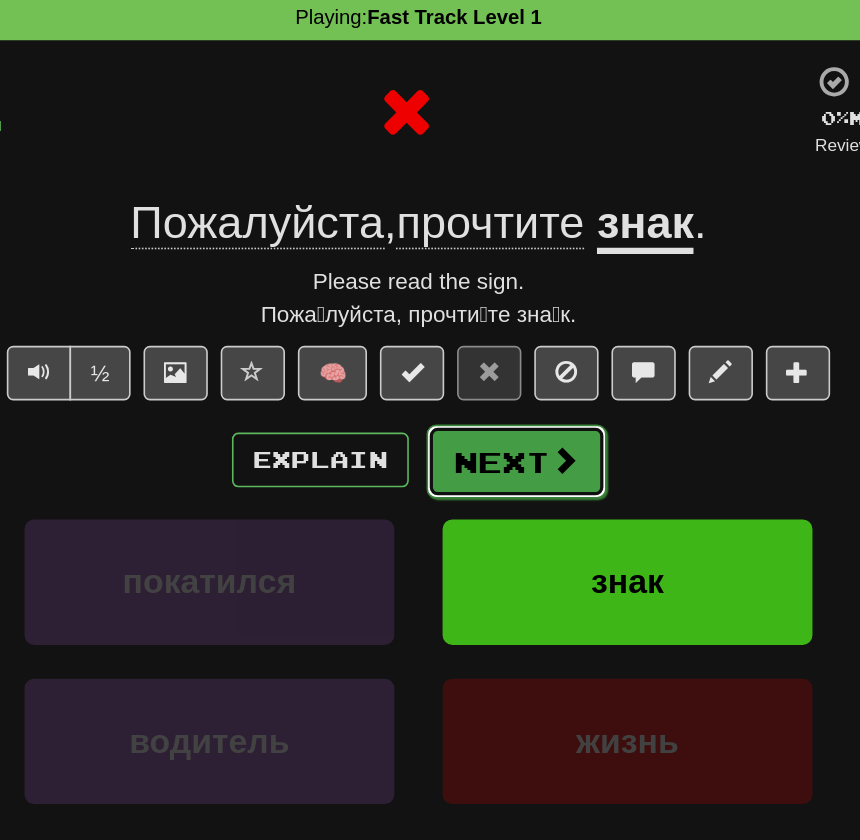 click on "Next" at bounding box center [491, 366] 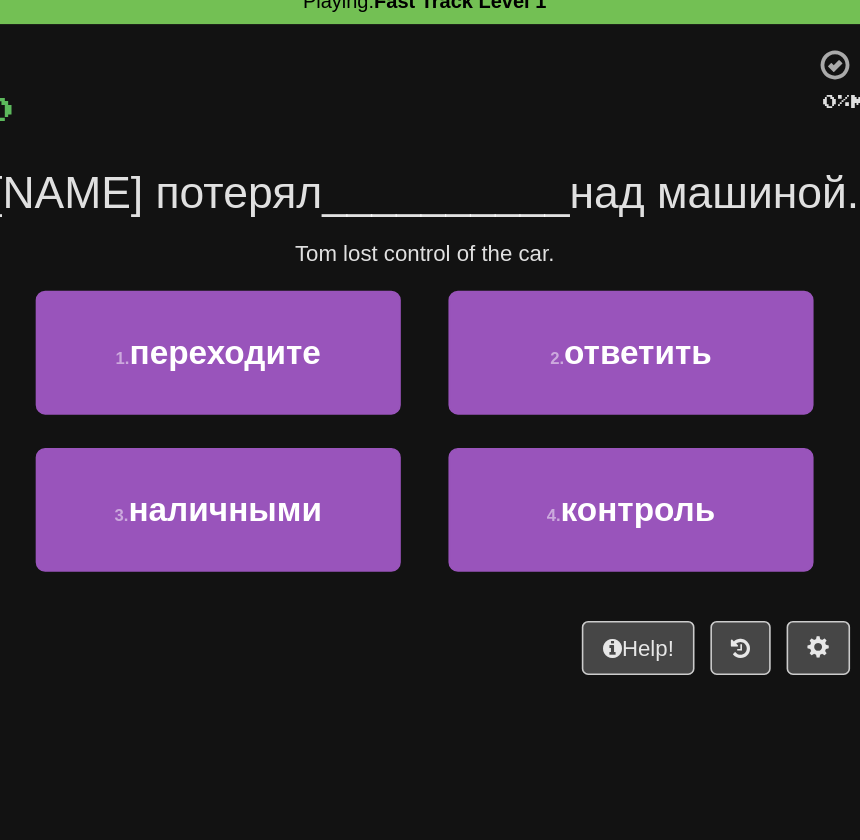 click at bounding box center (422, 145) 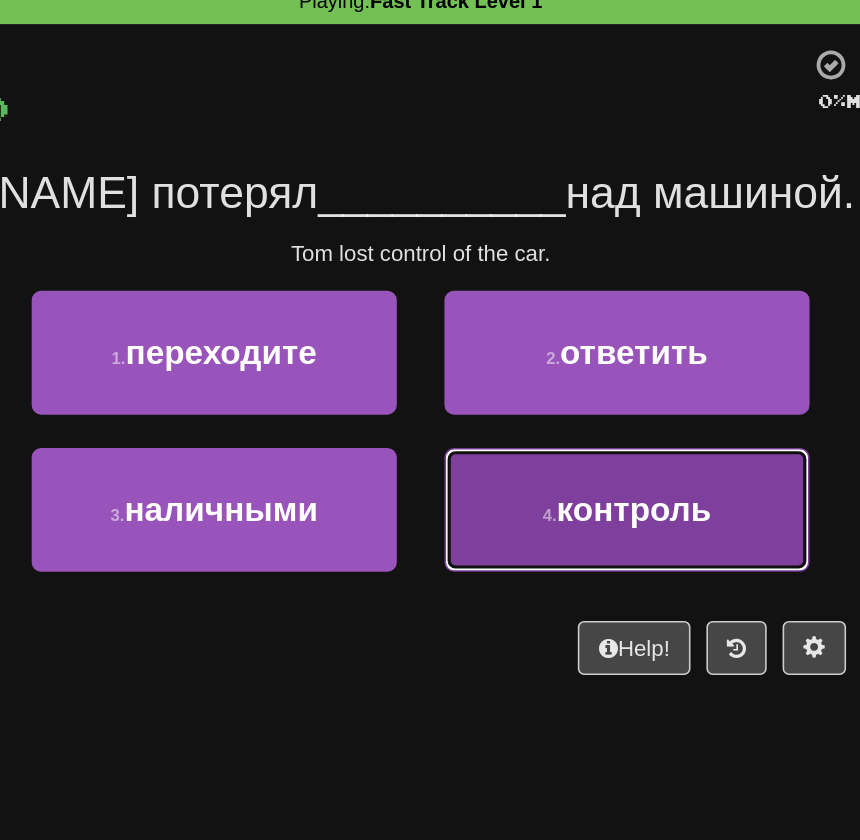 click on "4 .  контроль" at bounding box center [560, 410] 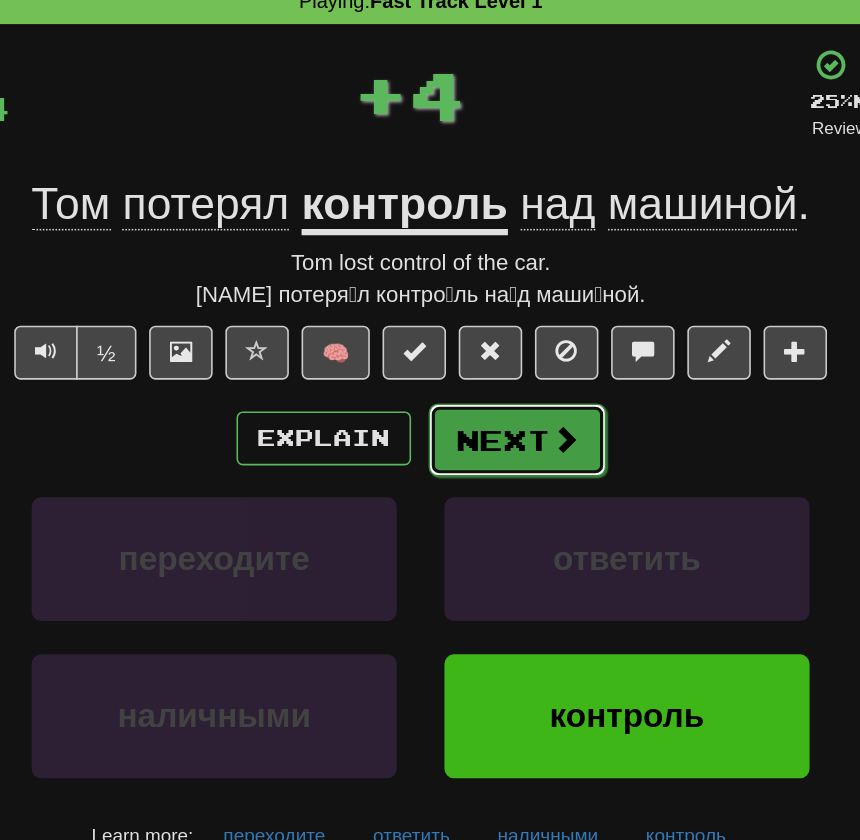 click on "Next" at bounding box center (491, 366) 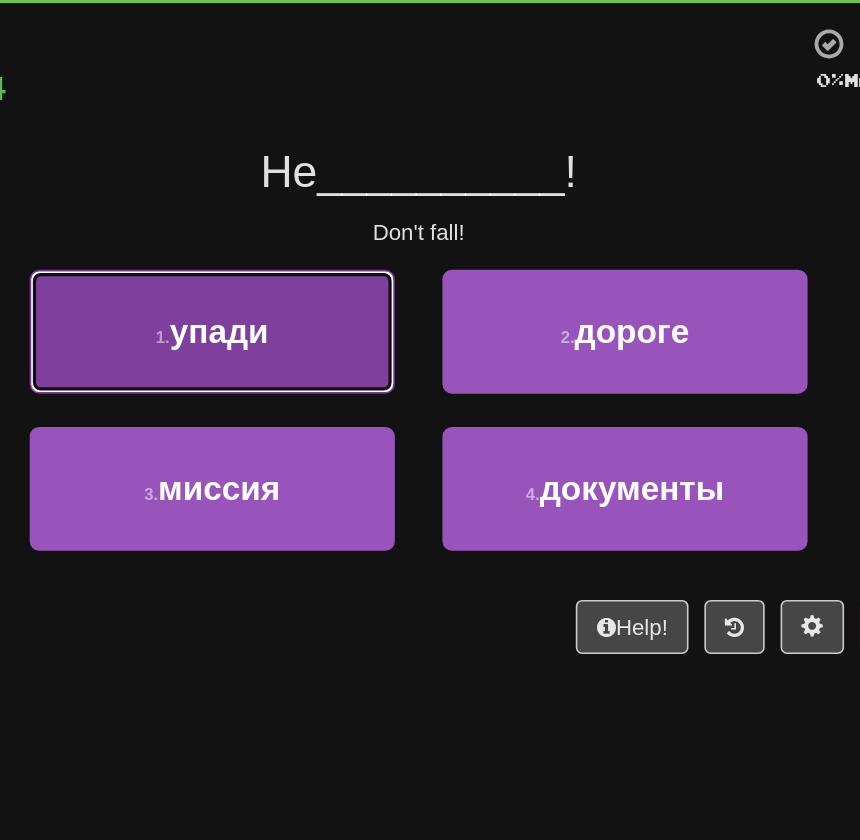 click on "упади" at bounding box center [304, 310] 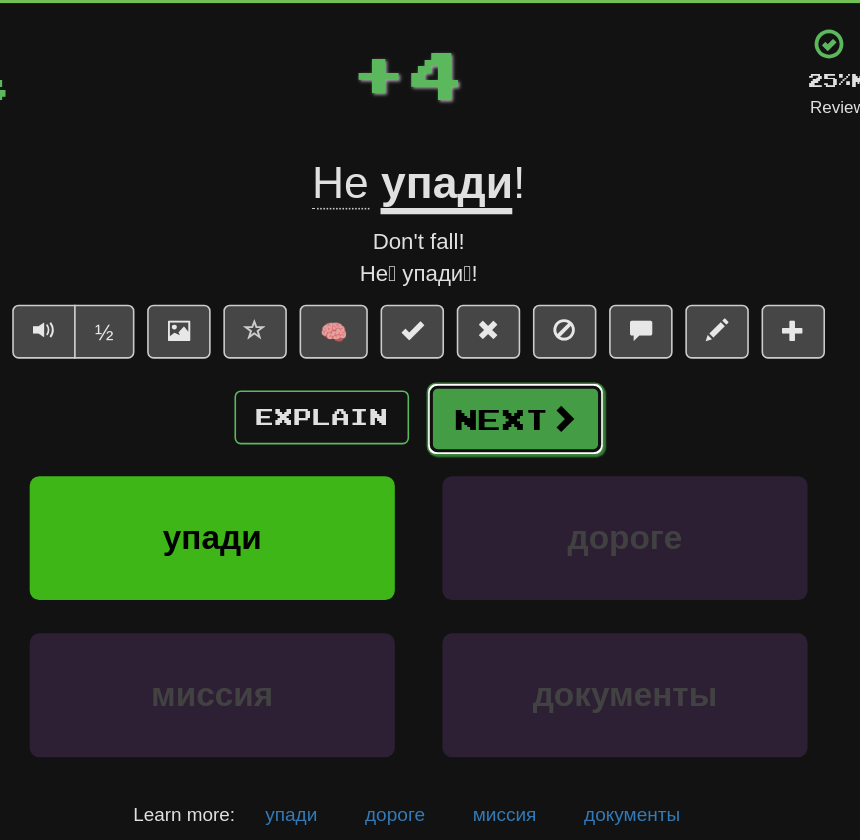 click on "Next" at bounding box center (491, 366) 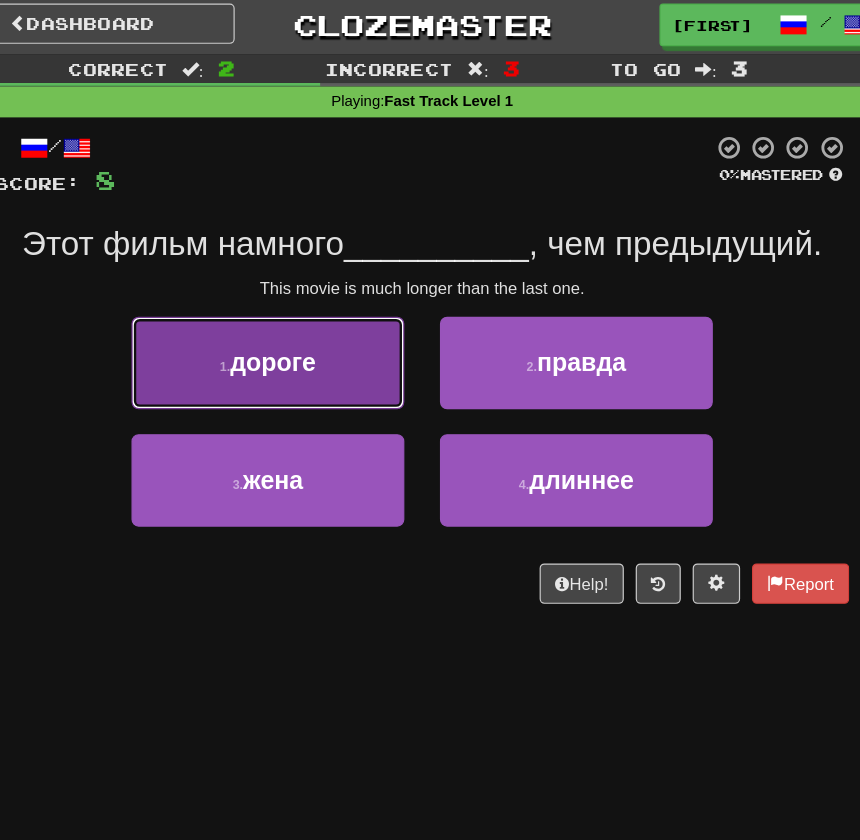 click on "1 .  дороге" at bounding box center (300, 311) 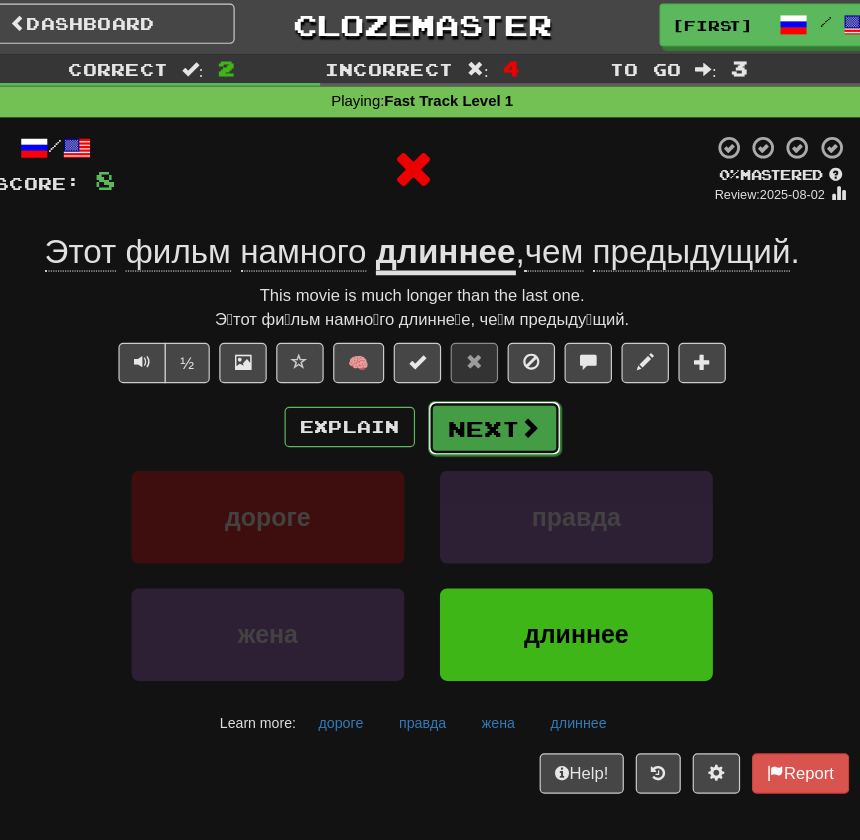click on "Next" at bounding box center [491, 366] 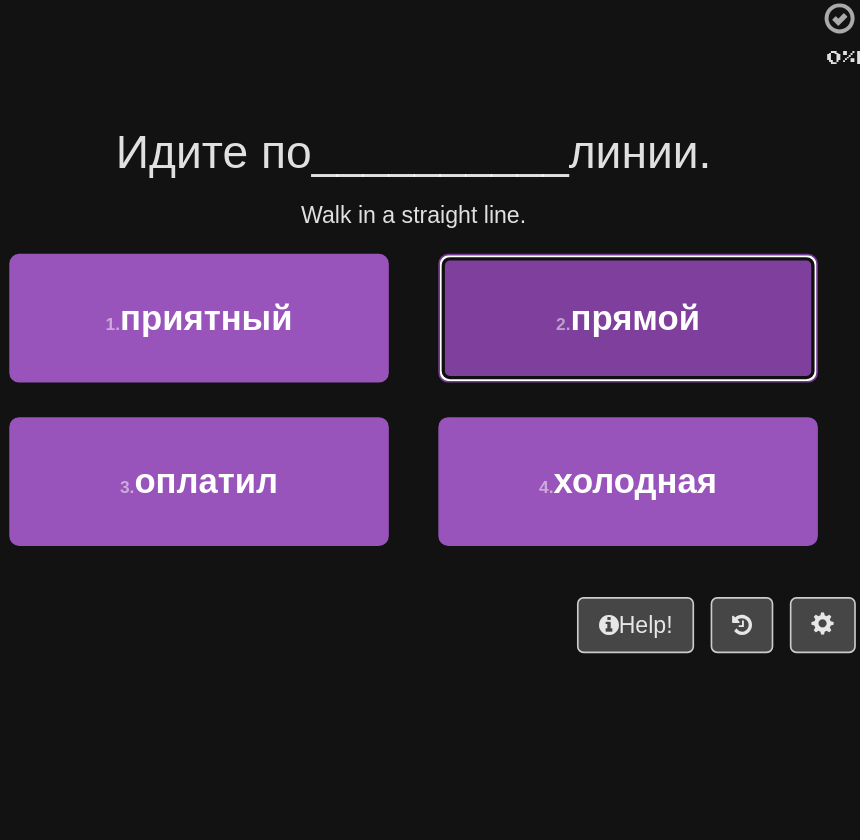 click on "2 .  прямой" at bounding box center [560, 311] 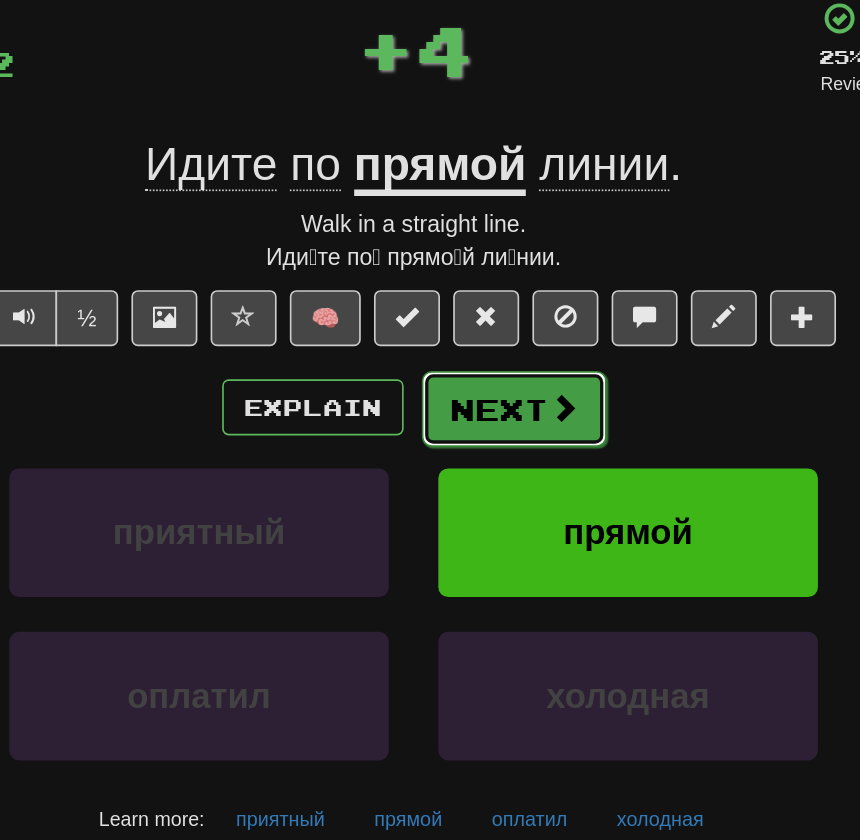 click on "Next" at bounding box center (491, 366) 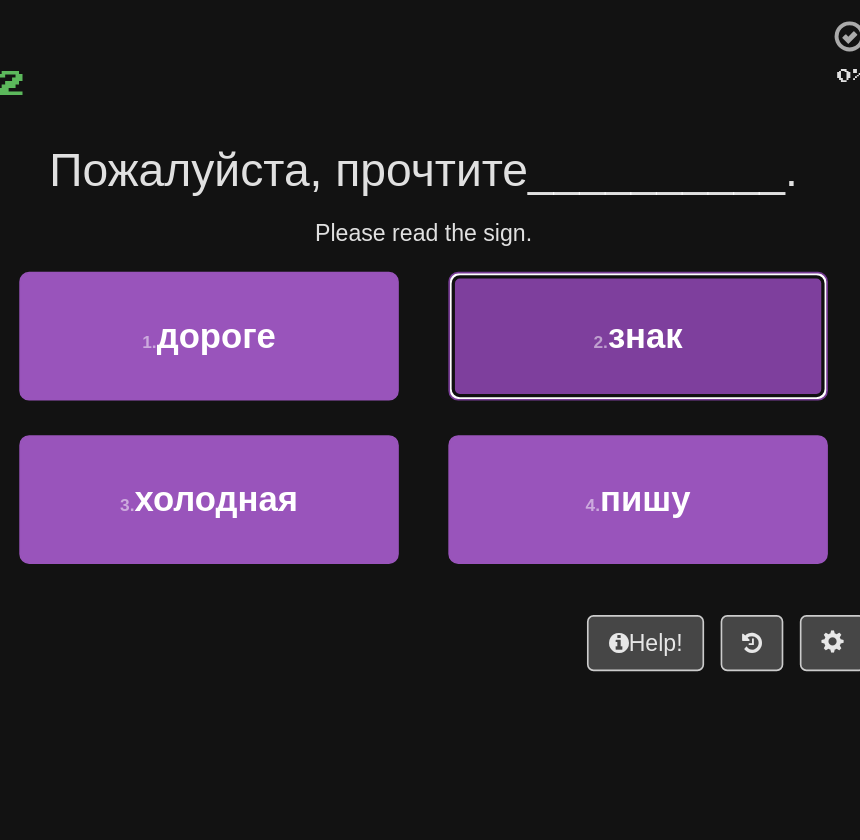 click on "2 ." at bounding box center [537, 314] 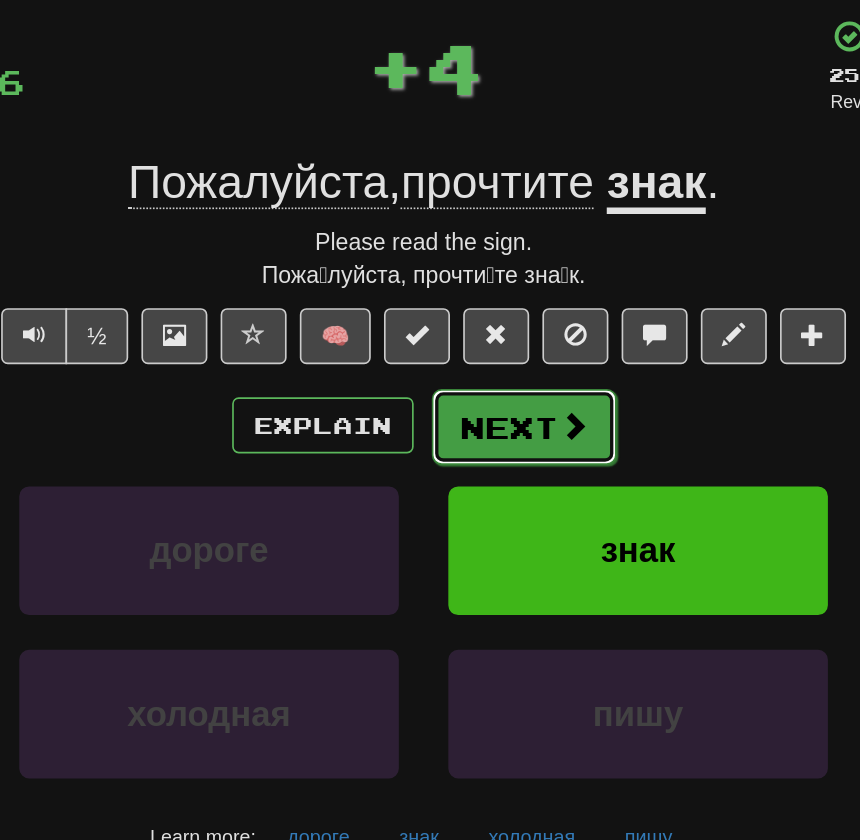 click on "Next" at bounding box center (491, 366) 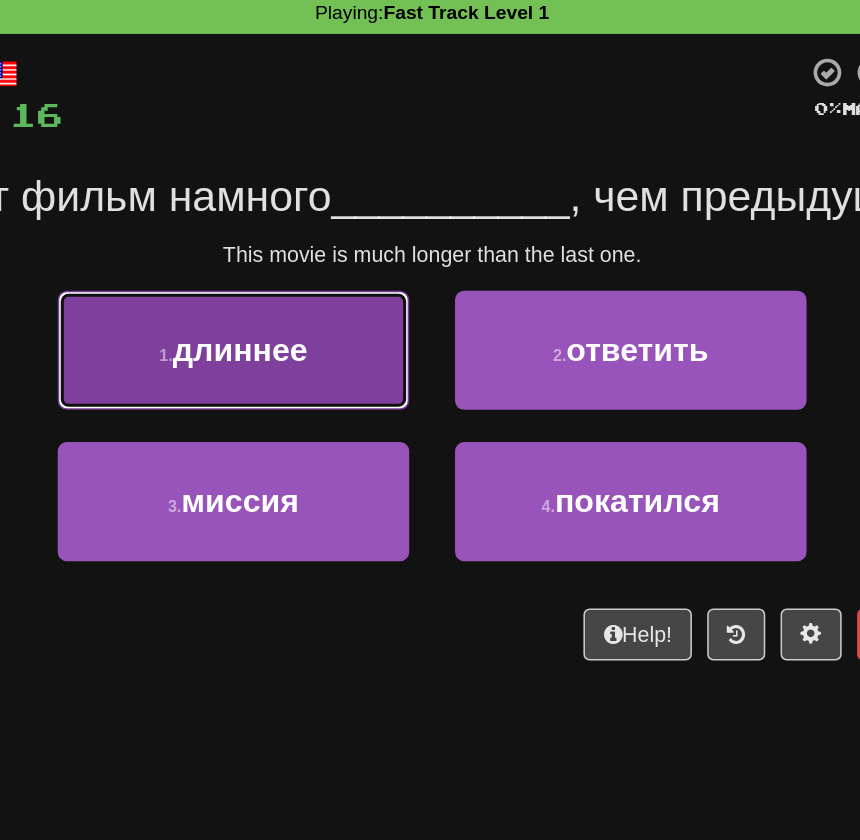 click on "1 .  длиннее" at bounding box center (300, 311) 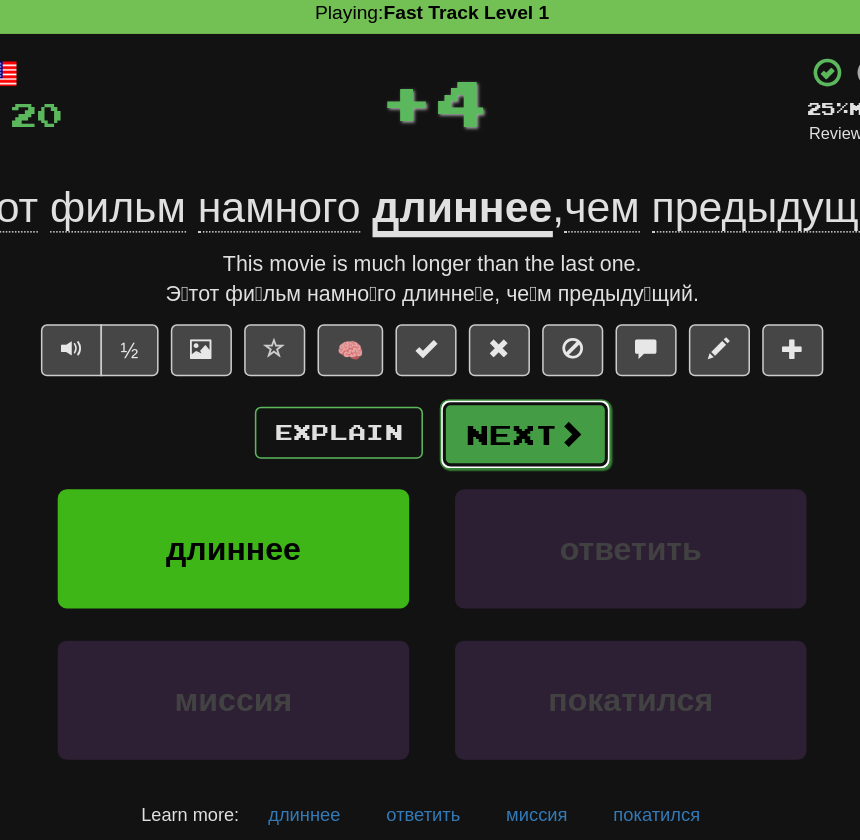 click on "Next" at bounding box center [491, 366] 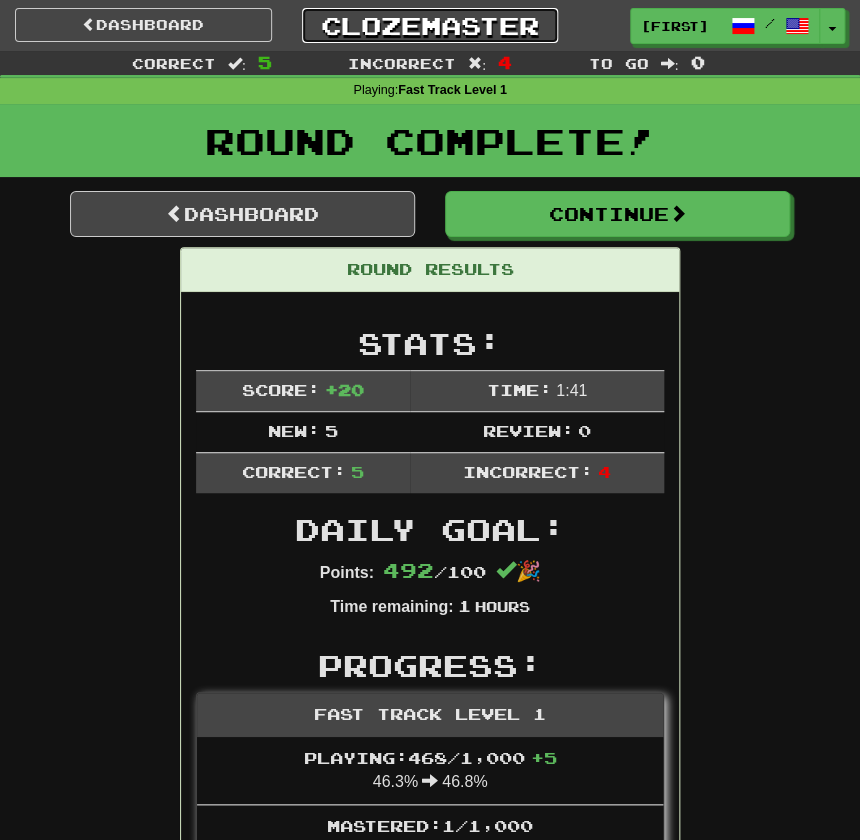 click on "Clozemaster" at bounding box center (430, 25) 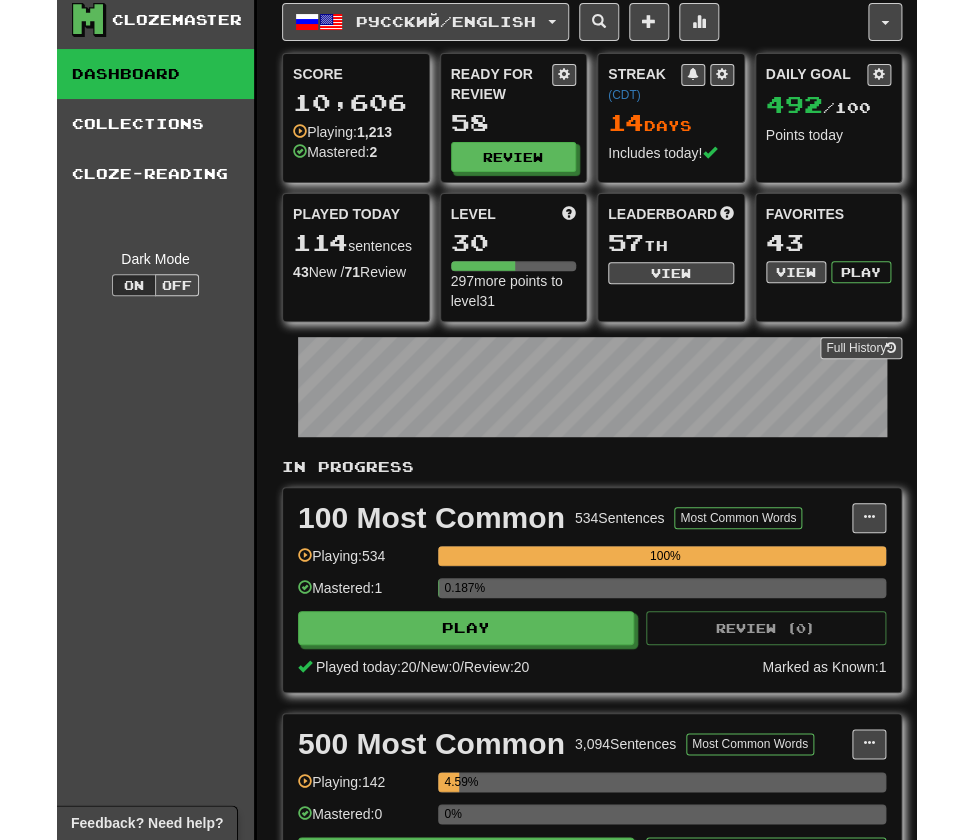 scroll, scrollTop: 0, scrollLeft: 0, axis: both 